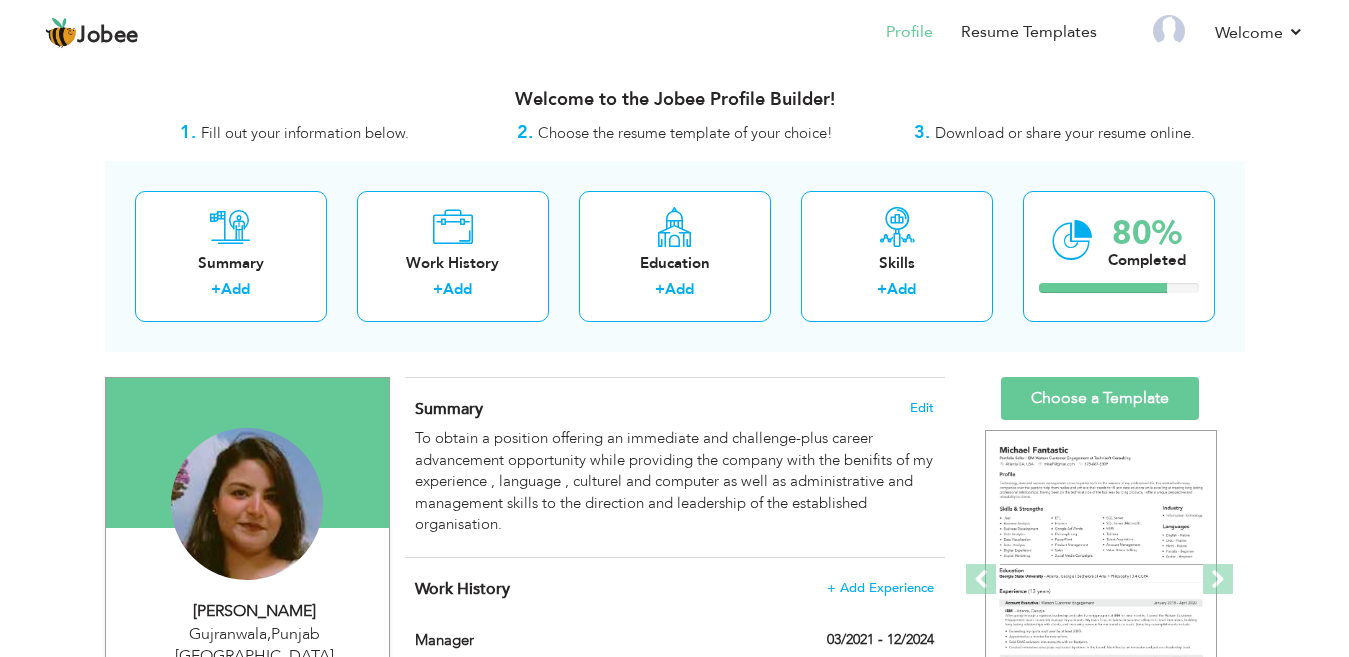 scroll, scrollTop: 0, scrollLeft: 0, axis: both 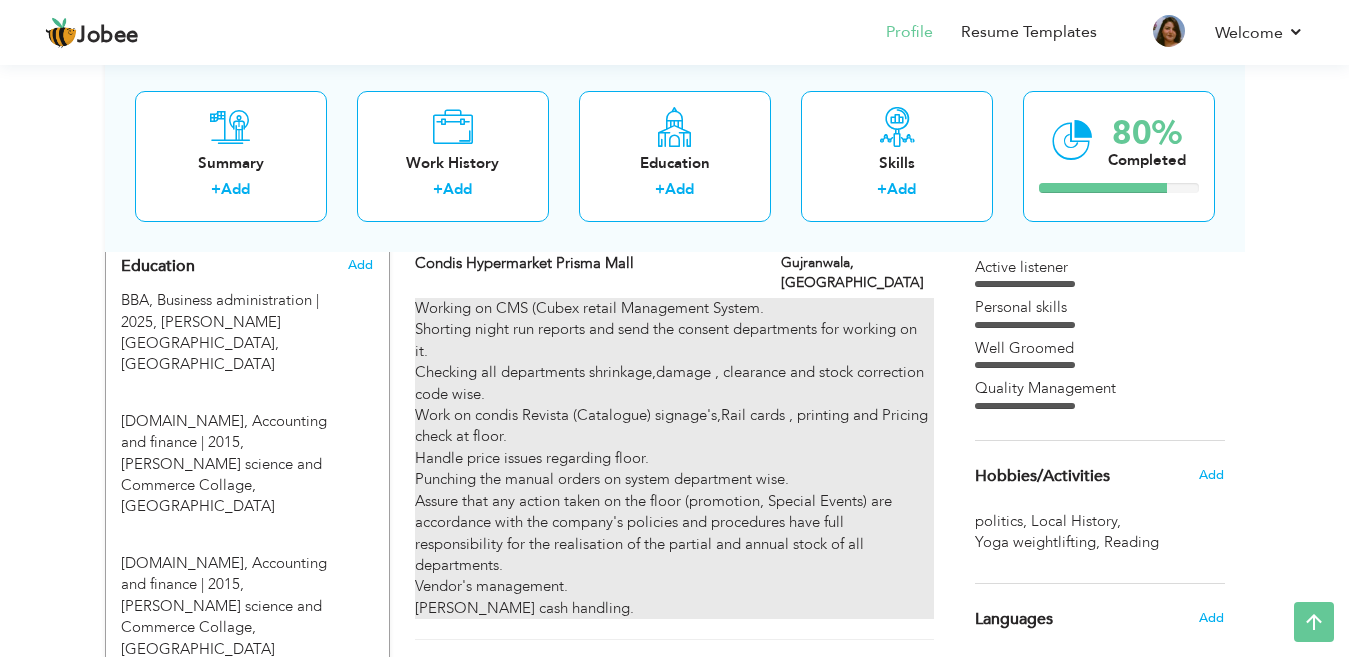 click on "Working on CMS (Cubex retail Management System.
Shorting night run reports and send the consent departments for working on it.
Checking all departments shrinkage,damage , clearance and stock correction code wise.
Work on condis Revista (Catalogue) signage's,Rail cards , printing and Pricing check at floor.
Handle price issues regarding floor.
Punching the manual orders on system department wise.
Assure that any action taken on the floor (promotion, Special Events) are accordance with the company's policies and procedures have full responsibility for the realisation of the partial and annual stock of all departments.
Vendor's management.
Petty cash handling." at bounding box center (674, 458) 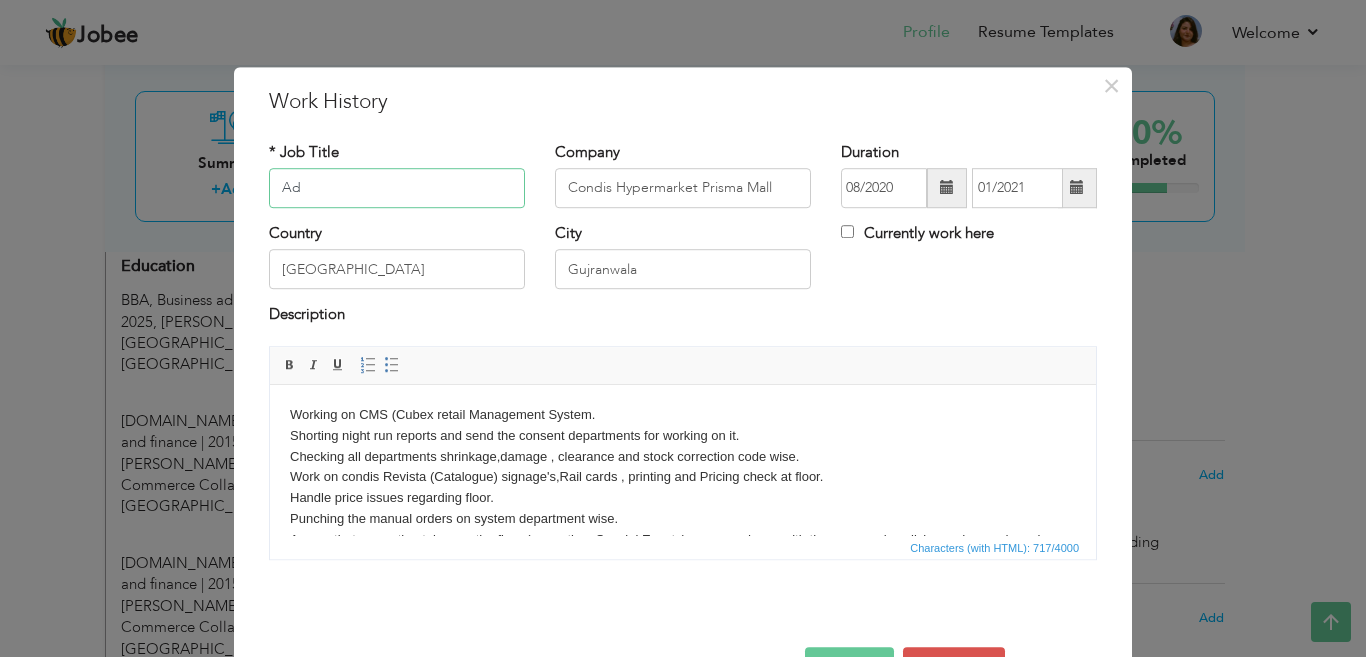 type on "A" 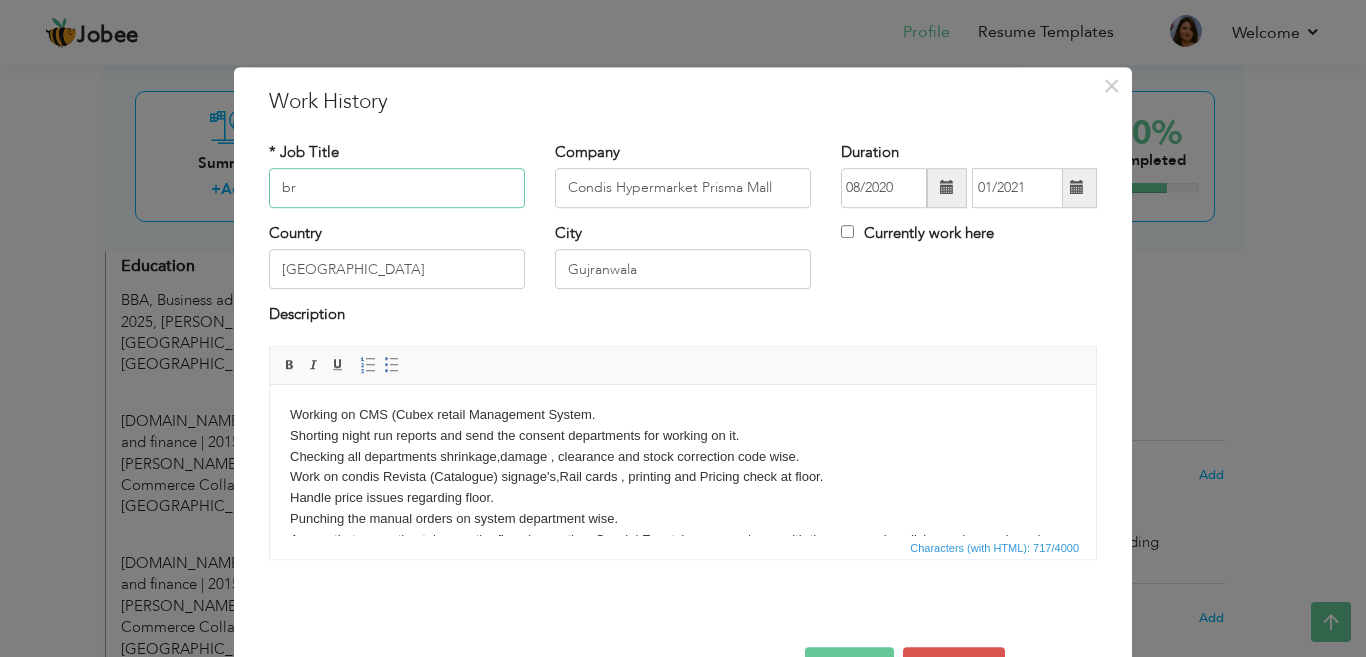 type on "b" 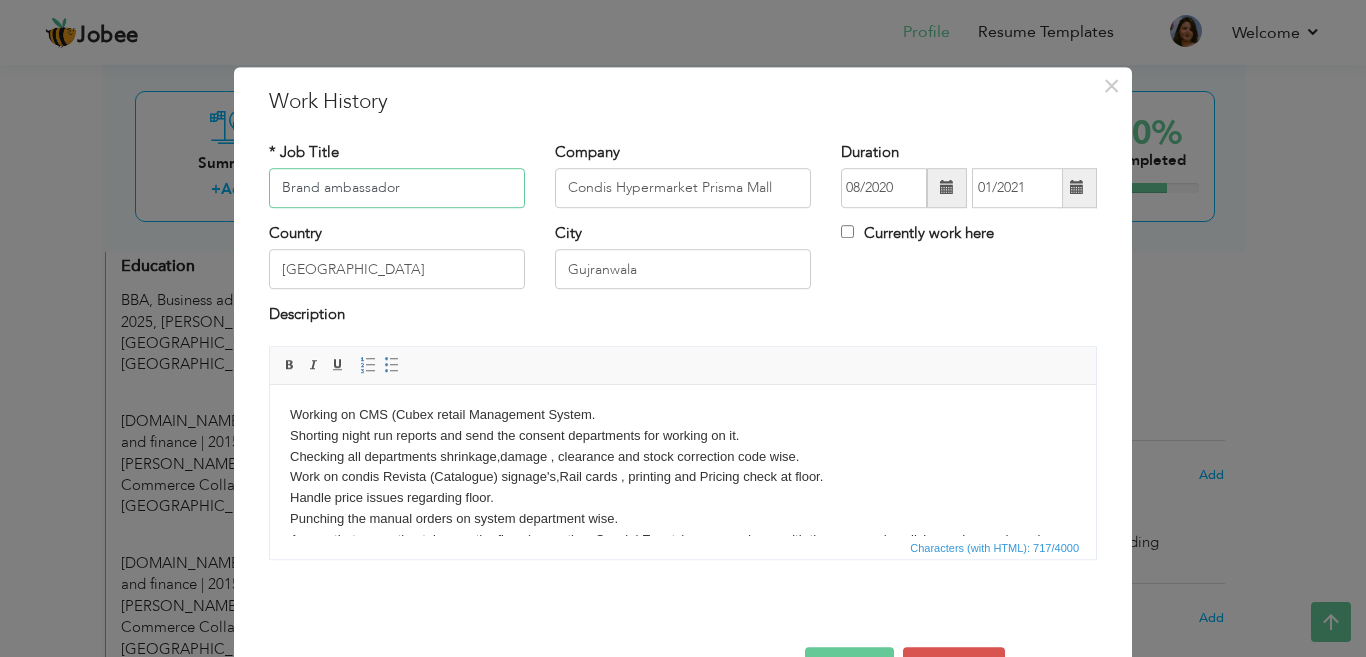 click on "Brand ambassador" at bounding box center [397, 188] 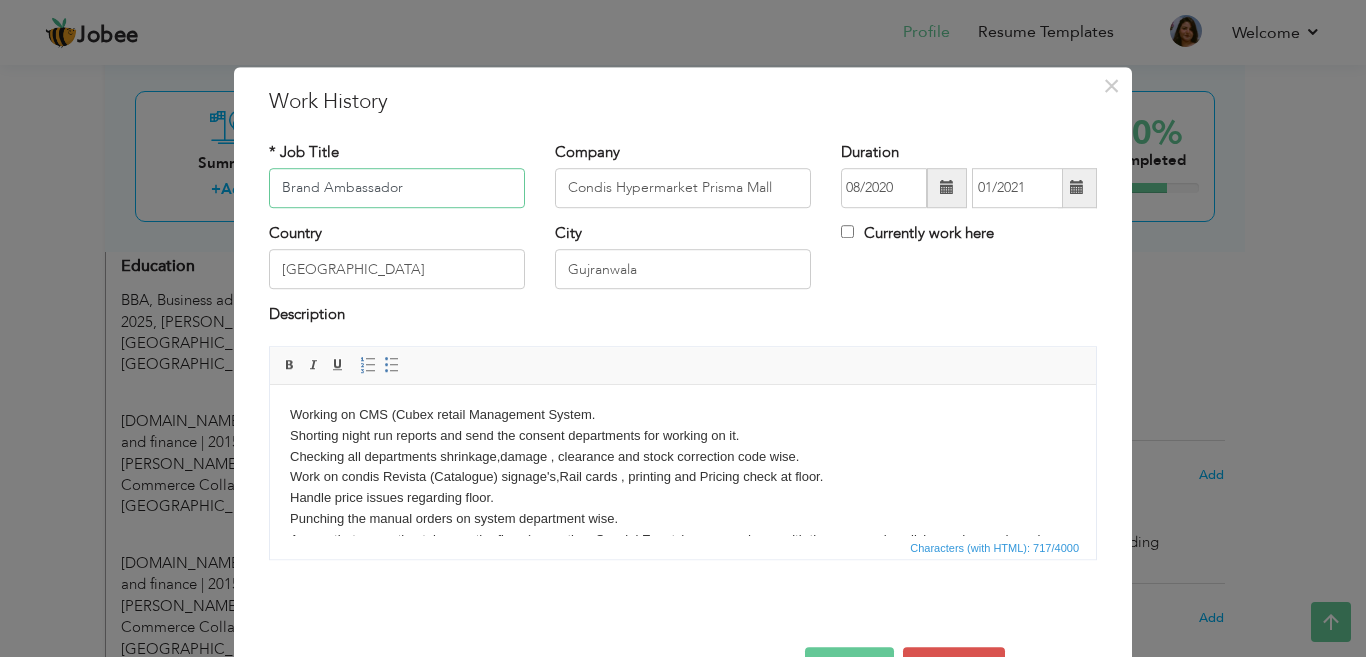 type on "Brand Ambassador" 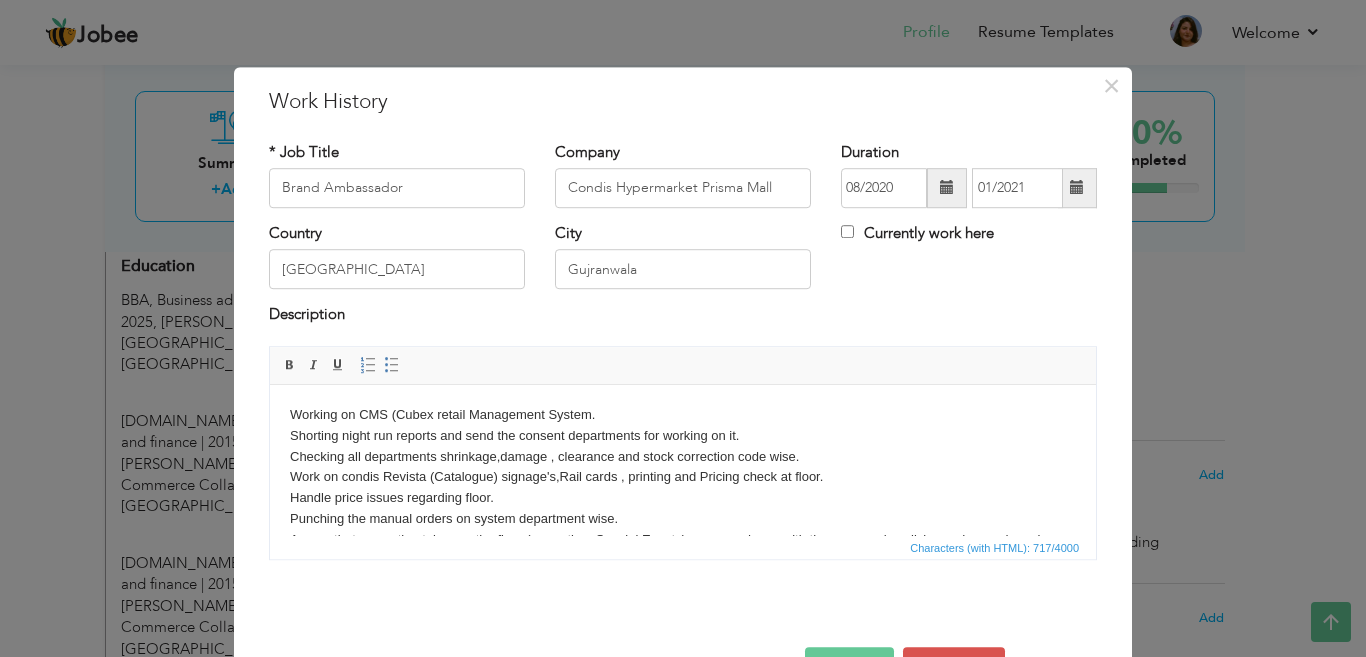 click on "Working on CMS (Cubex retail Management System. Shorting night run reports and send the consent departments for working on it. Checking all departments shrinkage,damage , clearance and stock correction code wise. Work on condis Revista (Catalogue) signage's,Rail cards , printing and Pricing check at floor. Handle price issues regarding floor. Punching the manual orders on system department wise. Assure that any action taken on the floor (promotion, Special Events) are accordance with the company's policies and procedures have full responsibility for the realisation of the partial and annual stock of all departments. Vendor's management. Petty cash handling." at bounding box center [683, 508] 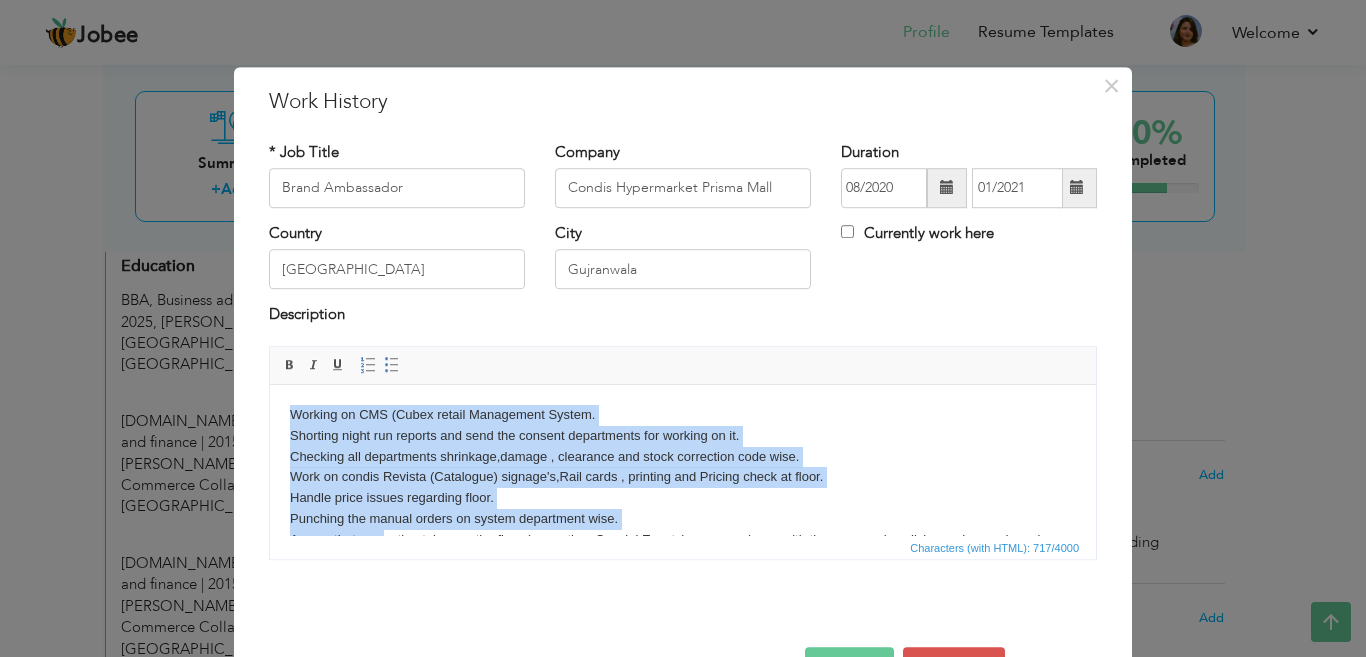 scroll, scrollTop: 98, scrollLeft: 0, axis: vertical 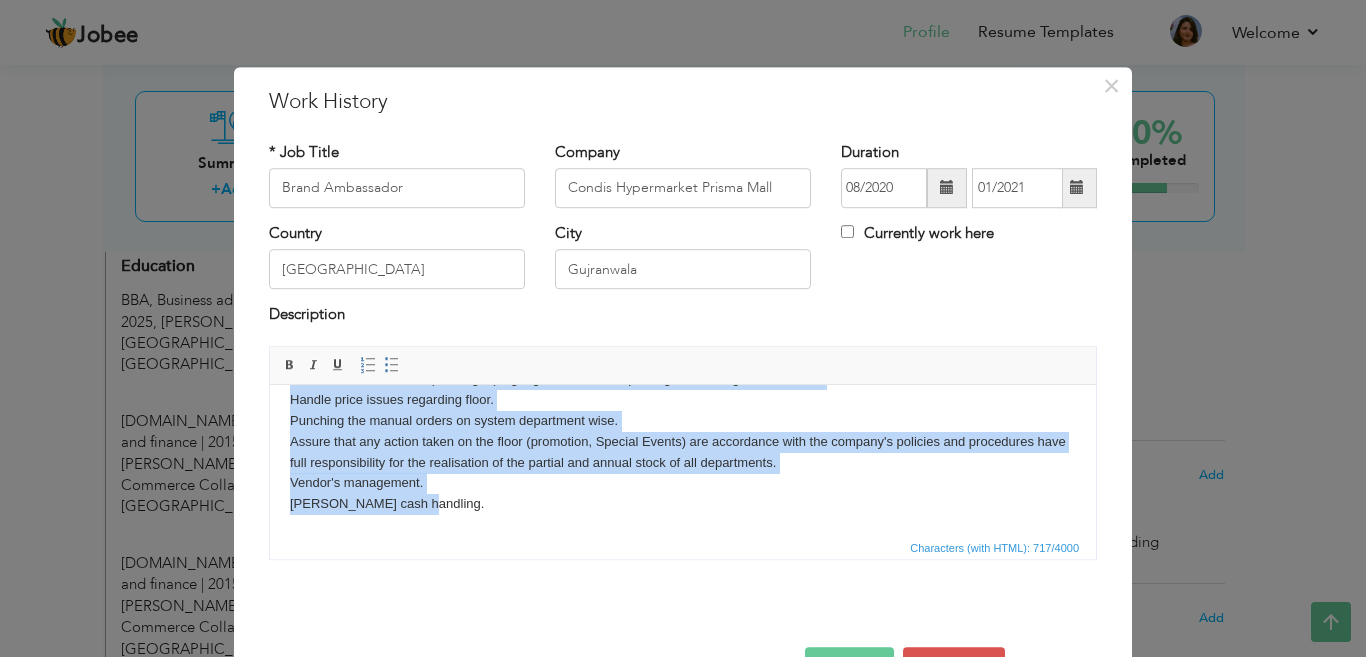 drag, startPoint x: 289, startPoint y: 415, endPoint x: 750, endPoint y: 1012, distance: 754.2745 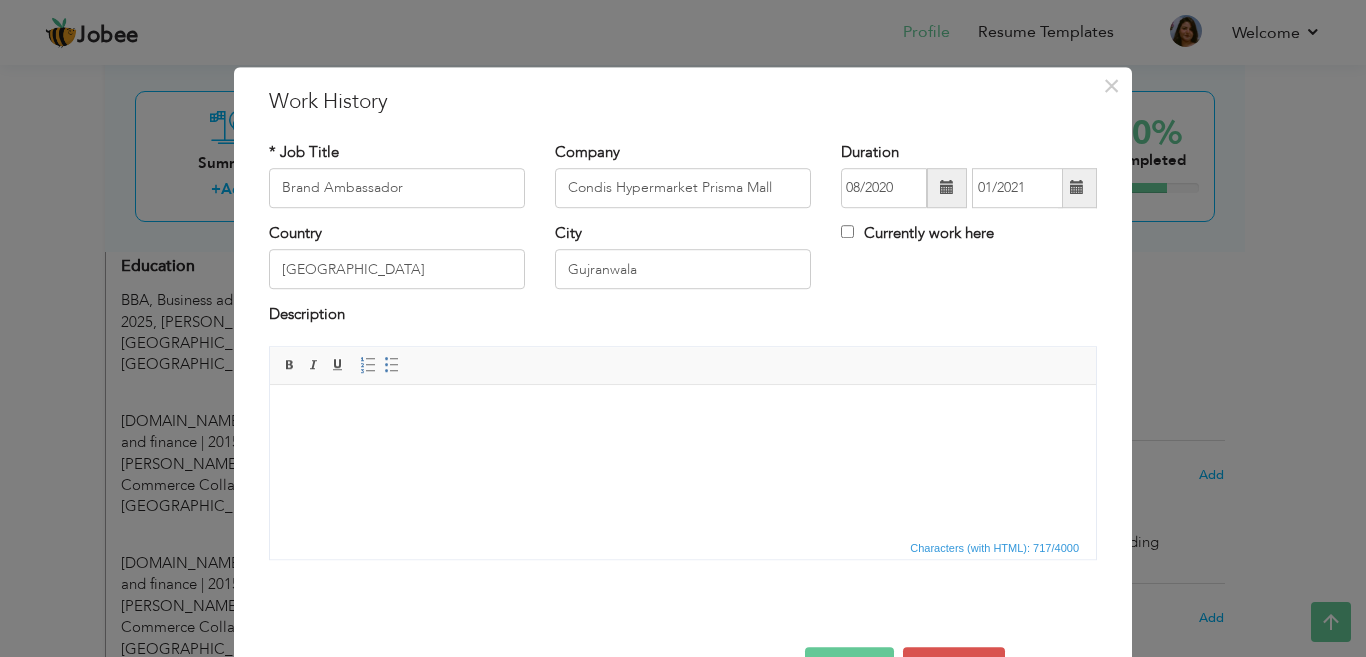 scroll, scrollTop: 0, scrollLeft: 0, axis: both 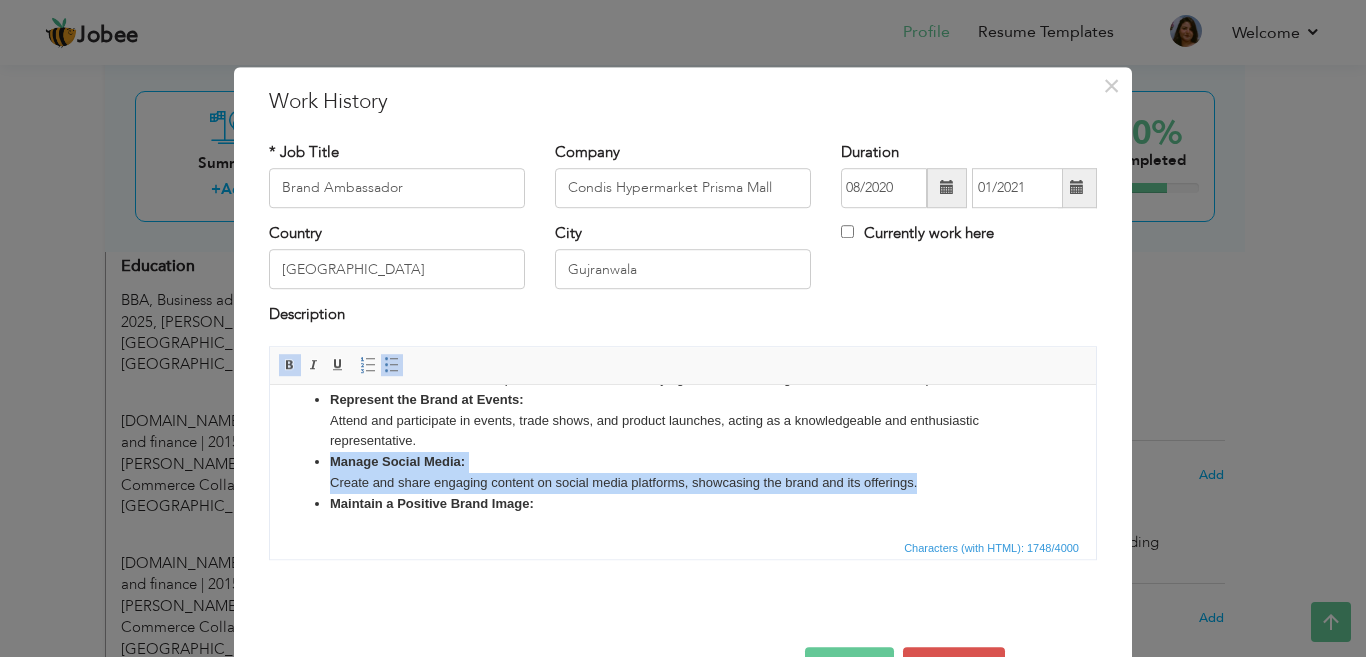 drag, startPoint x: 918, startPoint y: 512, endPoint x: 327, endPoint y: 462, distance: 593.11127 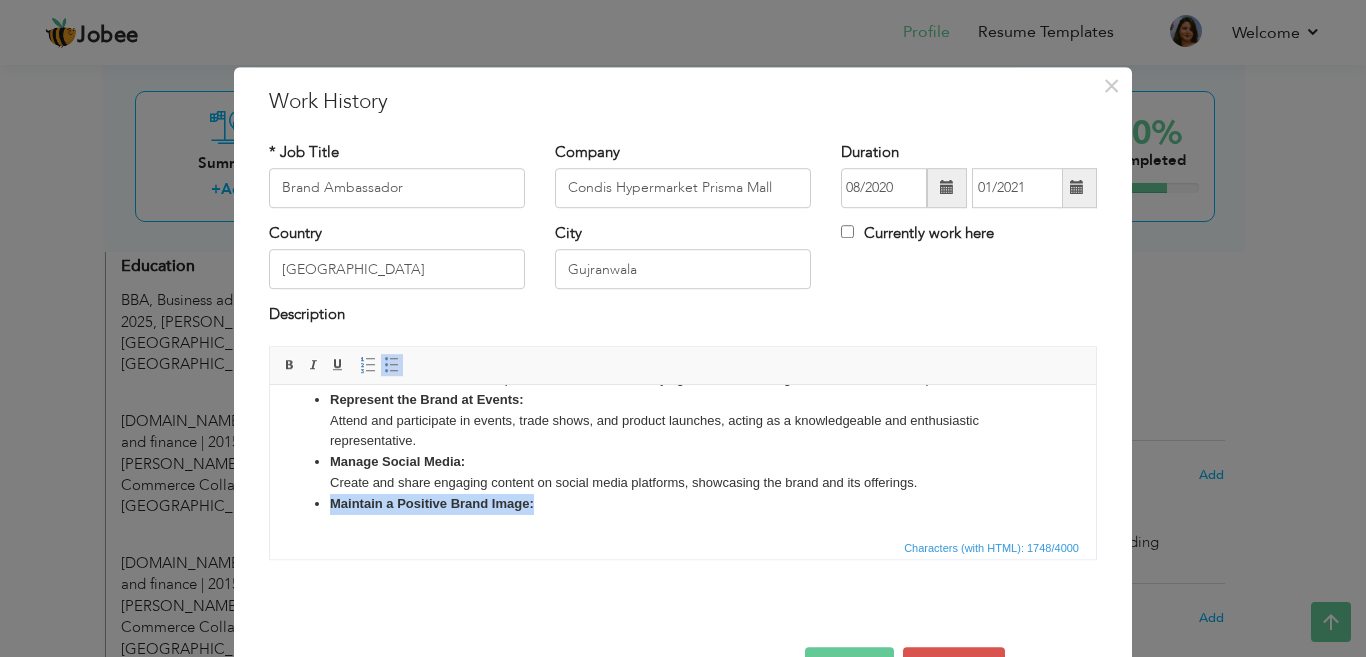 drag, startPoint x: 918, startPoint y: 491, endPoint x: 665, endPoint y: 529, distance: 255.83784 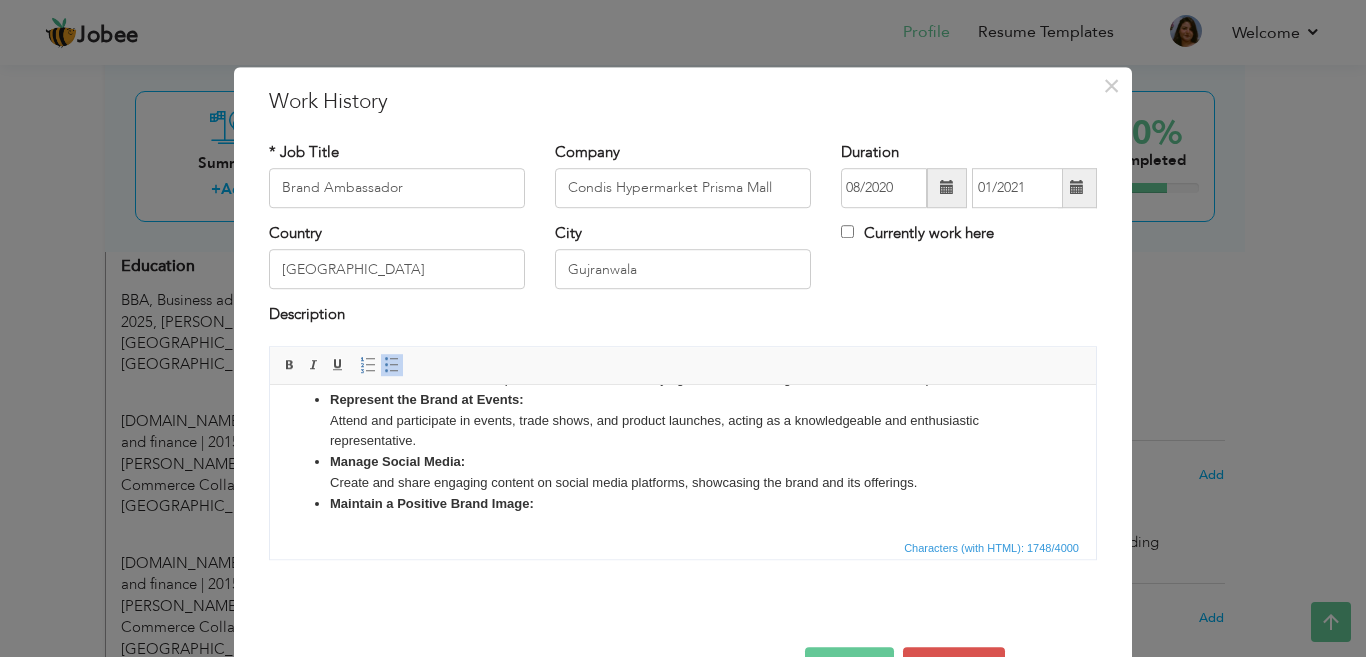 click on "Promote the Brand: Represent the company and its offerings to potential customers, highlighting key features and benefits.  Increase Brand Awareness: Boost the visibility of the brand through various promotional activities, including social media campaigns, events, and partnerships.  Drive Sales: Engage with customers, answer their questions, and encourage them to purchase the company's products or services.  Build Relationships: Establish connections with potential customers, fostering trust and loyalty.  Gather Feedback: Collect customer feedback on products and services, relaying it to the marketing and sales teams for improvement.  Represent the Brand at Events: Attend and participate in events, trade shows, and product launches, acting as a knowledgeable and enthusiastic representative.  Manage Social Media: Create and share engaging content on social media platforms, showcasing the brand and its offerings.  Maintain a Positive Brand Image:" at bounding box center [683, 337] 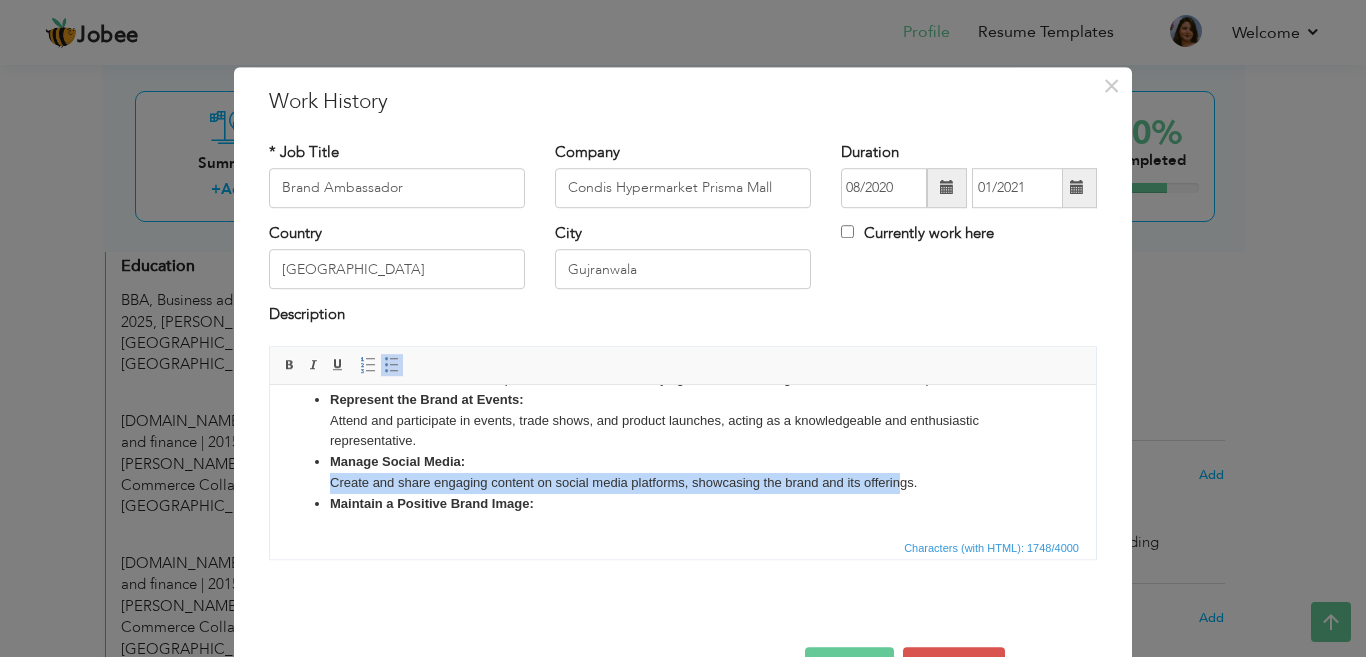 drag, startPoint x: 327, startPoint y: 483, endPoint x: 896, endPoint y: 482, distance: 569.00085 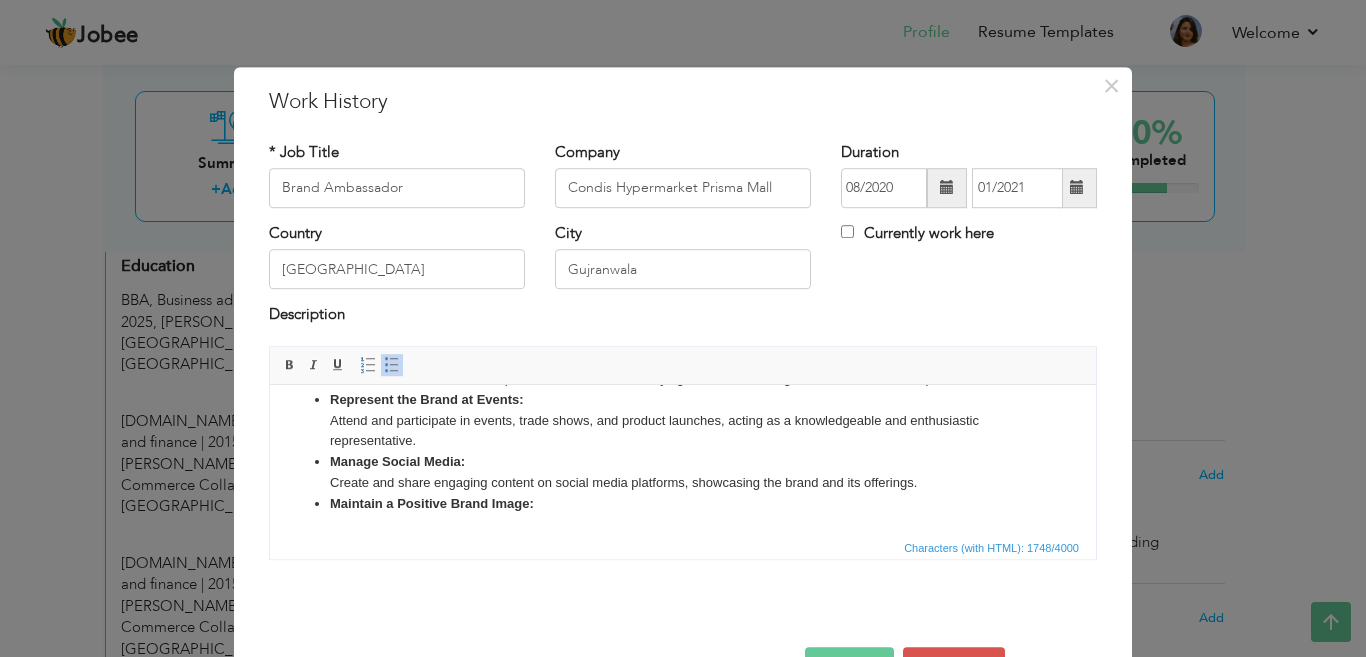 click on "Manage Social Media: Create and share engaging content on social media platforms, showcasing the brand and its offerings." at bounding box center [683, 472] 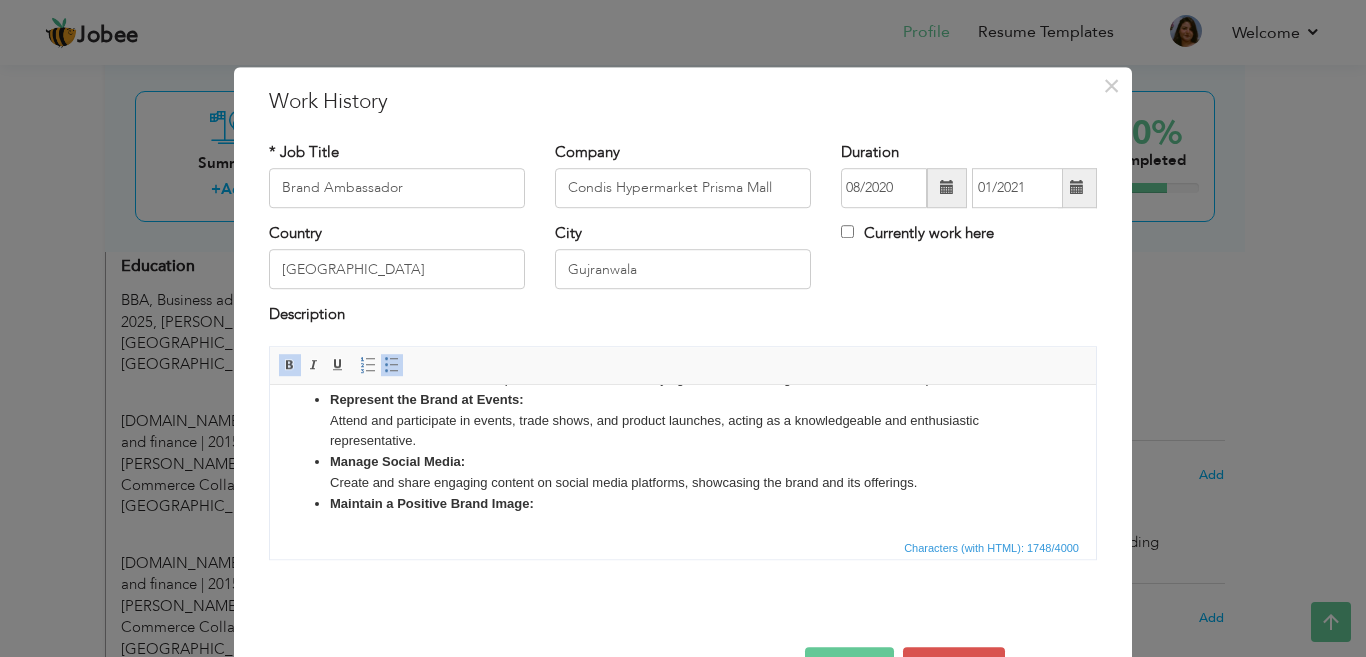 drag, startPoint x: 919, startPoint y: 486, endPoint x: 325, endPoint y: 484, distance: 594.00336 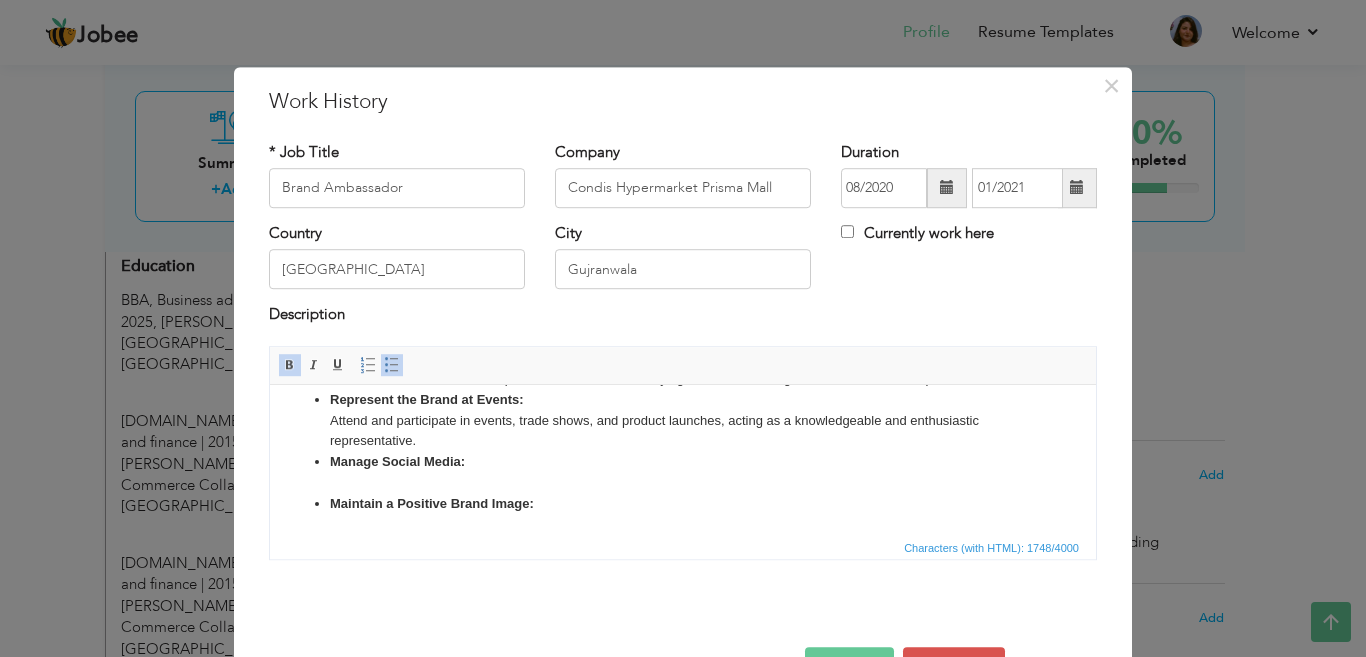 scroll, scrollTop: 340, scrollLeft: 0, axis: vertical 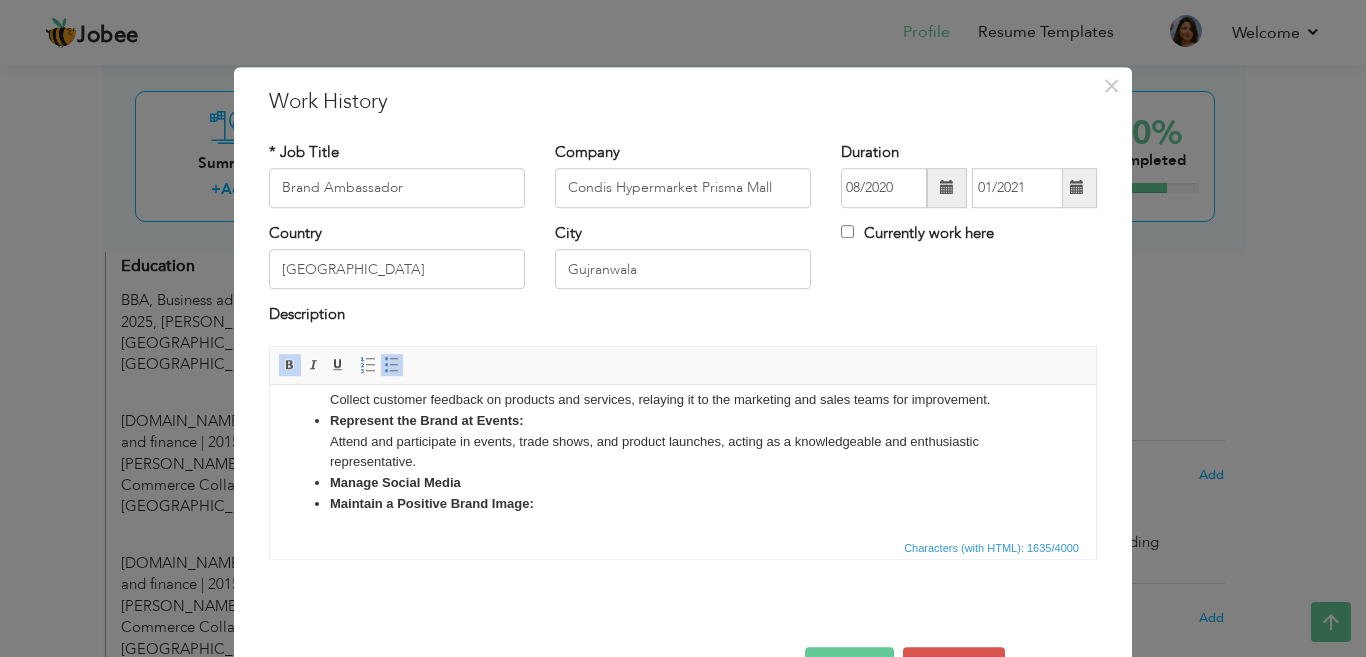 click on "Promote the Brand: Represent the company and its offerings to potential customers, highlighting key features and benefits.  Increase Brand Awareness: Boost the visibility of the brand through various promotional activities, including social media campaigns, events, and partnerships.  Drive Sales: Engage with customers, answer their questions, and encourage them to purchase the company's products or services.  Build Relationships: Establish connections with potential customers, fostering trust and loyalty.  Gather Feedback: Collect customer feedback on products and services, relaying it to the marketing and sales teams for improvement.  Represent the Brand at Events: Attend and participate in events, trade shows, and product launches, acting as a knowledgeable and enthusiastic representative.  Manage Social Media Maintain a Positive Brand Image:" at bounding box center [683, 347] 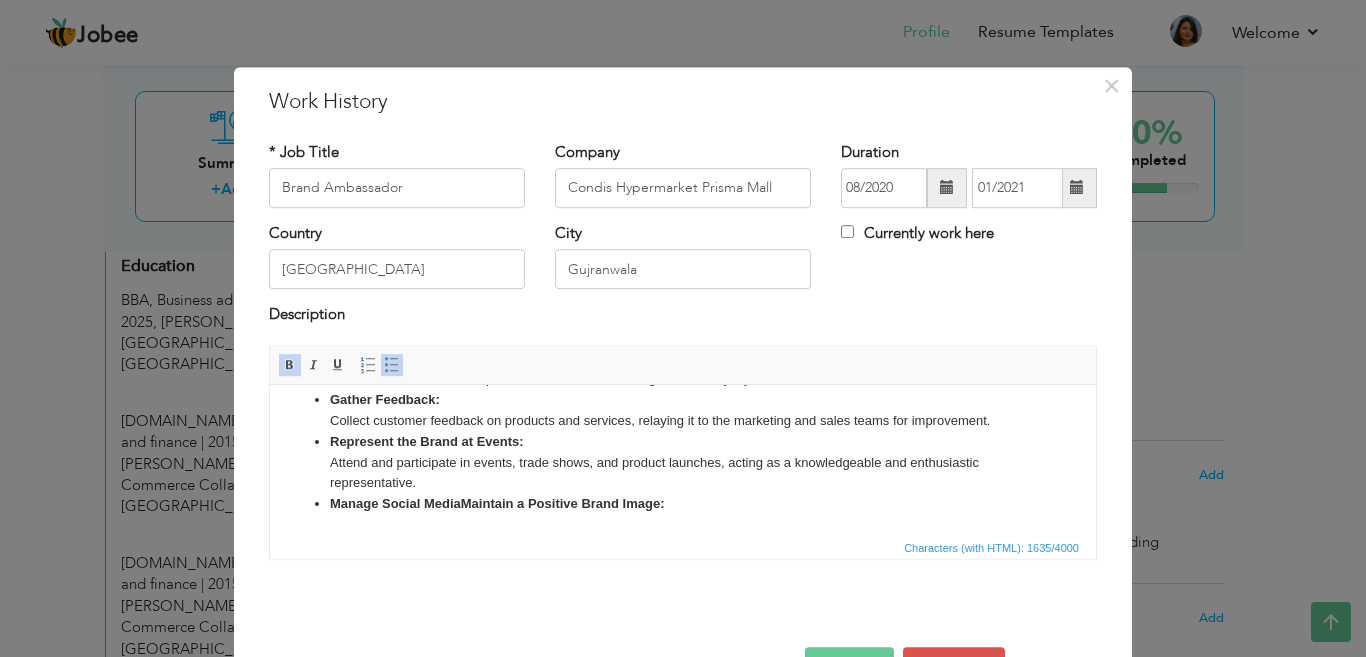 scroll, scrollTop: 319, scrollLeft: 0, axis: vertical 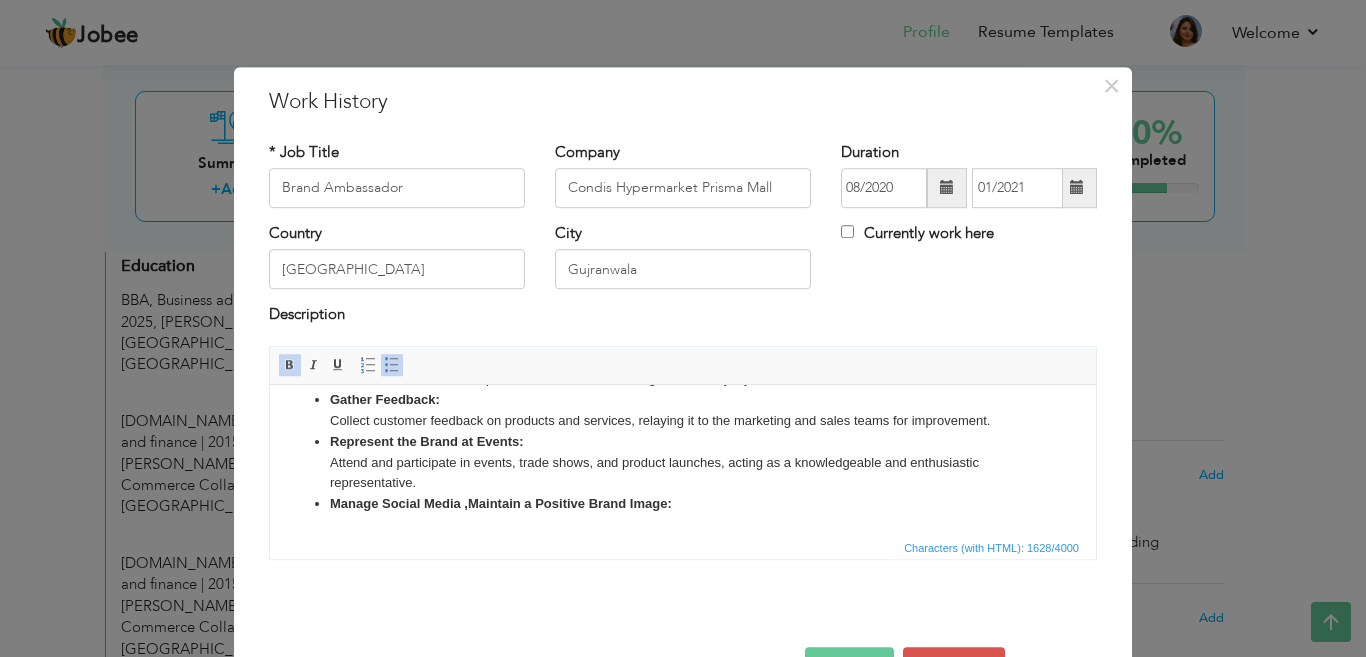 click on "Promote the Brand: Represent the company and its offerings to potential customers, highlighting key features and benefits.  Increase Brand Awareness: Boost the visibility of the brand through various promotional activities, including social media campaigns, events, and partnerships.  Drive Sales: Engage with customers, answer their questions, and encourage them to purchase the company's products or services.  Build Relationships: Establish connections with potential customers, fostering trust and loyalty.  Gather Feedback: Collect customer feedback on products and services, relaying it to the marketing and sales teams for improvement.  Represent the Brand at Events: Attend and participate in events, trade shows, and product launches, acting as a knowledgeable and enthusiastic representative.  Manage Social Media , Maintain a Positive Brand Image:" at bounding box center (683, 358) 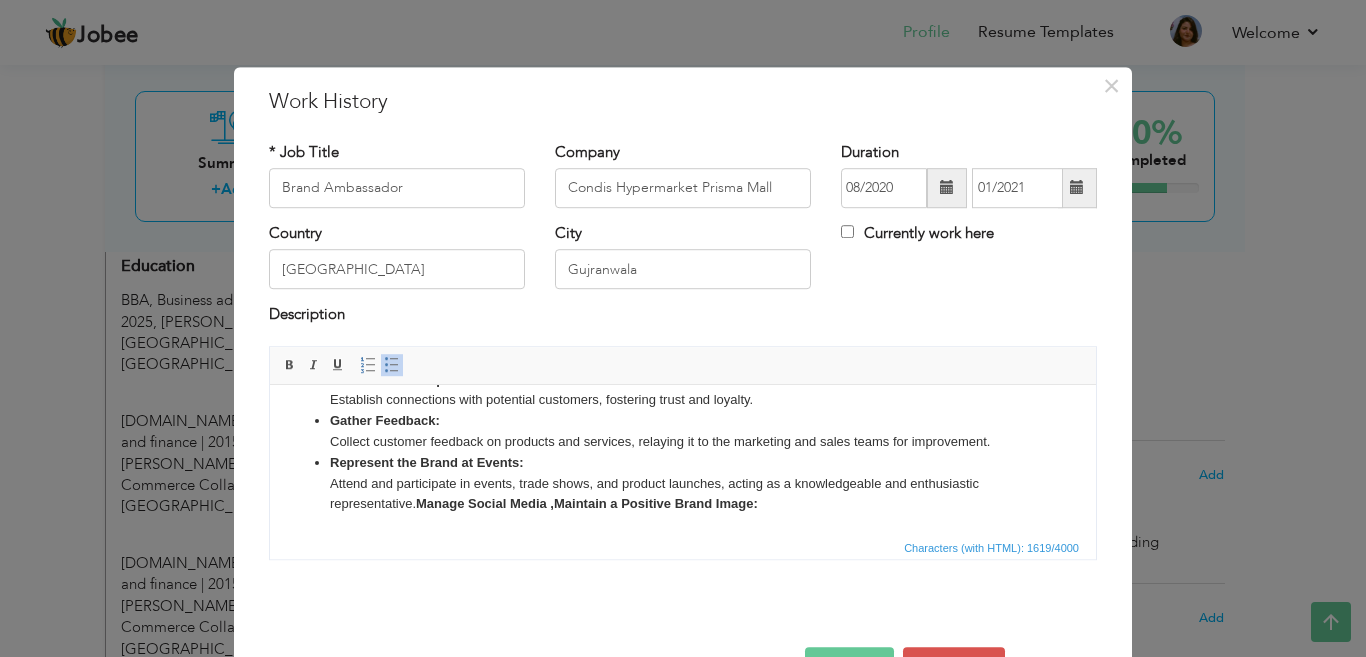 click on "Promote the Brand: Represent the company and its offerings to potential customers, highlighting key features and benefits.  Increase Brand Awareness: Boost the visibility of the brand through various promotional activities, including social media campaigns, events, and partnerships.  Drive Sales: Engage with customers, answer their questions, and encourage them to purchase the company's products or services.  Build Relationships: Establish connections with potential customers, fostering trust and loyalty.  Gather Feedback: Collect customer feedback on products and services, relaying it to the marketing and sales teams for improvement.  Represent the Brand at Events: Attend and participate in events, trade shows, and product launches, acting as a knowledgeable and enthusiastic representative.  ​​​​​​​ Manage Social Media , Maintain a Positive Brand Image:" at bounding box center (683, 368) 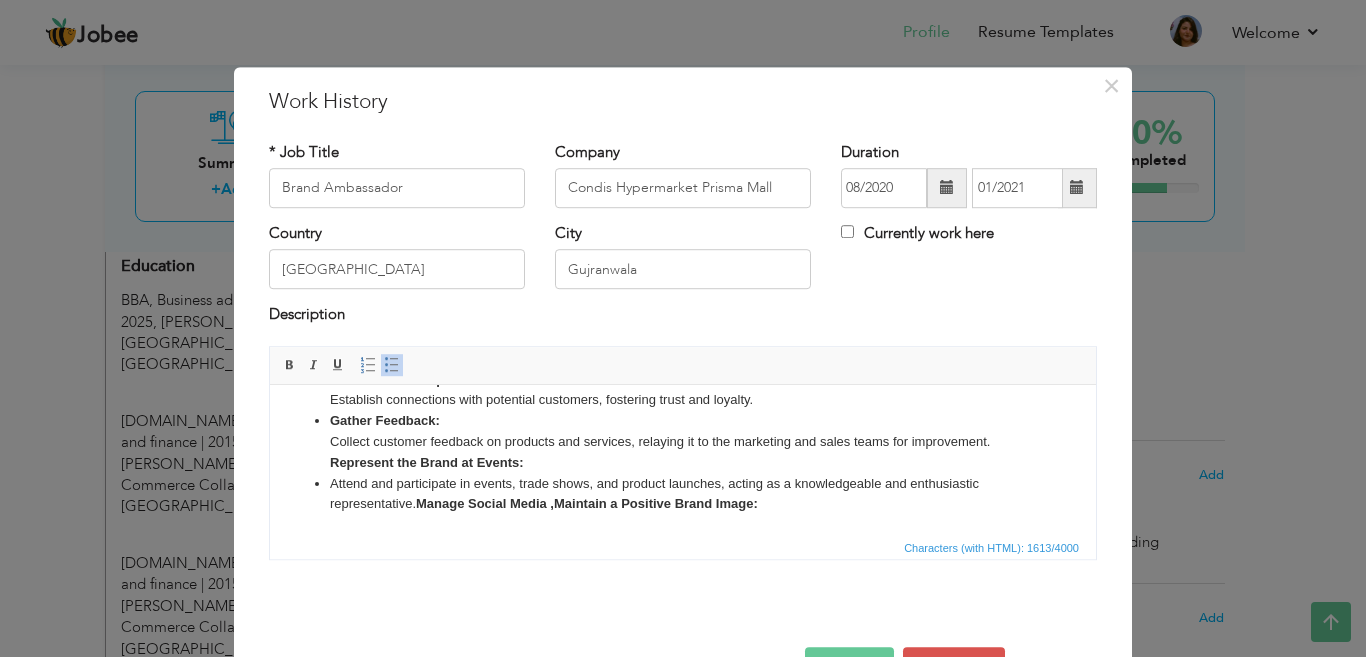 click on "Promote the Brand: Represent the company and its offerings to potential customers, highlighting key features and benefits.  Increase Brand Awareness: Boost the visibility of the brand through various promotional activities, including social media campaigns, events, and partnerships.  Drive Sales: Engage with customers, answer their questions, and encourage them to purchase the company's products or services.  Build Relationships: Establish connections with potential customers, fostering trust and loyalty.  Gather Feedback: Collect customer feedback on products and services, relaying it to the marketing and sales teams for improvement.  ​​​​​​​ Represent the Brand at Events: Attend and participate in events, trade shows, and product launches, acting as a knowledgeable and enthusiastic representative.  Manage Social Media , Maintain a Positive Brand Image:" at bounding box center [683, 368] 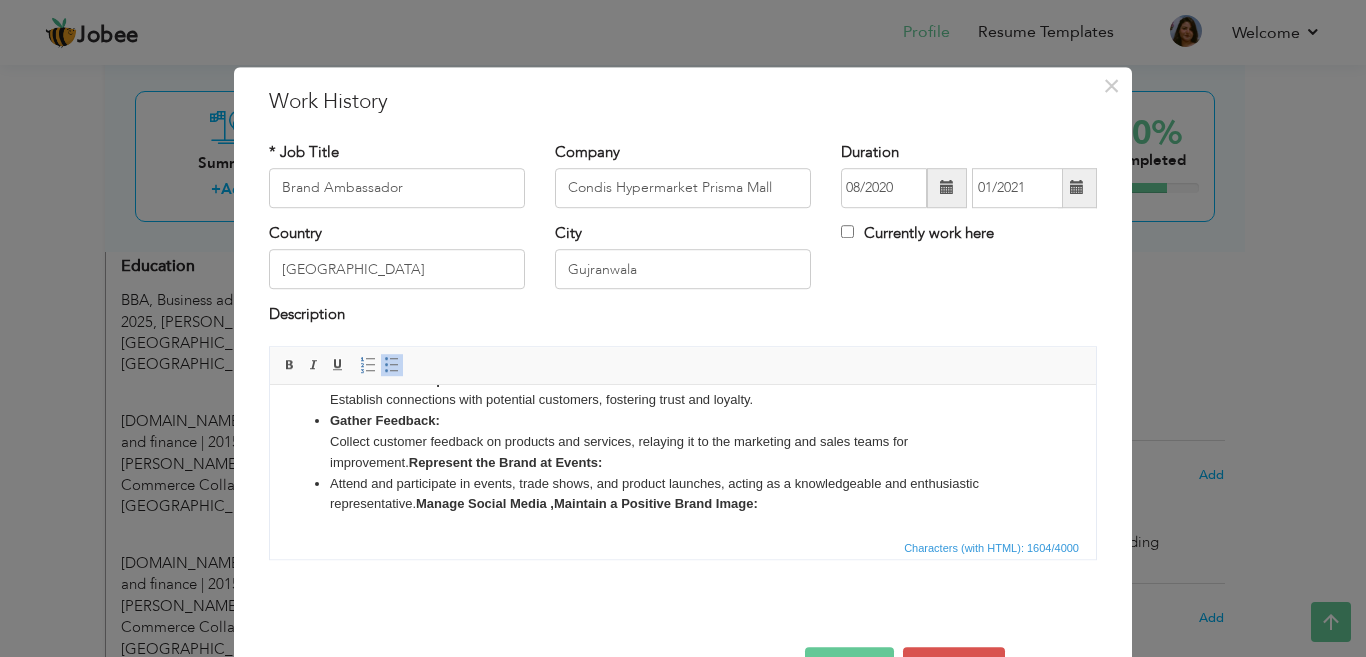 scroll, scrollTop: 277, scrollLeft: 0, axis: vertical 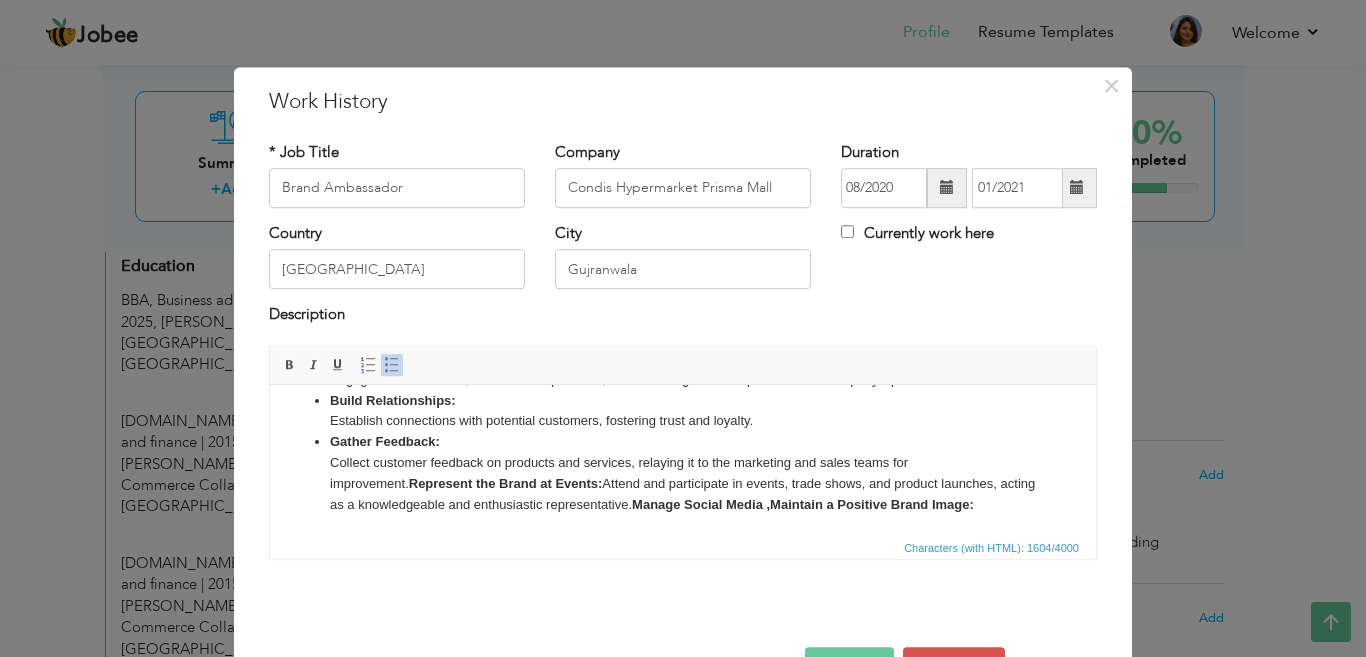 click on "Promote the Brand: Represent the company and its offerings to potential customers, highlighting key features and benefits.  Increase Brand Awareness: Boost the visibility of the brand through various promotional activities, including social media campaigns, events, and partnerships.  Drive Sales: Engage with customers, answer their questions, and encourage them to purchase the company's products or services.  Build Relationships: Establish connections with potential customers, fostering trust and loyalty.  Gather Feedback: Collect customer feedback on products and services, relaying it to the marketing and sales teams for improvement.  Represent the Brand at Events: ​​​​​​​ Attend and participate in events, trade shows, and product launches, acting as a knowledgeable and enthusiastic representative.  Manage Social Media , Maintain a Positive Brand Image:" at bounding box center (683, 379) 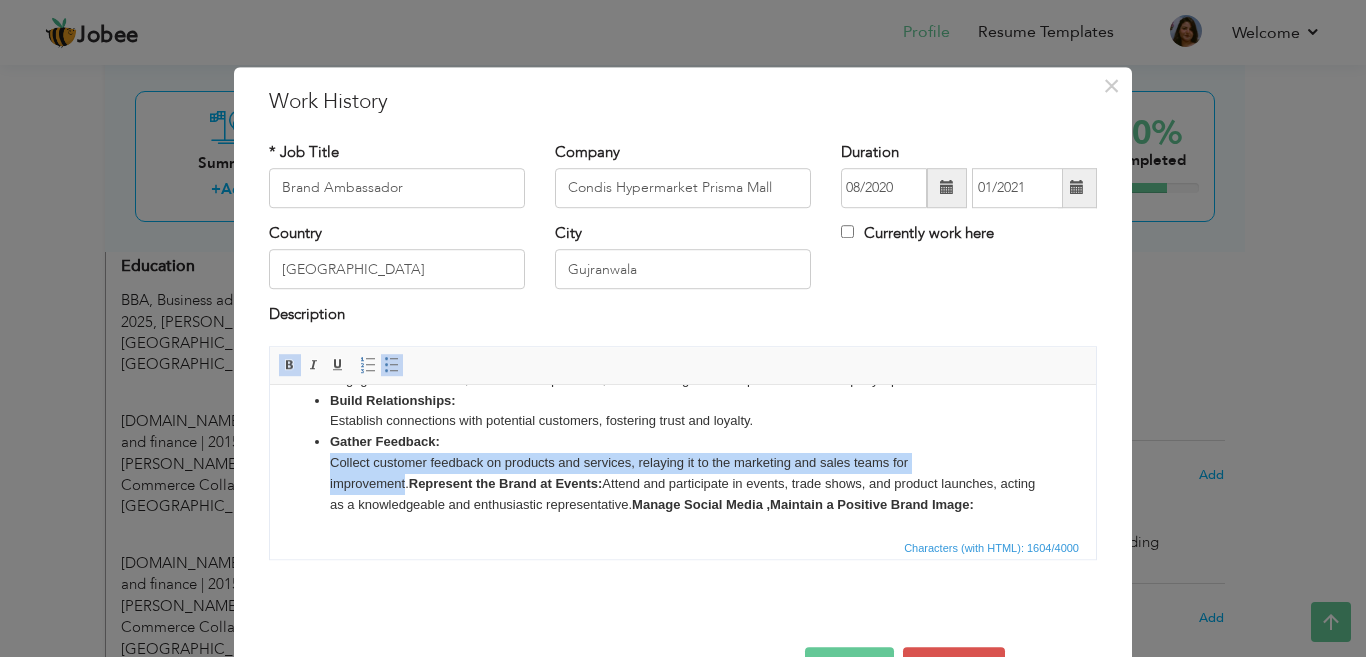 drag, startPoint x: 403, startPoint y: 483, endPoint x: 325, endPoint y: 459, distance: 81.608826 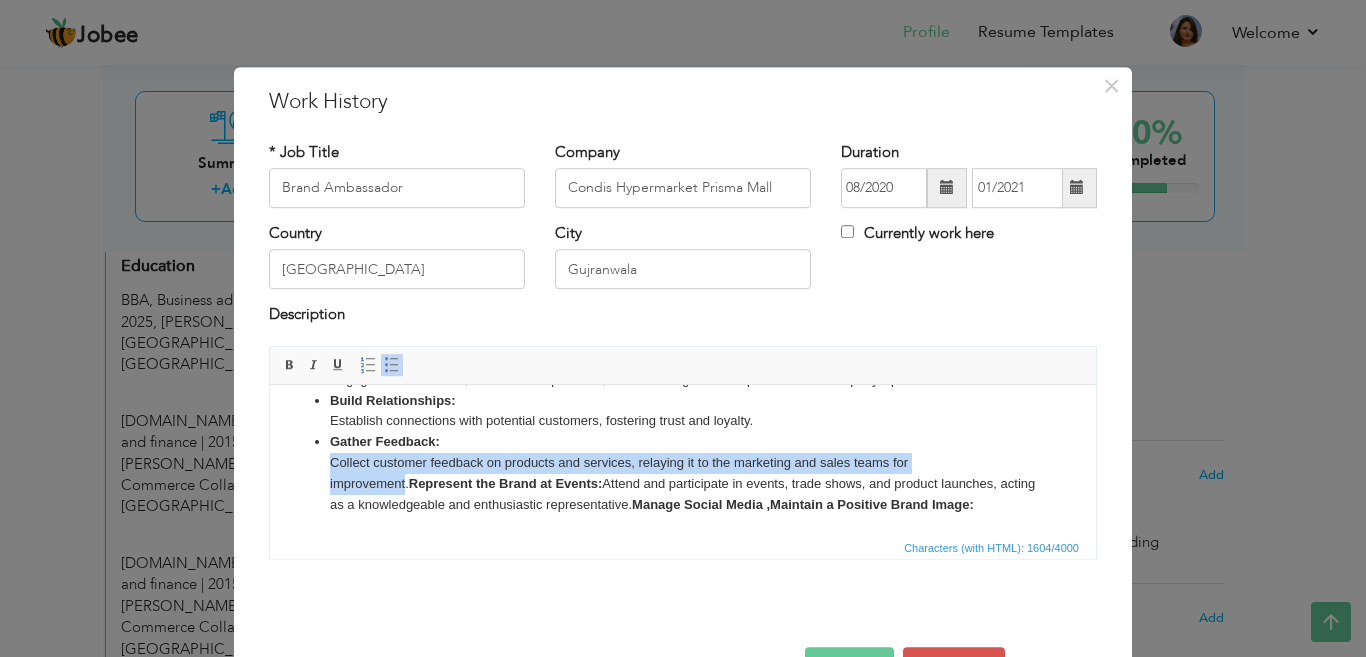 scroll, scrollTop: 257, scrollLeft: 0, axis: vertical 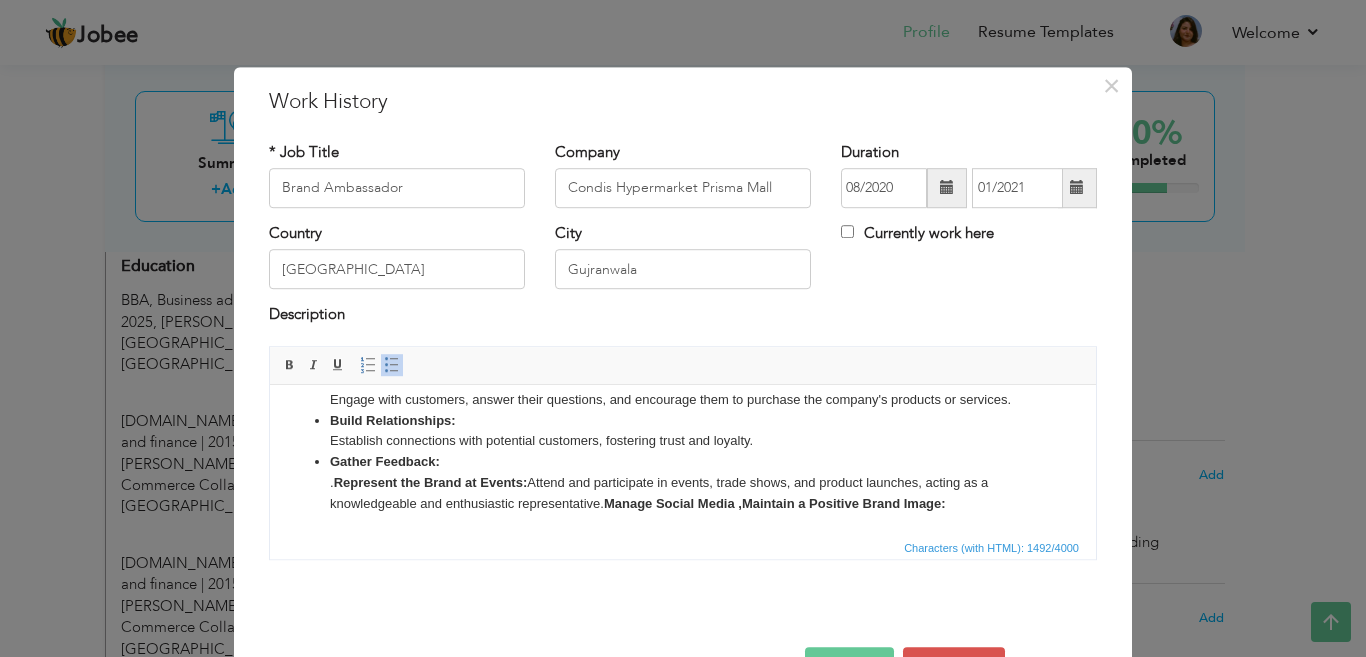 click on "Promote the Brand: Represent the company and its offerings to potential customers, highlighting key features and benefits.  Increase Brand Awareness: Boost the visibility of the brand through various promotional activities, including social media campaigns, events, and partnerships.  Drive Sales: Engage with customers, answer their questions, and encourage them to purchase the company's products or services.  Build Relationships: Establish connections with potential customers, fostering trust and loyalty.  Gather Feedback: .  Represent the Brand at Events: Attend and participate in events, trade shows, and product launches, acting as a knowledgeable and enthusiastic representative.  Manage Social Media , Maintain a Positive Brand Image:" at bounding box center (683, 389) 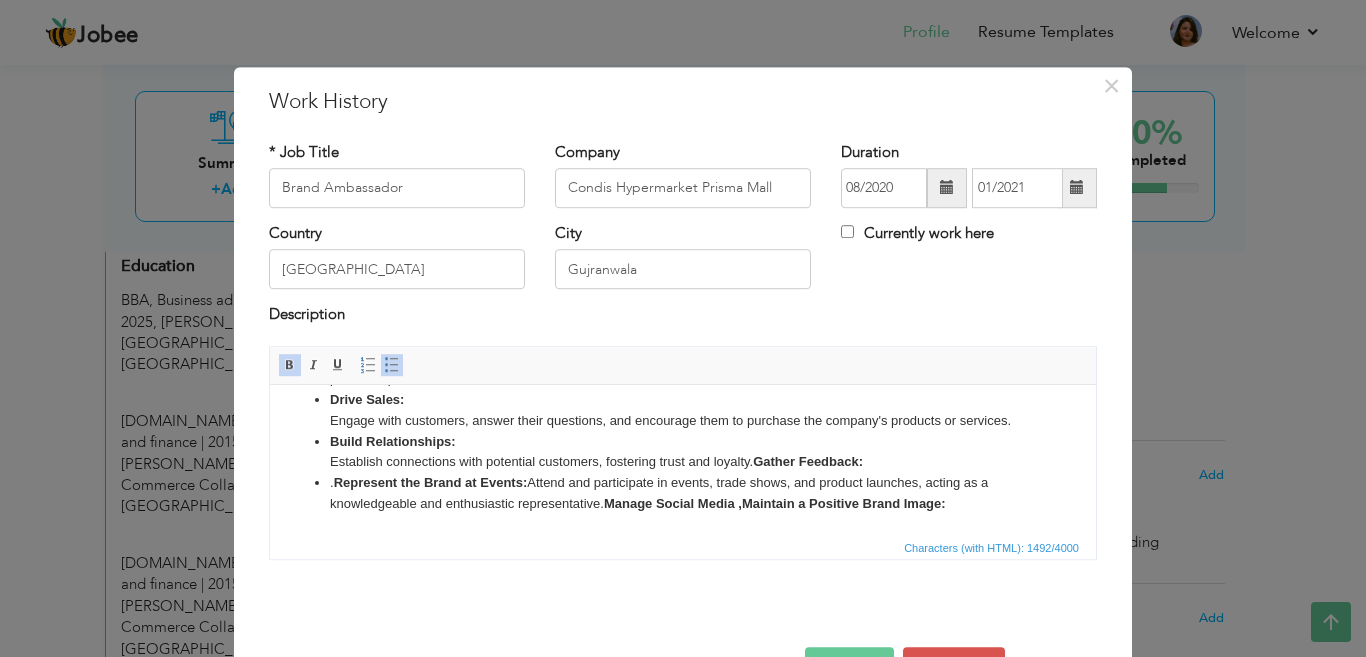 scroll, scrollTop: 236, scrollLeft: 0, axis: vertical 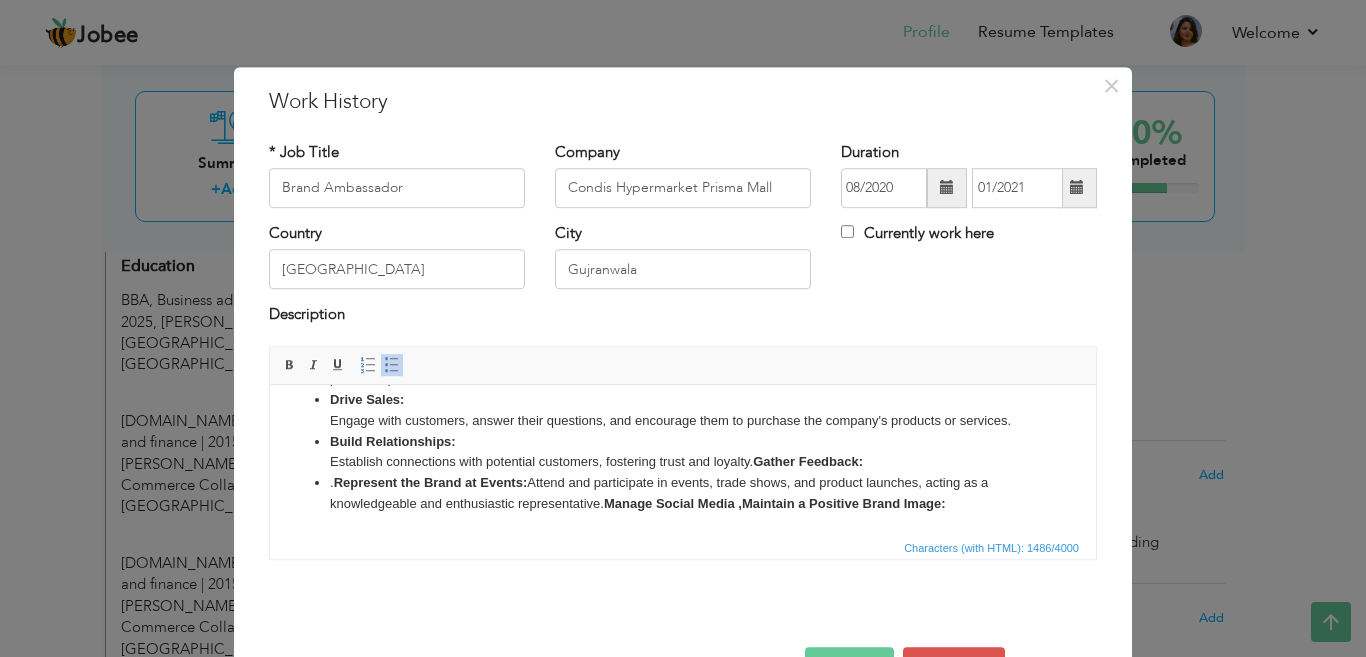 click on "Promote the Brand: Represent the company and its offerings to potential customers, highlighting key features and benefits.  Increase Brand Awareness: Boost the visibility of the brand through various promotional activities, including social media campaigns, events, and partnerships.  Drive Sales: Engage with customers, answer their questions, and encourage them to purchase the company's products or services.  Build Relationships: Establish connections with potential customers, fostering trust and loyalty.  ​​​​​​​ Gather Feedback: .  Represent the Brand at Events: Attend and participate in events, trade shows, and product launches, acting as a knowledgeable and enthusiastic representative.  Manage Social Media , Maintain a Positive Brand Image:" at bounding box center (683, 399) 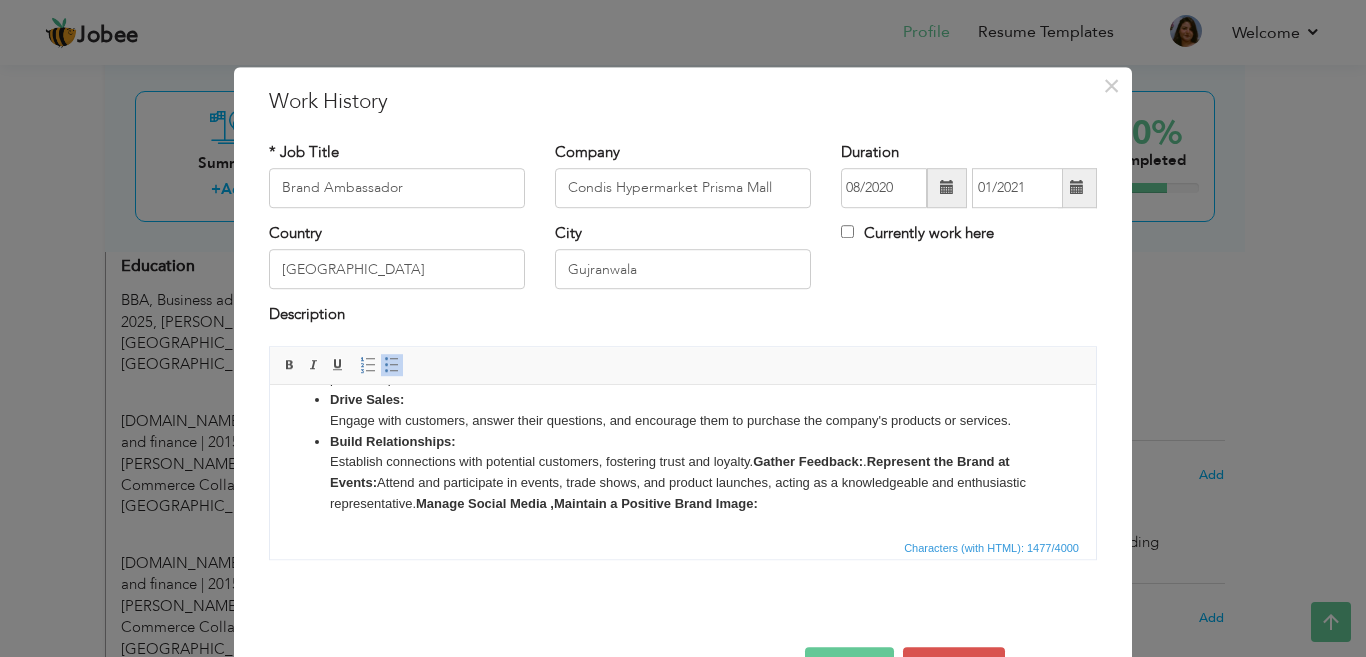 drag, startPoint x: 755, startPoint y: 456, endPoint x: 614, endPoint y: 448, distance: 141.22676 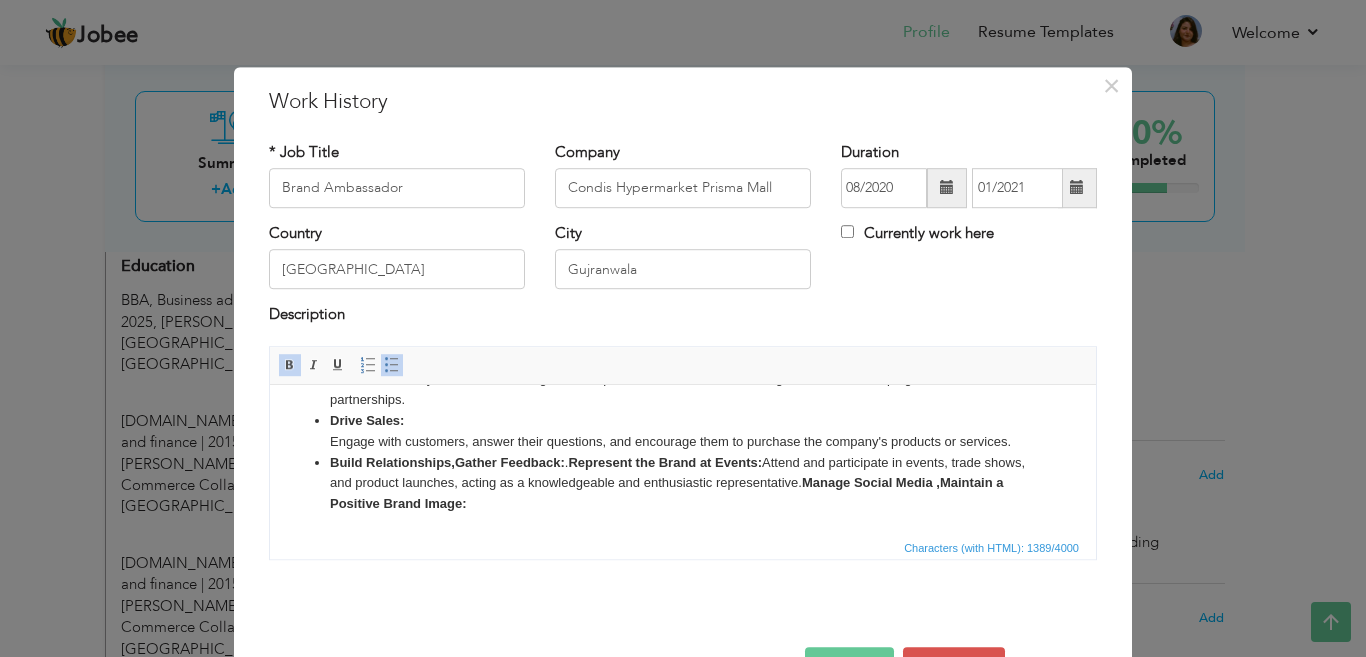 click on "Gather Feedback:" at bounding box center [510, 461] 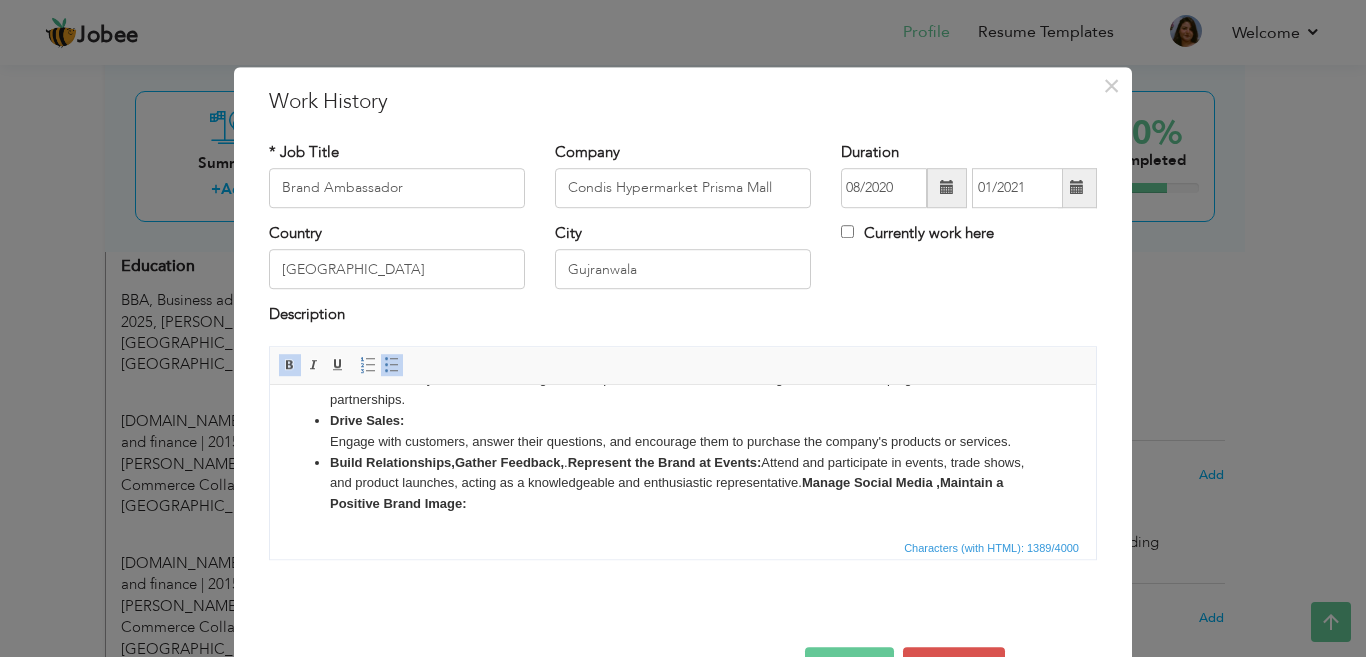 click on "Promote the Brand: Represent the company and its offerings to potential customers, highlighting key features and benefits.  Increase Brand Awareness: Boost the visibility of the brand through various promotional activities, including social media campaigns, events, and partnerships.  Drive Sales: Engage with customers, answer their questions, and encourage them to purchase the company's products or services.  Build Relationships, Gather Feedback, .  Represent the Brand at Events: Attend and participate in events, trade shows, and product launches, acting as a knowledgeable and enthusiastic representative.  Manage Social Media , Maintain a Positive Brand Image:" at bounding box center (683, 410) 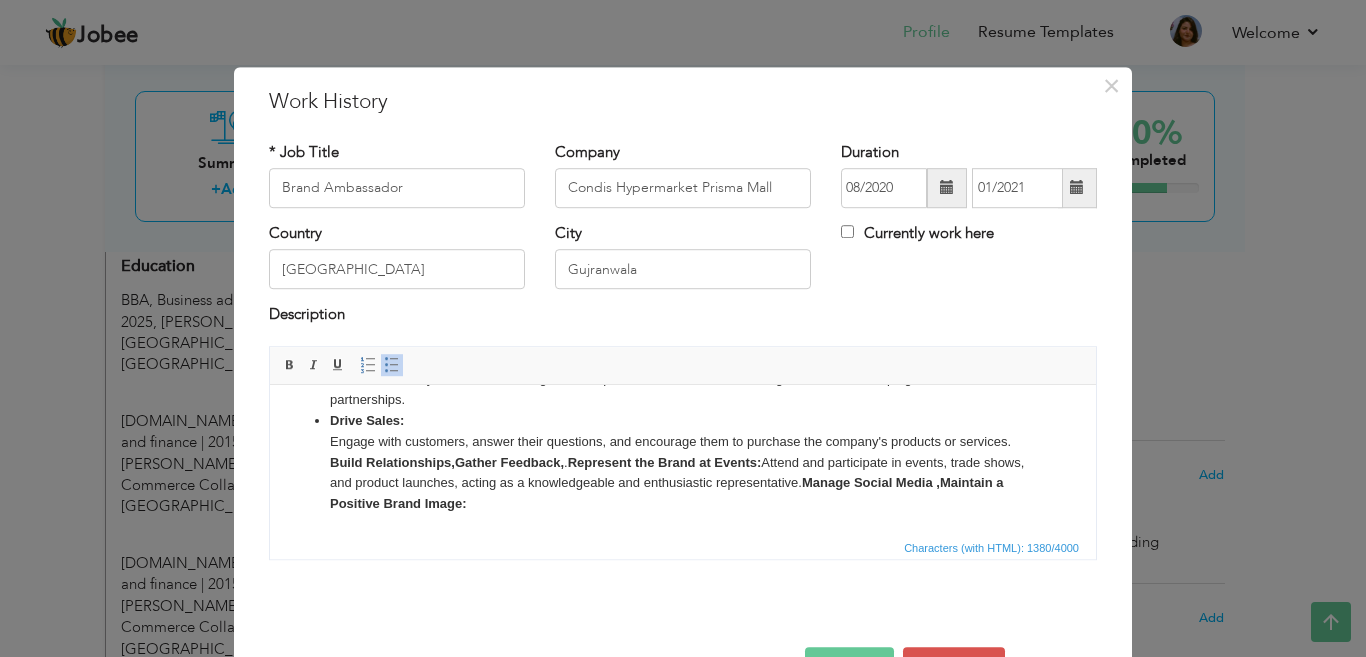 click on "Promote the Brand: Represent the company and its offerings to potential customers, highlighting key features and benefits.  Increase Brand Awareness: Boost the visibility of the brand through various promotional activities, including social media campaigns, events, and partnerships.  Drive Sales: Engage with customers, answer their questions, and encourage them to purchase the company's products or services.  ​​​​​​​ Build Relationships, Gather Feedback, .  Represent the Brand at Events: Attend and participate in events, trade shows, and product launches, acting as a knowledgeable and enthusiastic representative.  Manage Social Media , Maintain a Positive Brand Image:" at bounding box center [683, 410] 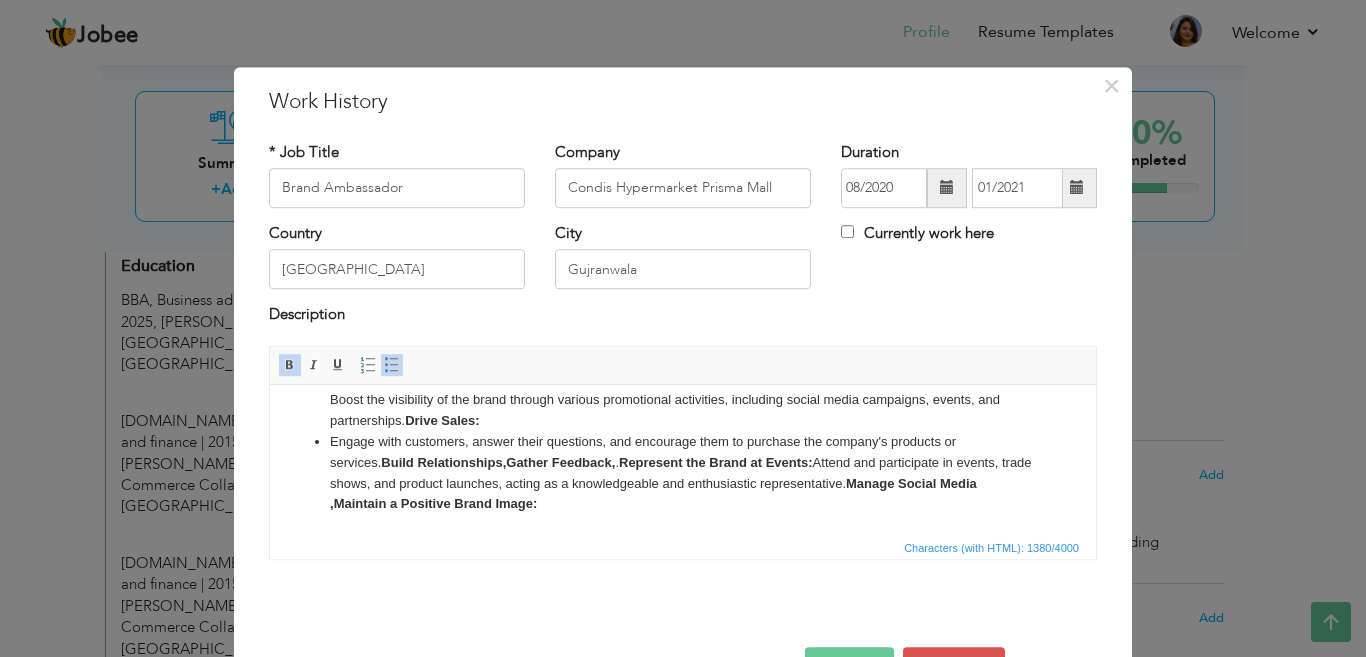 scroll, scrollTop: 194, scrollLeft: 0, axis: vertical 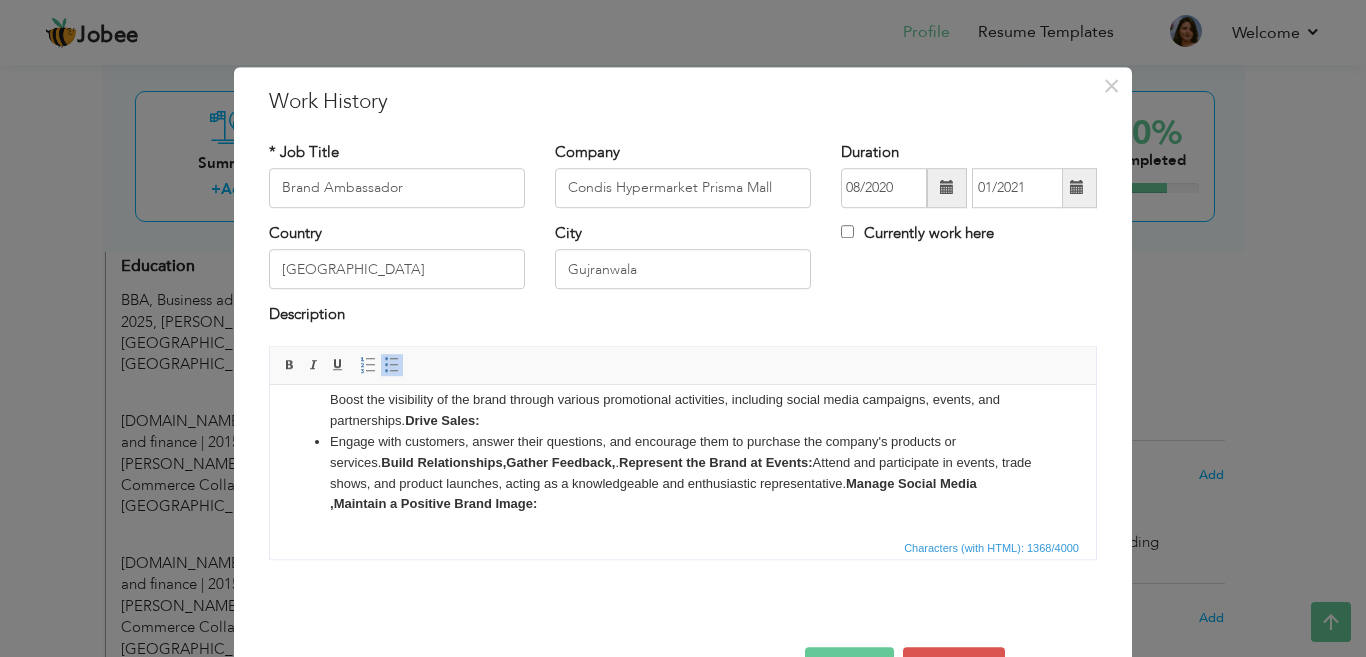 click on "Promote the Brand: Represent the company and its offerings to potential customers, highlighting key features and benefits.  Increase Brand Awareness: Boost the visibility of the brand through various promotional activities, including social media campaigns, events, and partnerships. Drive Sales: Engage with customers, answer their questions, and encourage them to purchase the company's products or services.  Build Relationships, Gather Feedback, .  Represent the Brand at Events: Attend and participate in events, trade shows, and product launches, acting as a knowledgeable and enthusiastic representative.  Manage Social Media , Maintain a Positive Brand Image:" at bounding box center (683, 420) 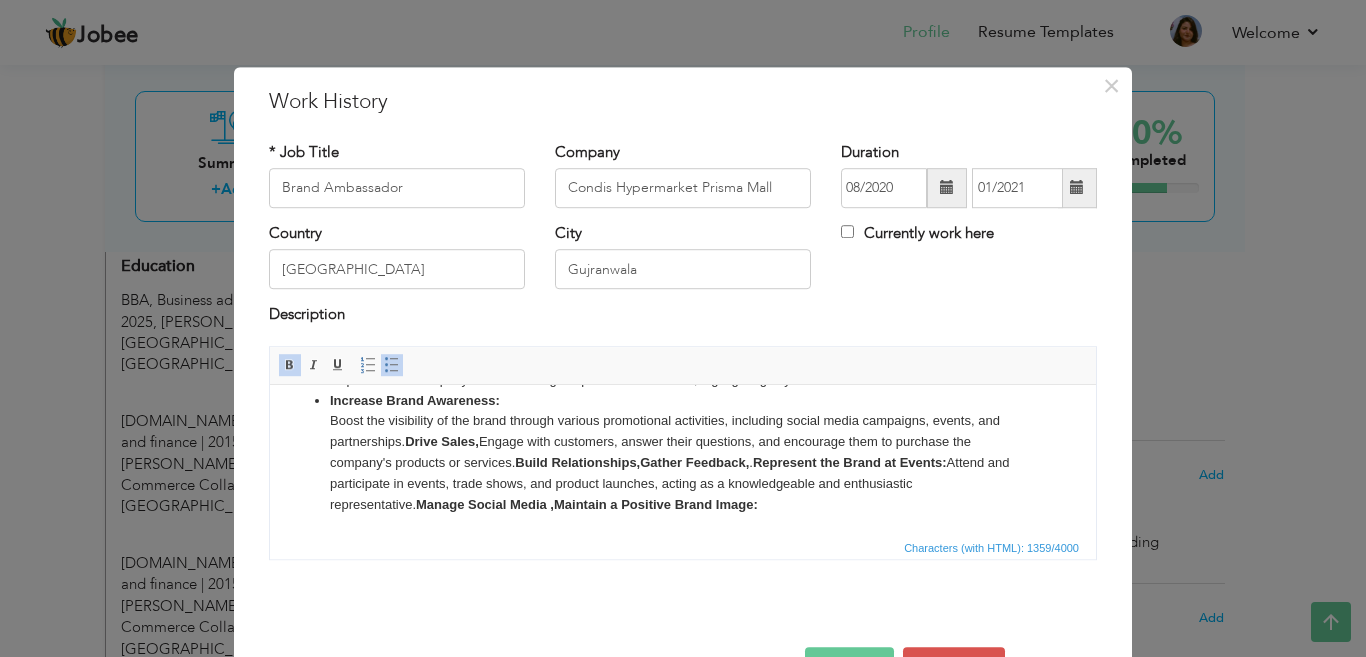 click on "Promote the Brand: Represent the company and its offerings to potential customers, highlighting key features and benefits.  Increase Brand Awareness: Boost the visibility of the brand through various promotional activities, including social media campaigns, events, and partnerships. Drive Sales, Engage with customers, answer their questions, and encourage them to purchase the company's products or services.  Build Relationships, Gather Feedback, .  Represent the Brand at Events: Attend and participate in events, trade shows, and product launches, acting as a knowledgeable and enthusiastic representative.  Manage Social Media , Maintain a Positive Brand Image:" at bounding box center [683, 431] 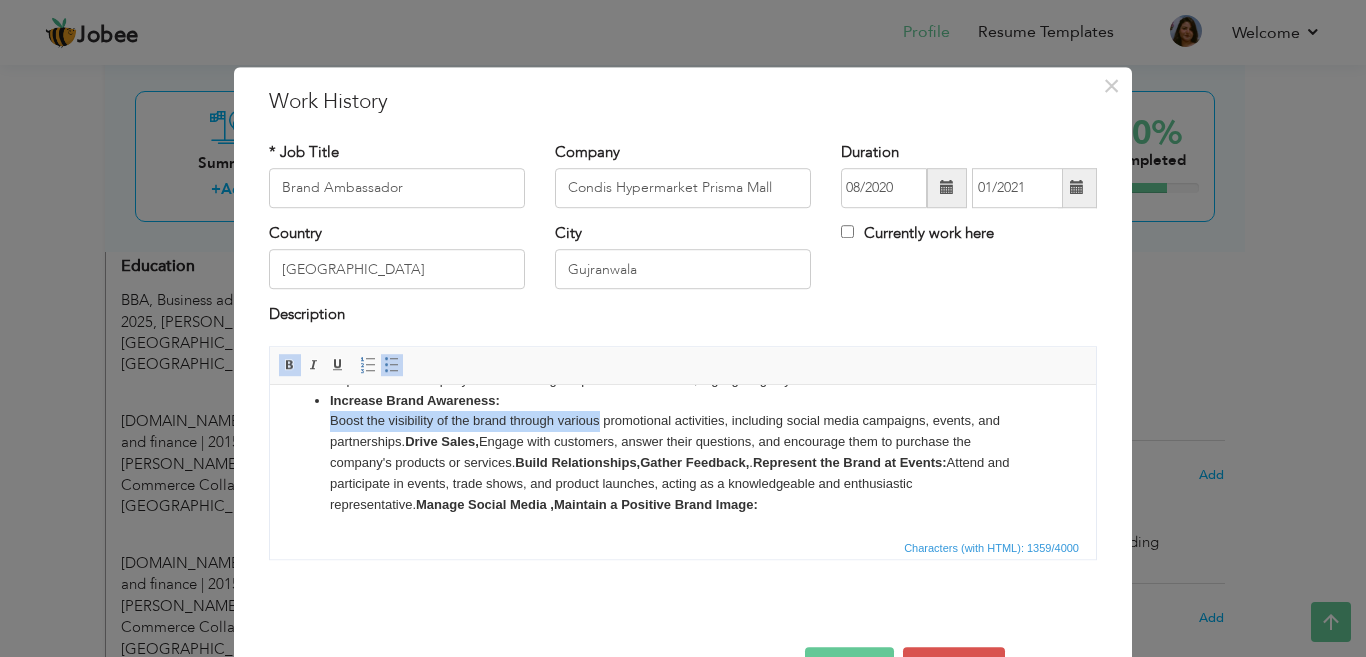 drag, startPoint x: 599, startPoint y: 417, endPoint x: 329, endPoint y: 424, distance: 270.09073 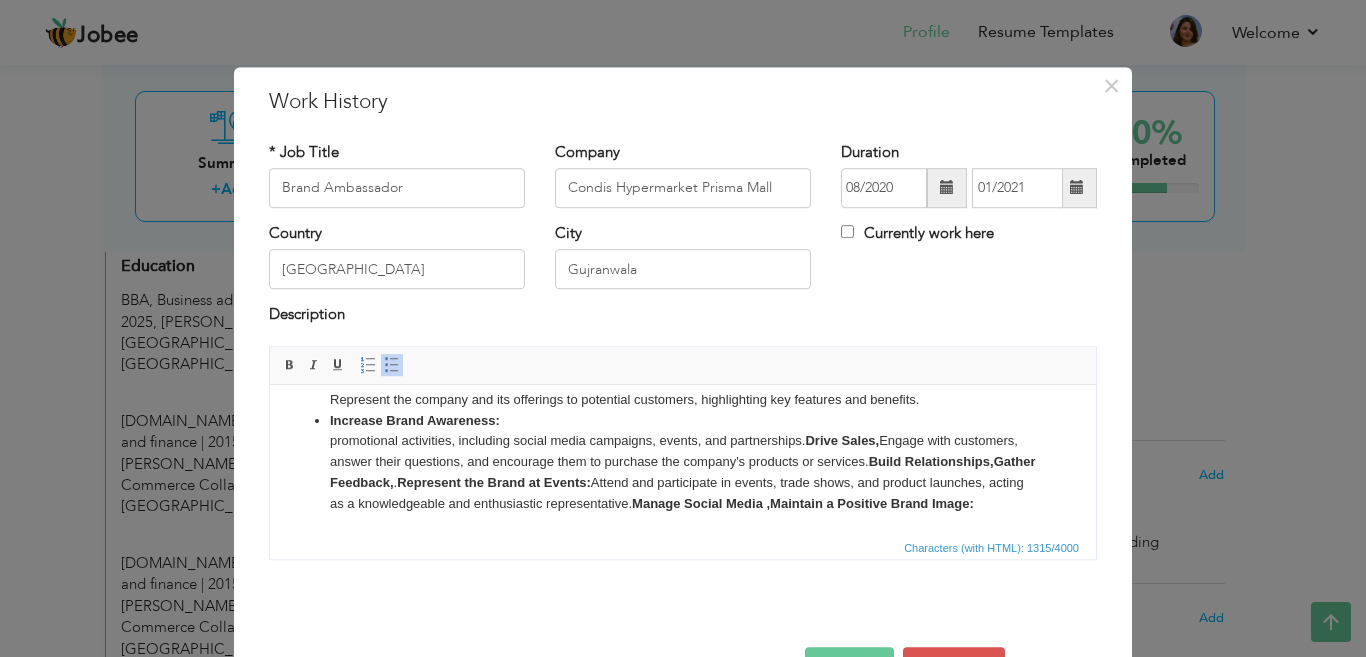 click on "Promote the Brand: Represent the company and its offerings to potential customers, highlighting key features and benefits.  Increase Brand Awareness:  promotional activities, including social media campaigns, events, and partnerships. Drive Sales, Engage with customers, answer their questions, and encourage them to purchase the company's products or services.  Build Relationships, Gather Feedback, .  Represent the Brand at Events: Attend and participate in events, trade shows, and product launches, acting as a knowledgeable and enthusiastic representative.  Manage Social Media , Maintain a Positive Brand Image:" at bounding box center [683, 441] 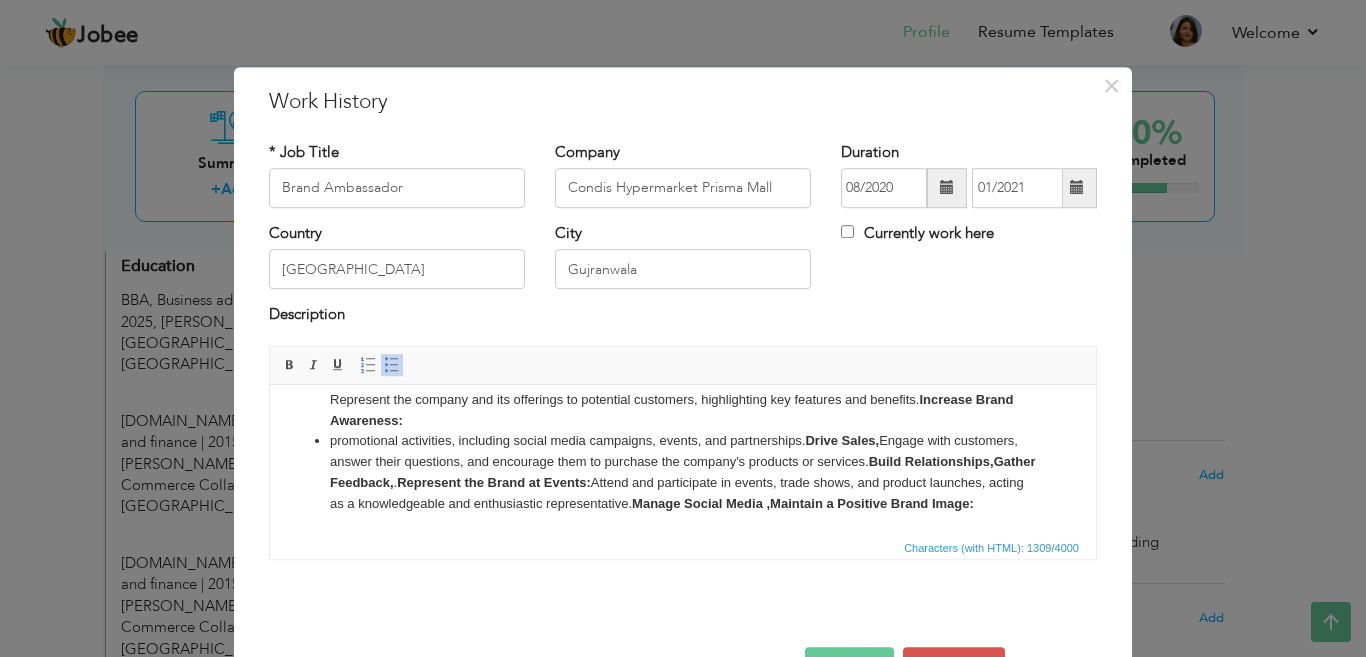 click on "Promote the Brand: Represent the company and its offerings to potential customers, highlighting key features and benefits.  ​​​​​​​ Increase Brand Awareness:  promotional activities, including social media campaigns, events, and partnerships. Drive Sales, Engage with customers, answer their questions, and encourage them to purchase the company's products or services.  Build Relationships, Gather Feedback, .  Represent the Brand at Events: Attend and participate in events, trade shows, and product launches, acting as a knowledgeable and enthusiastic representative.  Manage Social Media , Maintain a Positive Brand Image:" at bounding box center (683, 441) 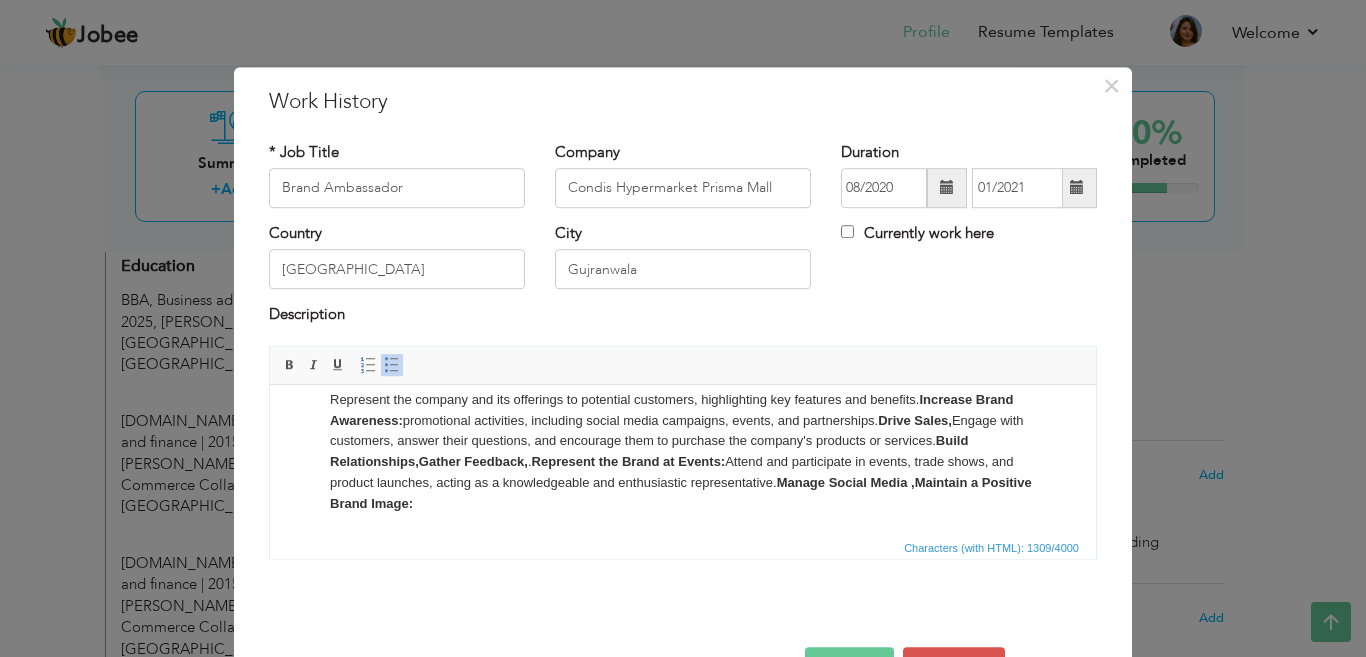scroll, scrollTop: 153, scrollLeft: 0, axis: vertical 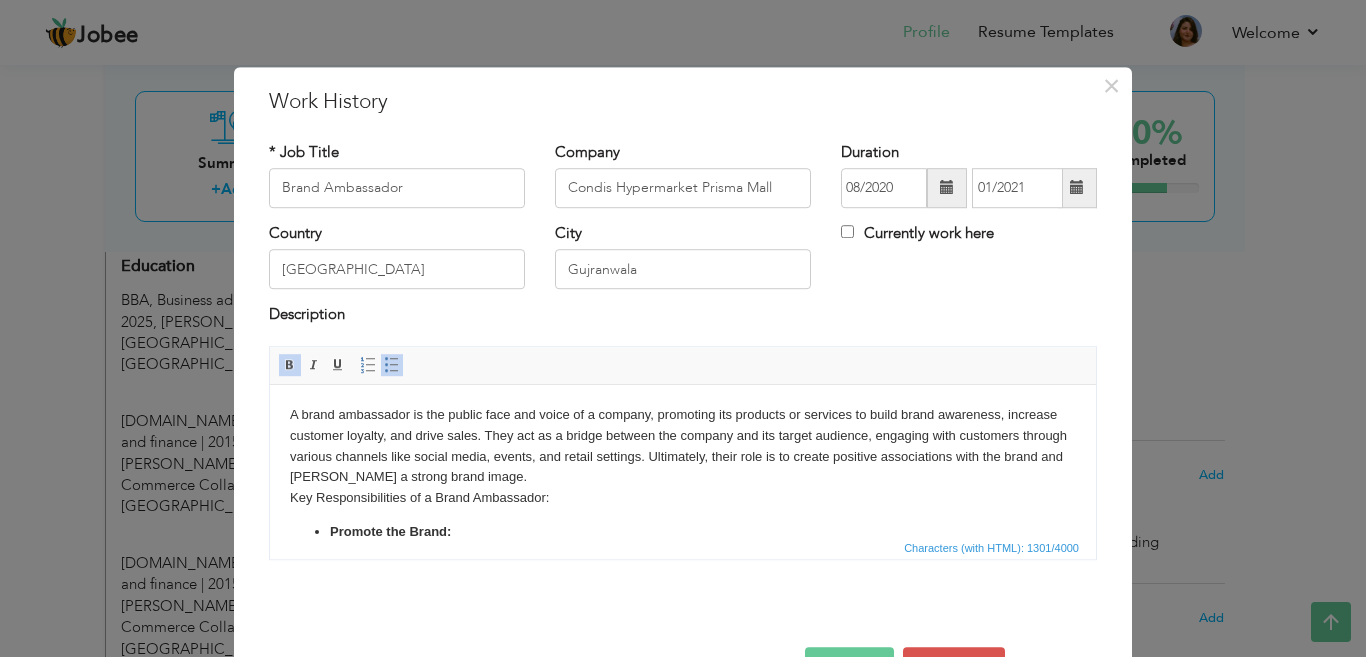 click on "A brand ambassador is the public face and voice of a company, promoting its products or services to build brand awareness, increase customer loyalty, and drive sales. They act as a bridge between the company and its target audience, engaging with customers through various channels like social media, events, and retail settings. Ultimately, their role is to create positive associations with the brand and foster a strong brand image.  Key Responsibilities of a Brand Ambassador: Promote the Brand: Represent the company and its offerings to potential customers, highlighting key features and benefits.  Increase Brand Awareness,s  promotional activities, including social media campaigns, events, and partnerships. Drive Sales, Engage with customers, answer their questions, and encourage them to purchase the company's products or services.  Build Relationships, Gather Feedback, .  Represent the Brand at Events: Manage Social Media , Maintain a Positive Brand Image:" at bounding box center (683, 535) 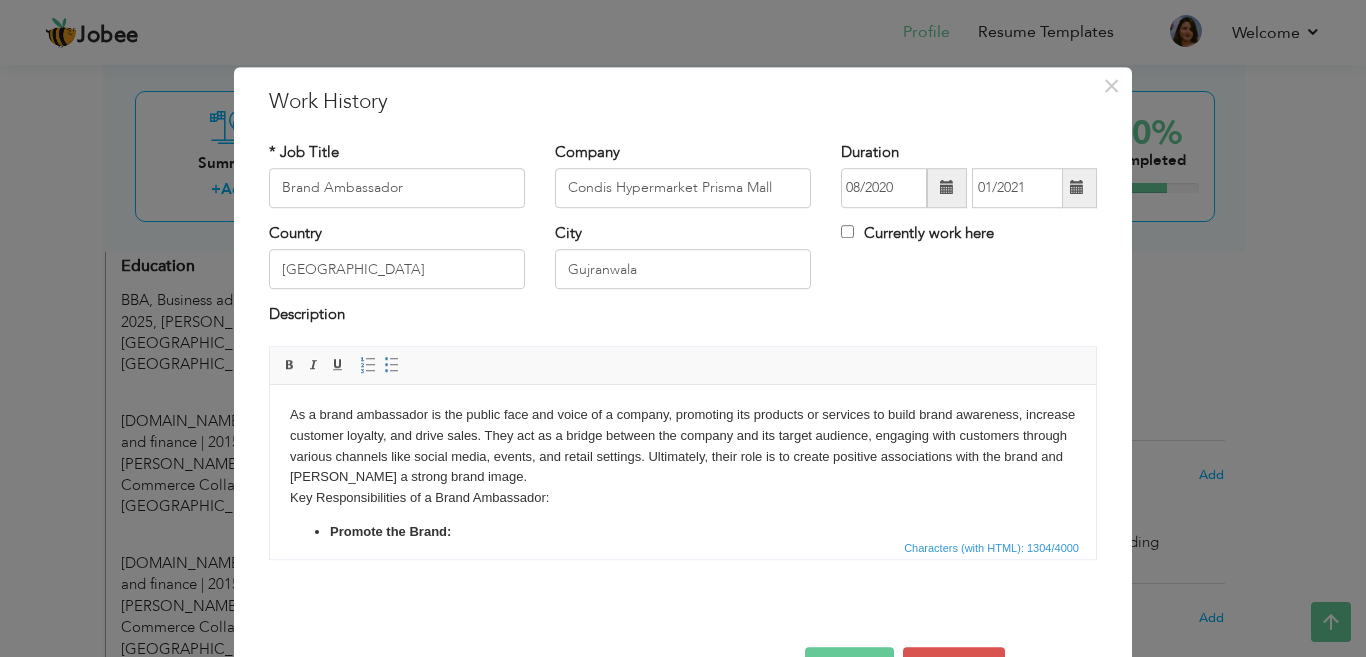 click on "As a brand ambassador is the public face and voice of a company, promoting its products or services to build brand awareness, increase customer loyalty, and drive sales. They act as a bridge between the company and its target audience, engaging with customers through various channels like social media, events, and retail settings. Ultimately, their role is to create positive associations with the brand and foster a strong brand image.  Key Responsibilities of a Brand Ambassador: Promote the Brand: Represent the company and its offerings to potential customers, highlighting key features and benefits.  Increase Brand Awareness,s  promotional activities, including social media campaigns, events, and partnerships. Drive Sales, Engage with customers, answer their questions, and encourage them to purchase the company's products or services.  Build Relationships, Gather Feedback, .  Represent the Brand at Events: Manage Social Media , Maintain a Positive Brand Image:" at bounding box center (683, 535) 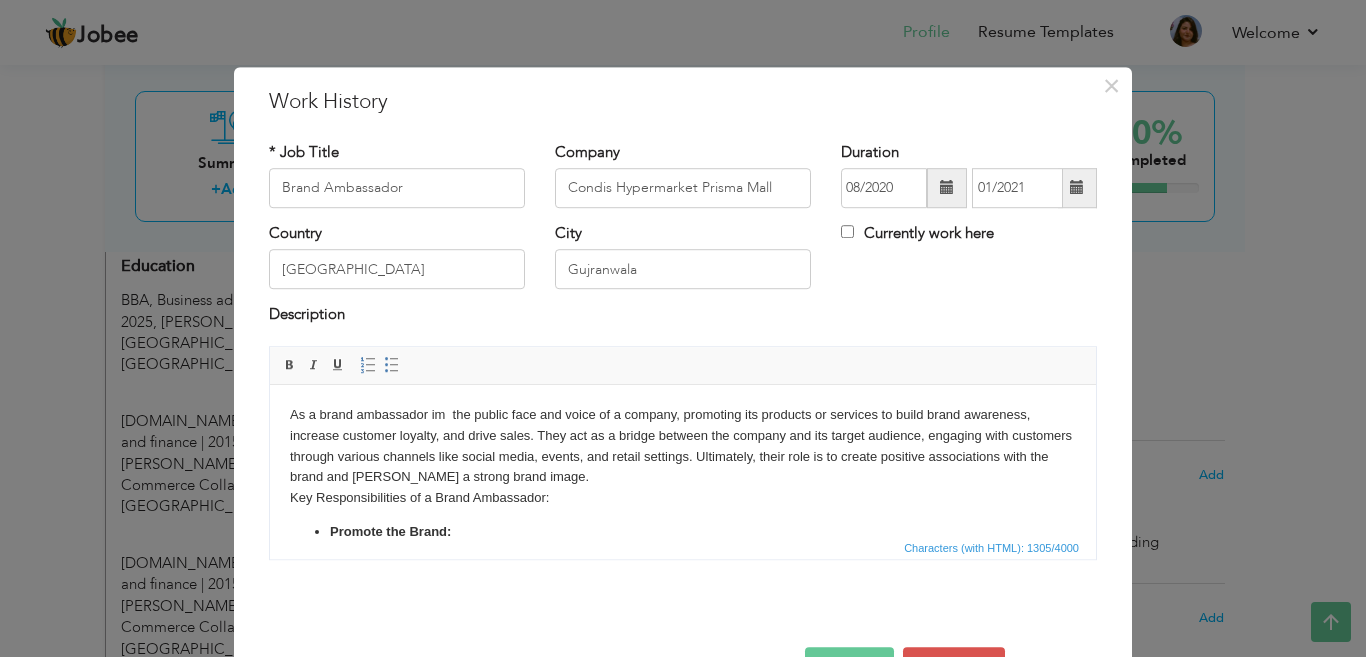 click on "As a brand ambassador im  the public face and voice of a company, promoting its products or services to build brand awareness, increase customer loyalty, and drive sales. They act as a bridge between the company and its target audience, engaging with customers through various channels like social media, events, and retail settings. Ultimately, their role is to create positive associations with the brand and foster a strong brand image.  Key Responsibilities of a Brand Ambassador: Promote the Brand: Represent the company and its offerings to potential customers, highlighting key features and benefits.  Increase Brand Awareness,s  promotional activities, including social media campaigns, events, and partnerships. Drive Sales, Engage with customers, answer their questions, and encourage them to purchase the company's products or services.  Build Relationships, Gather Feedback, .  Represent the Brand at Events: Manage Social Media , Maintain a Positive Brand Image:" at bounding box center (683, 535) 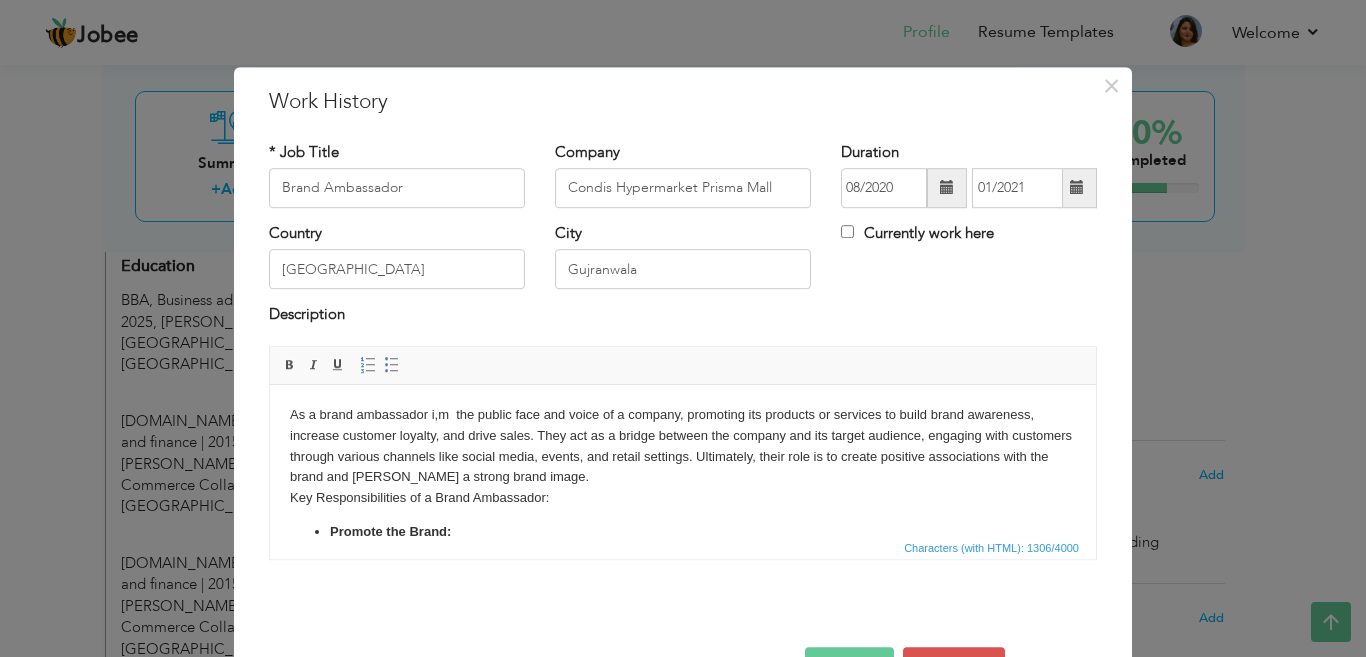 click on "As a brand ambassador i,m  the public face and voice of a company, promoting its products or services to build brand awareness, increase customer loyalty, and drive sales. They act as a bridge between the company and its target audience, engaging with customers through various channels like social media, events, and retail settings. Ultimately, their role is to create positive associations with the brand and foster a strong brand image.  Key Responsibilities of a Brand Ambassador: Promote the Brand: Represent the company and its offerings to potential customers, highlighting key features and benefits.  Increase Brand Awareness,s  promotional activities, including social media campaigns, events, and partnerships. Drive Sales, Engage with customers, answer their questions, and encourage them to purchase the company's products or services.  Build Relationships, Gather Feedback, .  Represent the Brand at Events: Manage Social Media , Maintain a Positive Brand Image:" at bounding box center (683, 535) 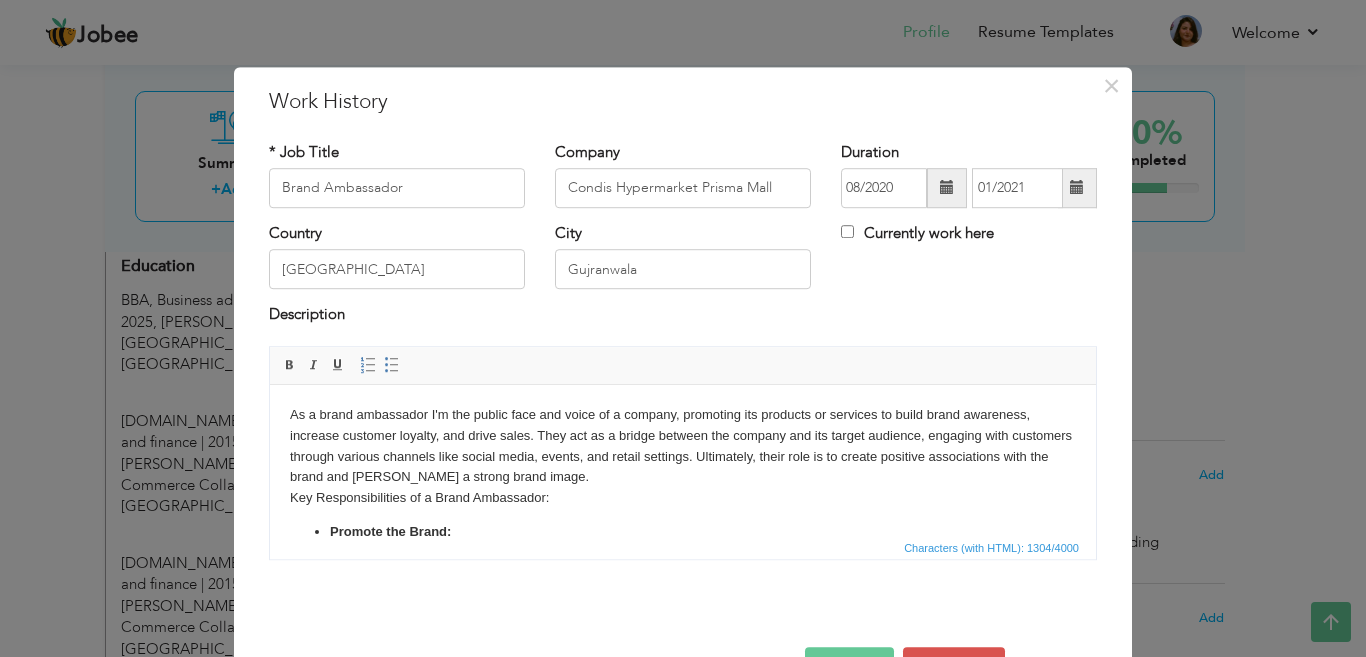 click on "As a brand ambassador I'm the public face and voice of a company, promoting its products or services to build brand awareness, increase customer loyalty, and drive sales. They act as a bridge between the company and its target audience, engaging with customers through various channels like social media, events, and retail settings. Ultimately, their role is to create positive associations with the brand and foster a strong brand image.  Key Responsibilities of a Brand Ambassador: Promote the Brand: Represent the company and its offerings to potential customers, highlighting key features and benefits.  Increase Brand Awareness,s  promotional activities, including social media campaigns, events, and partnerships. Drive Sales, Engage with customers, answer their questions, and encourage them to purchase the company's products or services.  Build Relationships, Gather Feedback, .  Represent the Brand at Events: Manage Social Media , Maintain a Positive Brand Image:" at bounding box center [683, 535] 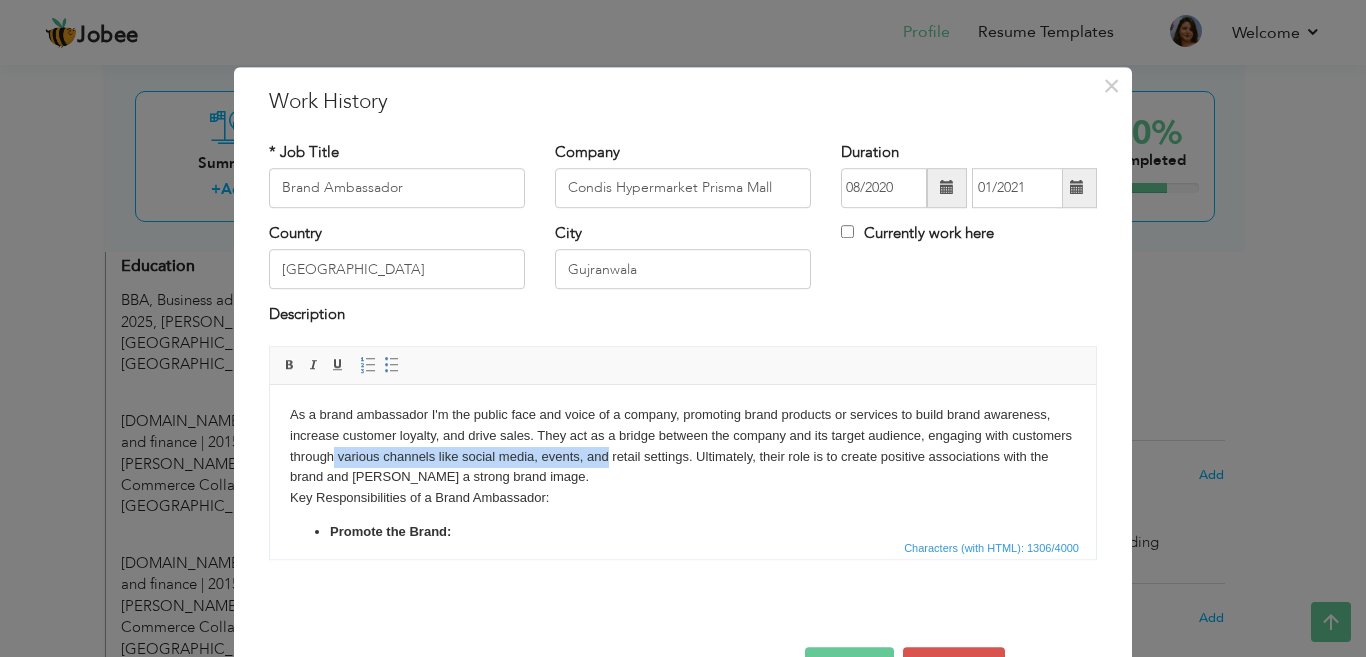drag, startPoint x: 672, startPoint y: 461, endPoint x: 398, endPoint y: 460, distance: 274.00183 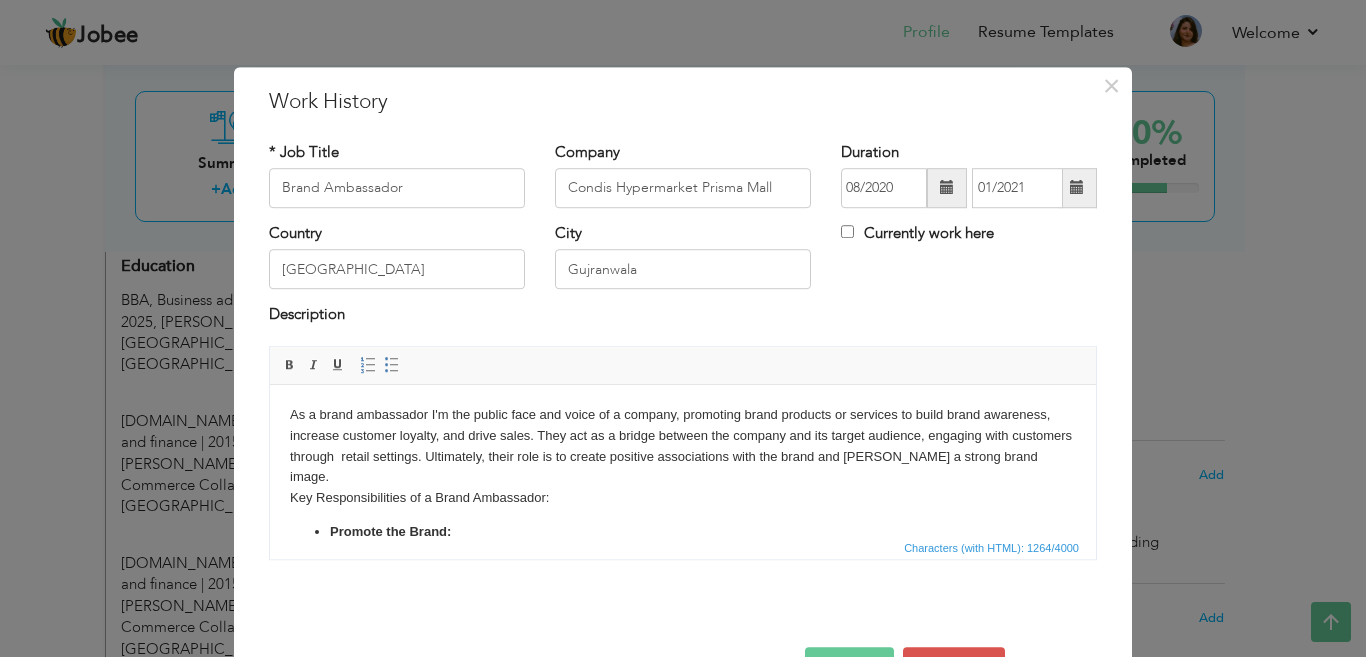 click on "As a brand ambassador I'm the public face and voice of a company, promoting brand products or services to build brand awareness, increase customer loyalty, and drive sales. They act as a bridge between the company and its target audience, engaging with customers through  retail settings. Ultimately, their role is to create positive associations with the brand and foster a strong brand image.  Key Responsibilities of a Brand Ambassador: Promote the Brand: Represent the company and its offerings to potential customers, highlighting key features and benefits.  Increase Brand Awareness,s  promotional activities, including social media campaigns, events, and partnerships. Drive Sales, Engage with customers, answer their questions, and encourage them to purchase the company's products or services.  Build Relationships, Gather Feedback, .  Represent the Brand at Events: Attend and participate in events, trade shows, and product launches, acting as a knowledgeable and enthusiastic representative." at bounding box center [683, 535] 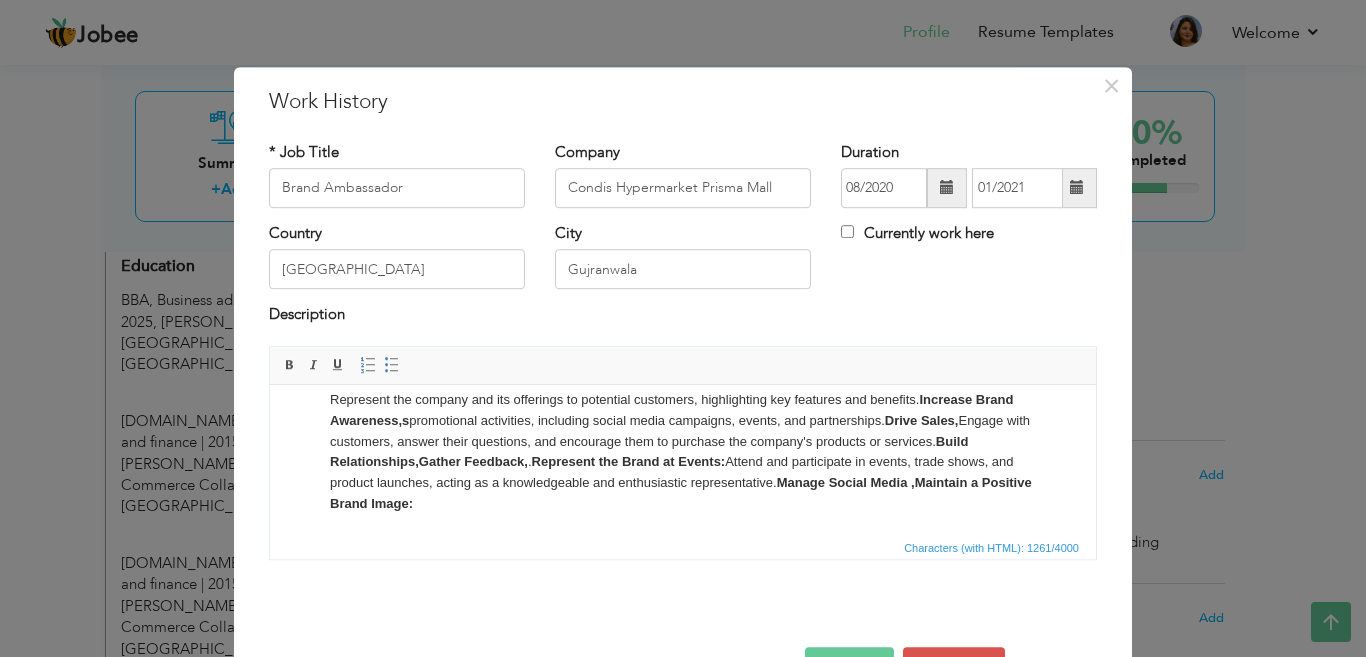 scroll, scrollTop: 0, scrollLeft: 0, axis: both 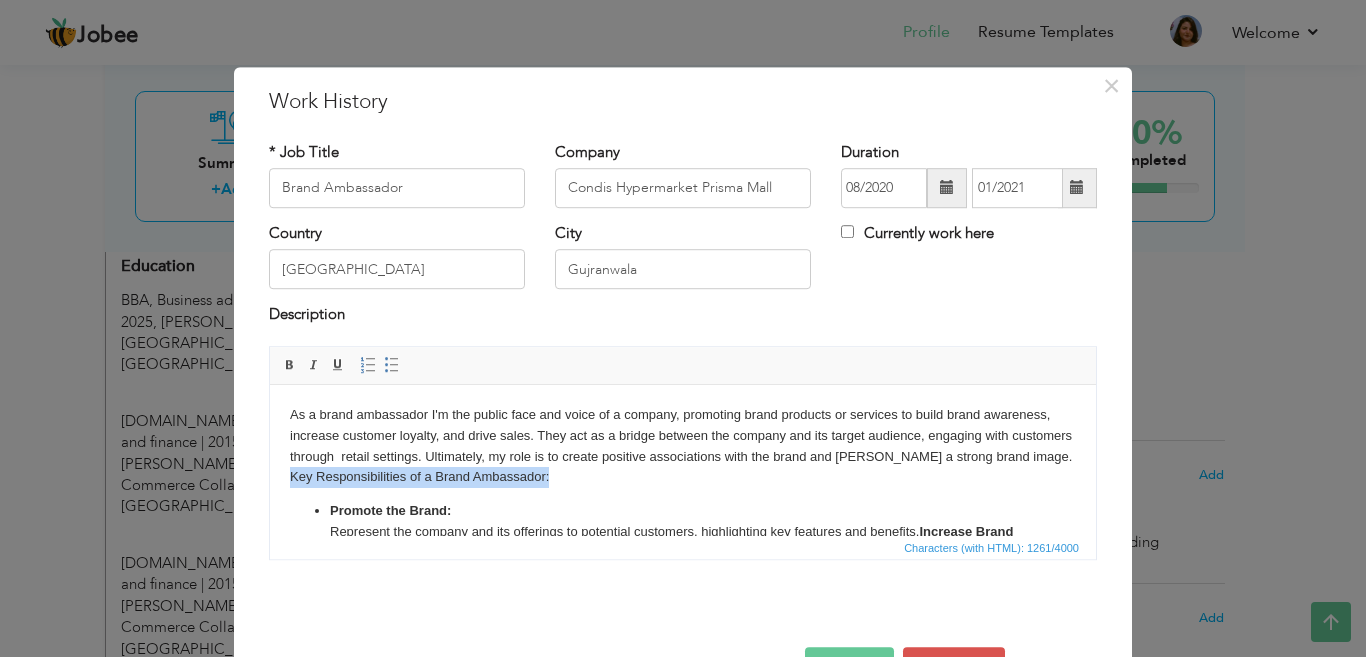 drag, startPoint x: 553, startPoint y: 495, endPoint x: 270, endPoint y: 494, distance: 283.00177 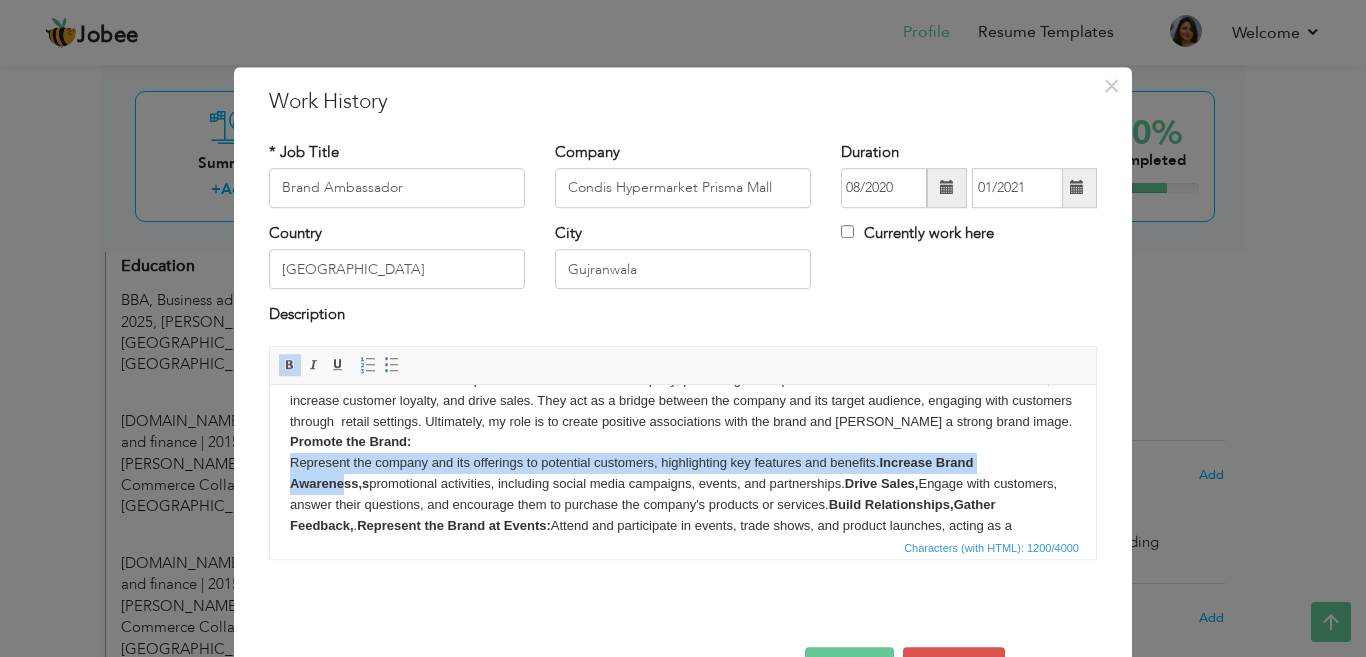 scroll, scrollTop: 40, scrollLeft: 0, axis: vertical 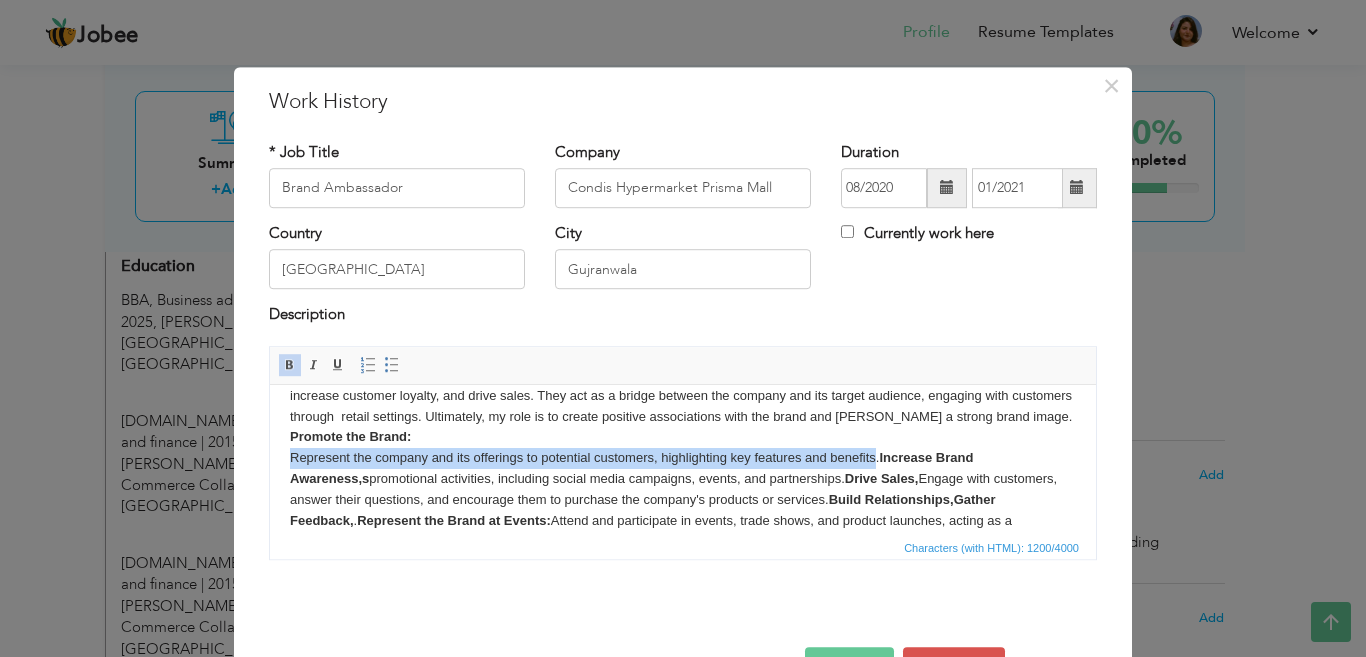 drag, startPoint x: 290, startPoint y: 522, endPoint x: 875, endPoint y: 475, distance: 586.885 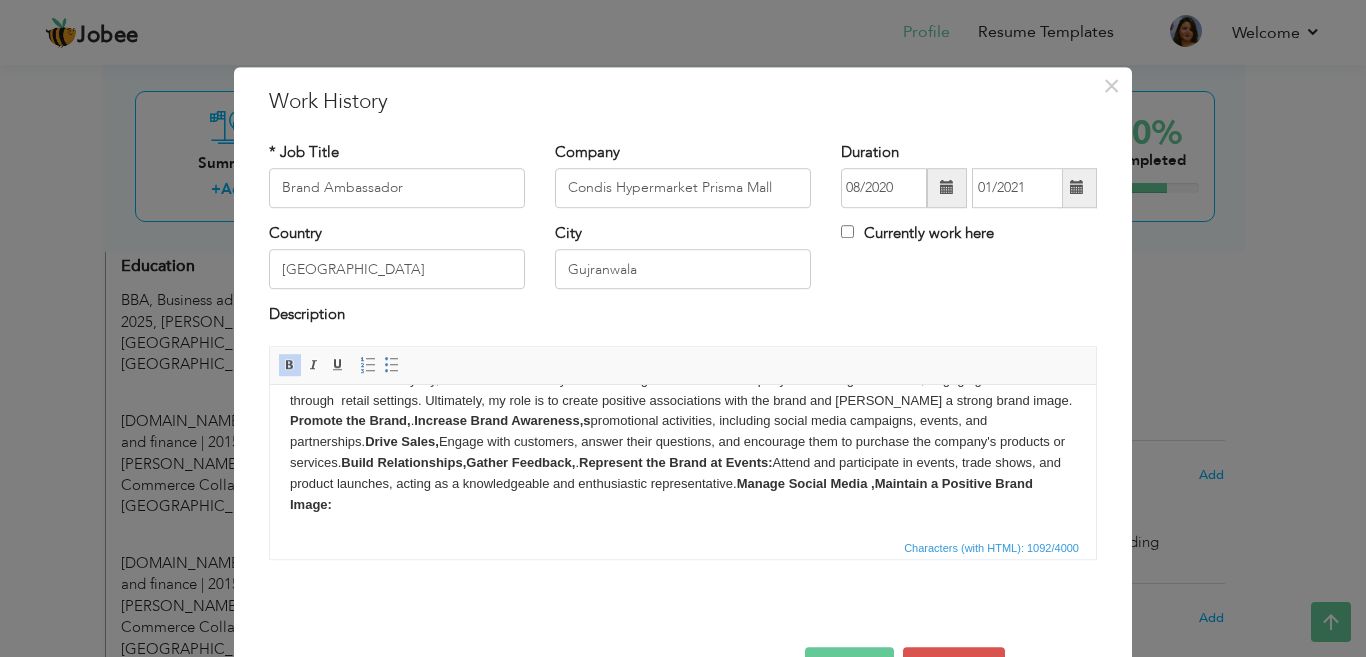 scroll, scrollTop: 77, scrollLeft: 0, axis: vertical 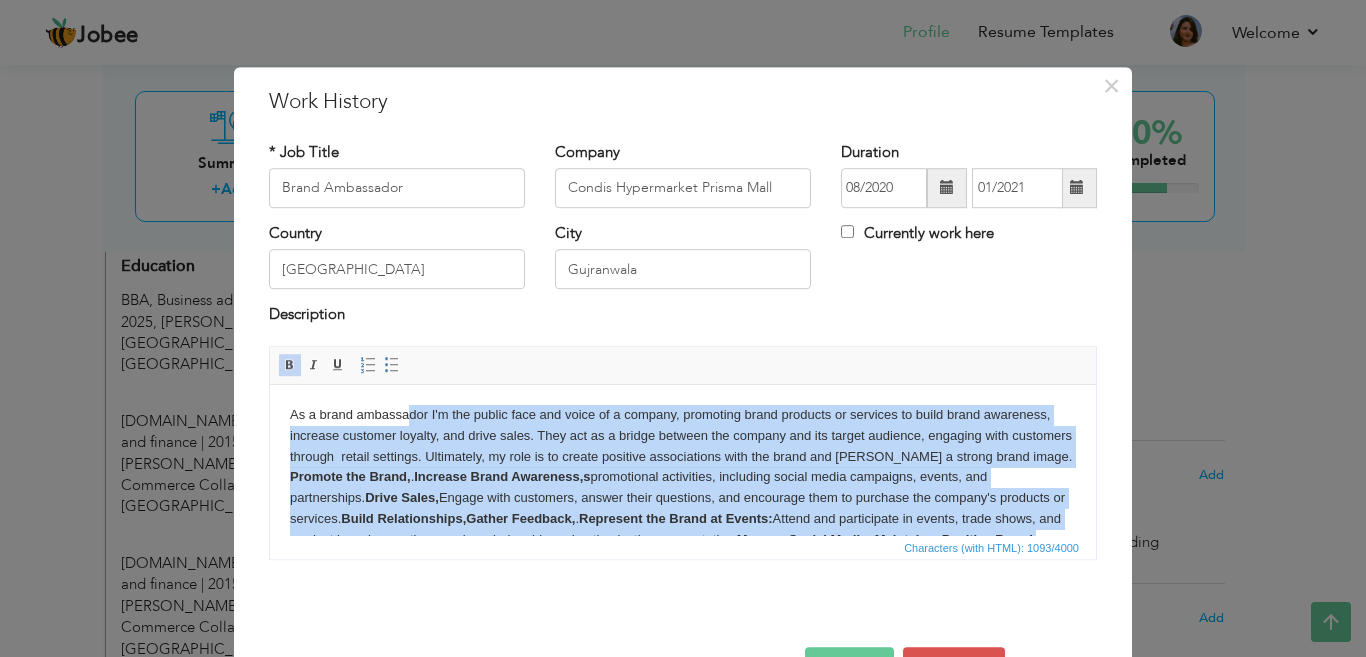 drag, startPoint x: 493, startPoint y: 519, endPoint x: 406, endPoint y: 399, distance: 148.21944 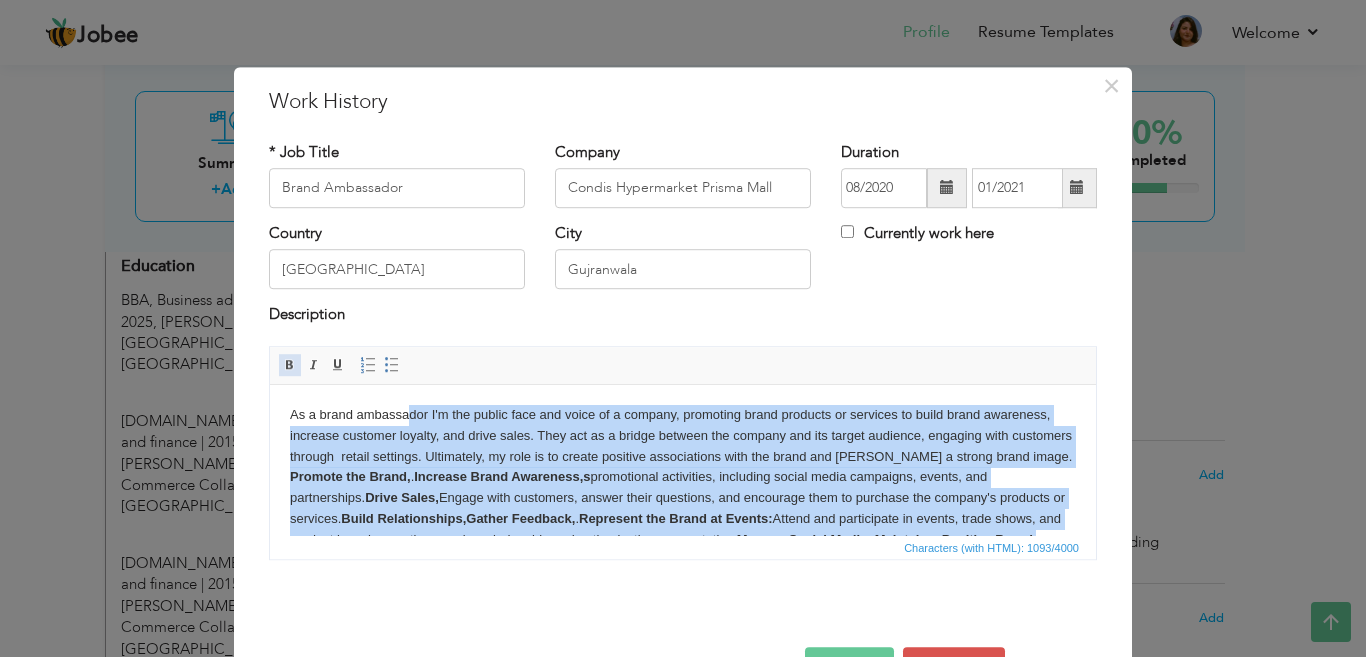click at bounding box center (290, 365) 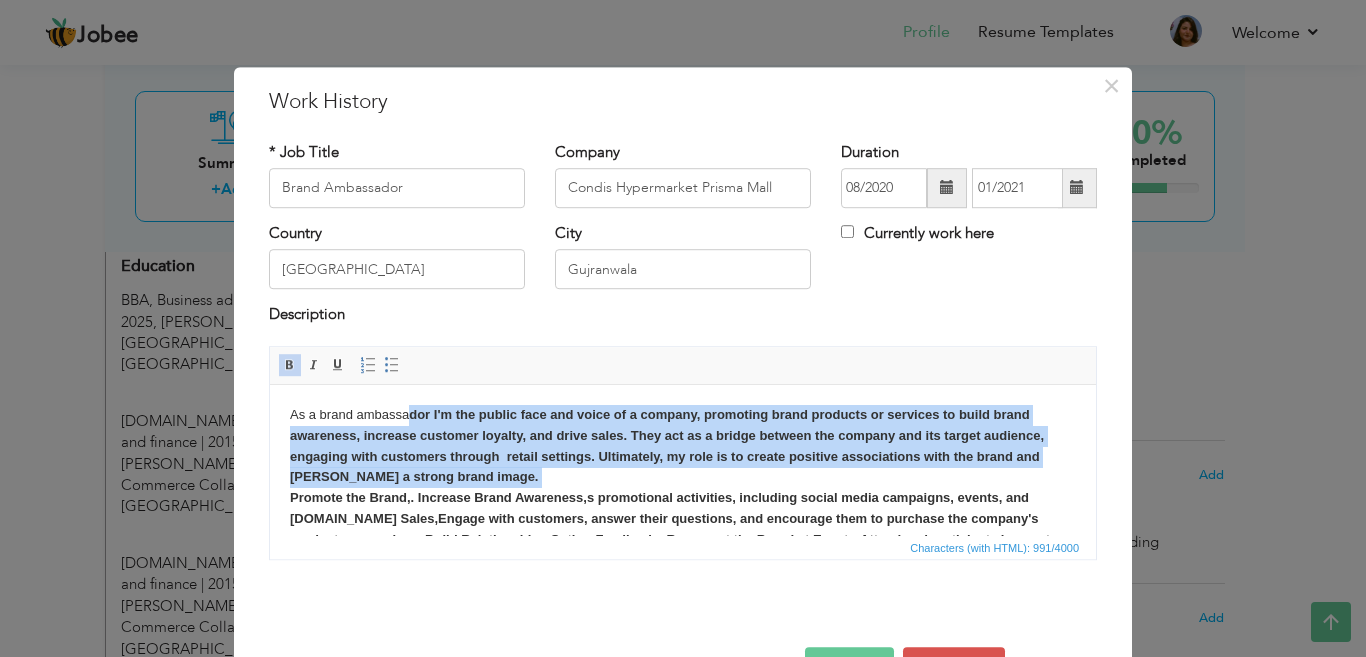click at bounding box center [290, 365] 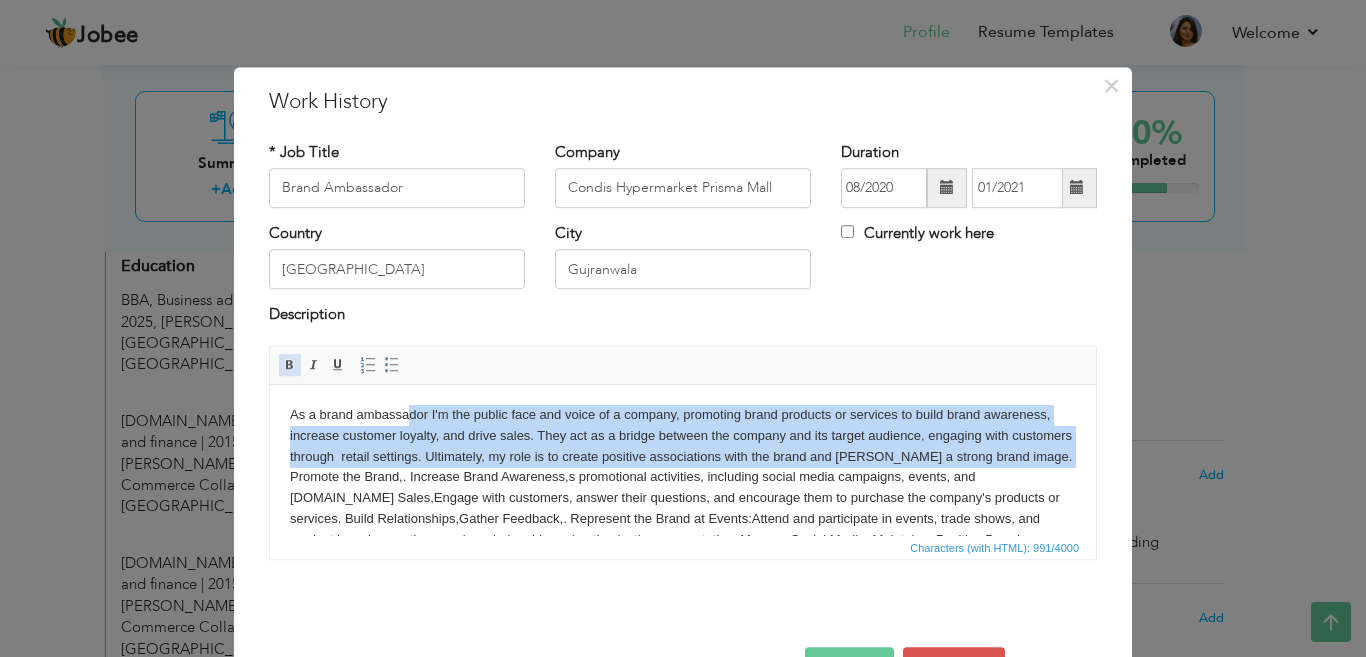click on "Bold" at bounding box center [290, 365] 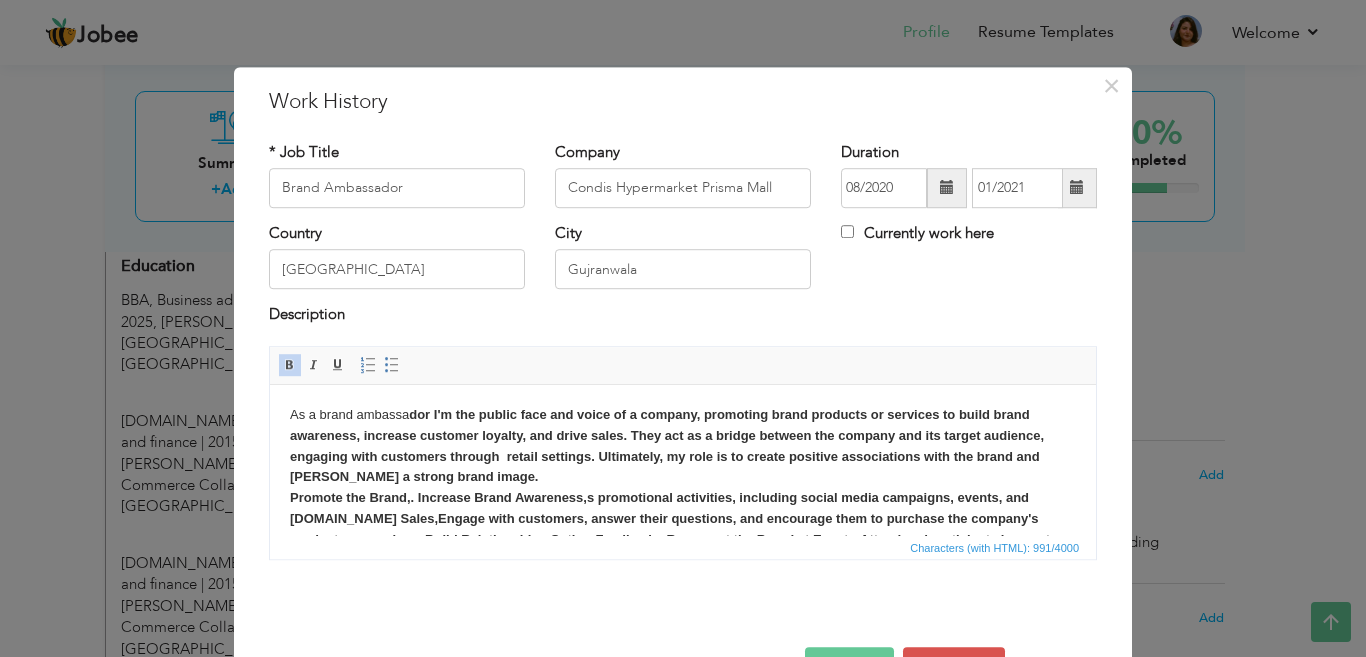 click on "Bold" at bounding box center (290, 365) 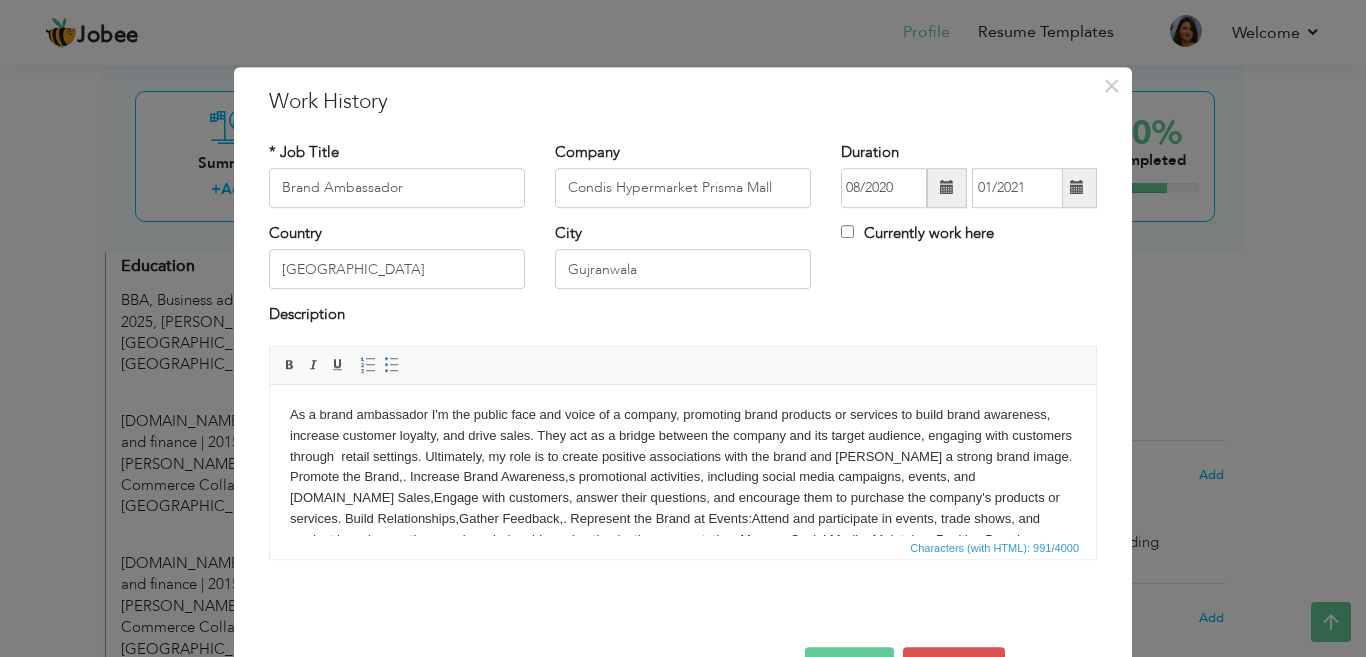 click on "Working on CMS (Cubex retail Management System.
Shorting night run reports and send the consent departments for working on it.
Checking all departments shrinkage,damage , clearance and stock correction code wise.
Work on condis Revista (Catalogue) signage's,Rail cards , printing and Pricing check at floor.
Handle price issues regarding floor.
Punching the manual orders on system department wise.
Assure that any action taken on the floor (promotion, Special Events) are accordance with the company's policies and procedures have full responsibility for the realisation of the partial and annual stock of all departments.
Vendor's management.
Petty cash handling. Rich Text Editor, workEditor Editor toolbars Basic Styles   Bold   Italic   Underline Paragraph   Insert/Remove Numbered List   Insert/Remove Bulleted List Press ALT 0 for help" at bounding box center [683, 460] 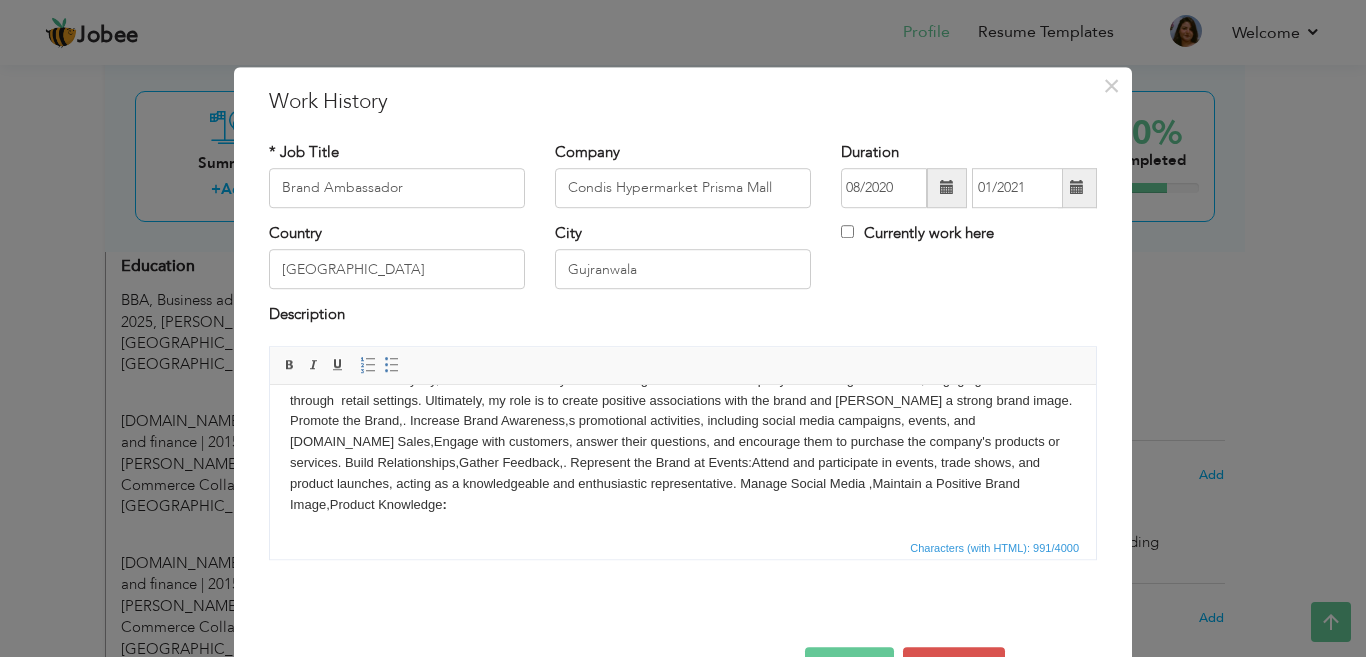 scroll, scrollTop: 77, scrollLeft: 0, axis: vertical 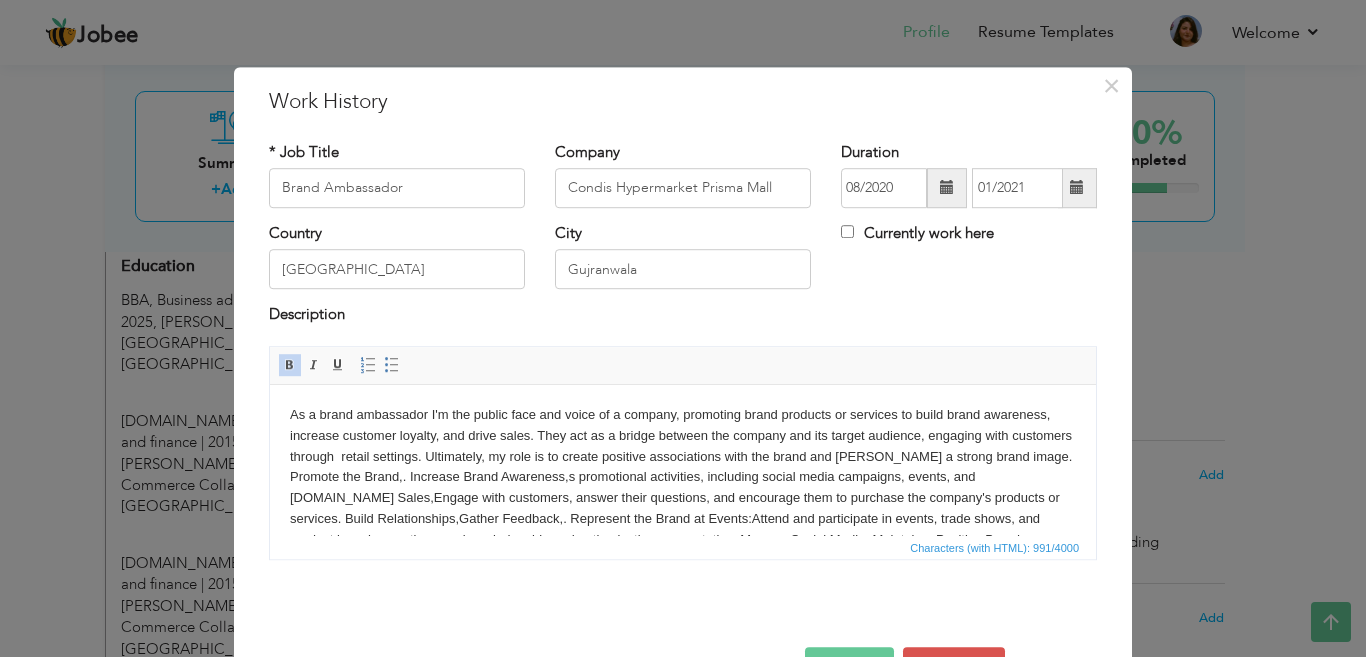 drag, startPoint x: 1091, startPoint y: 463, endPoint x: 1343, endPoint y: 762, distance: 391.0307 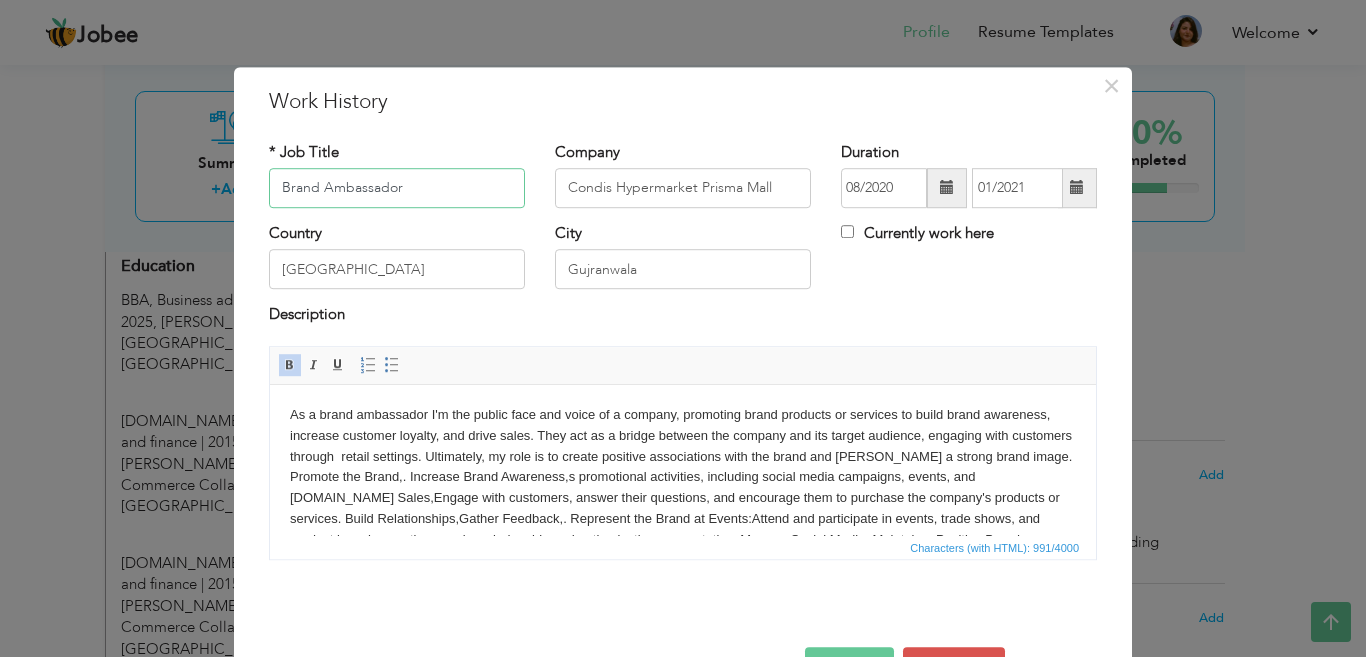 click on "Brand Ambassador" at bounding box center (397, 188) 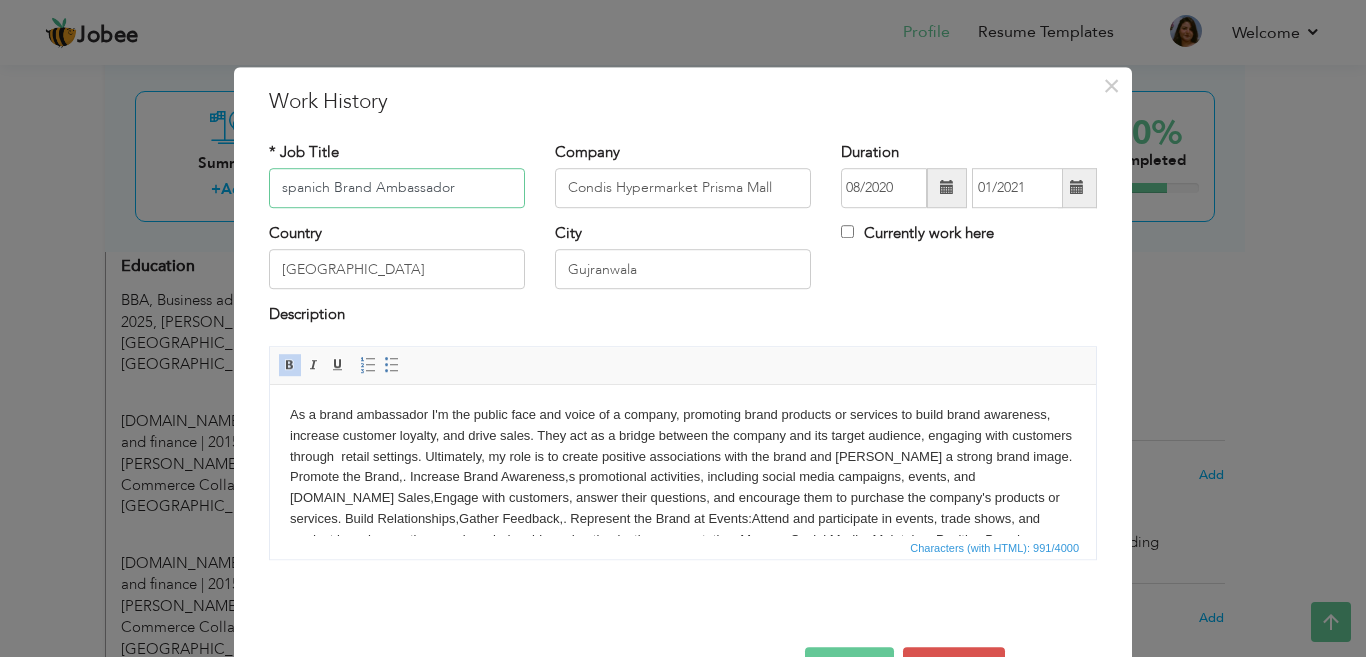 click on "spanich Brand Ambassador" at bounding box center [397, 188] 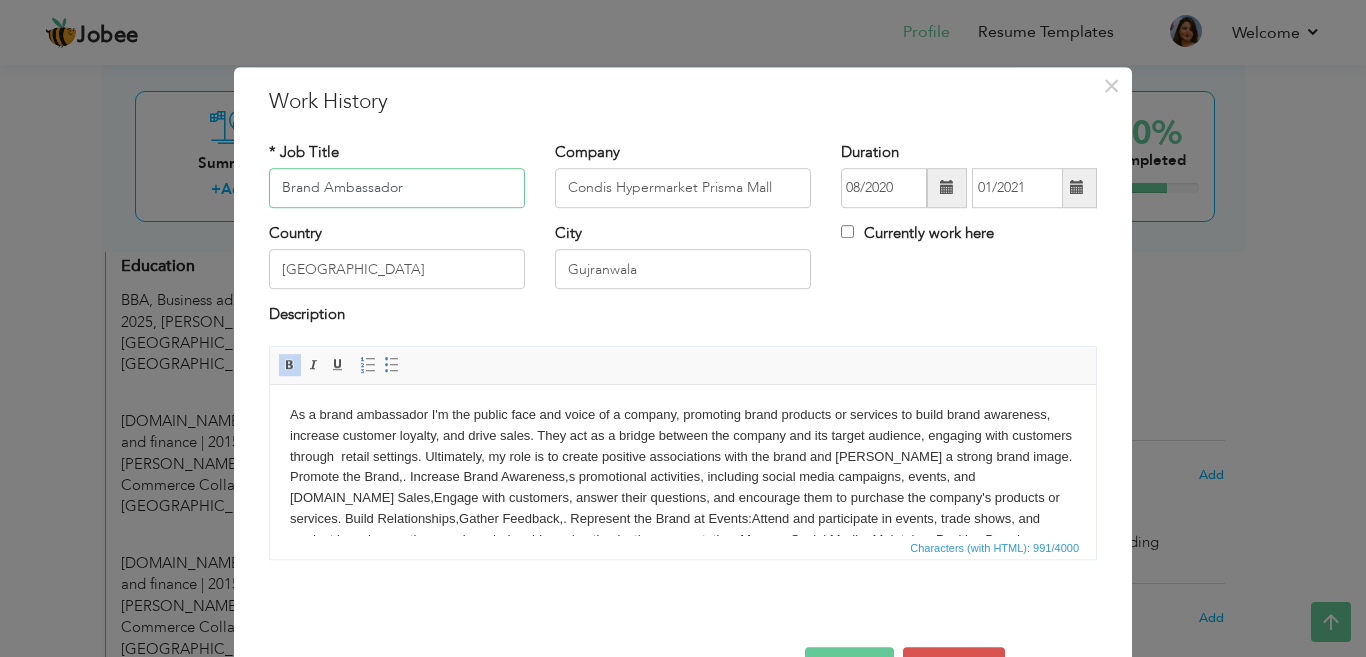 type on "Brand Ambassador" 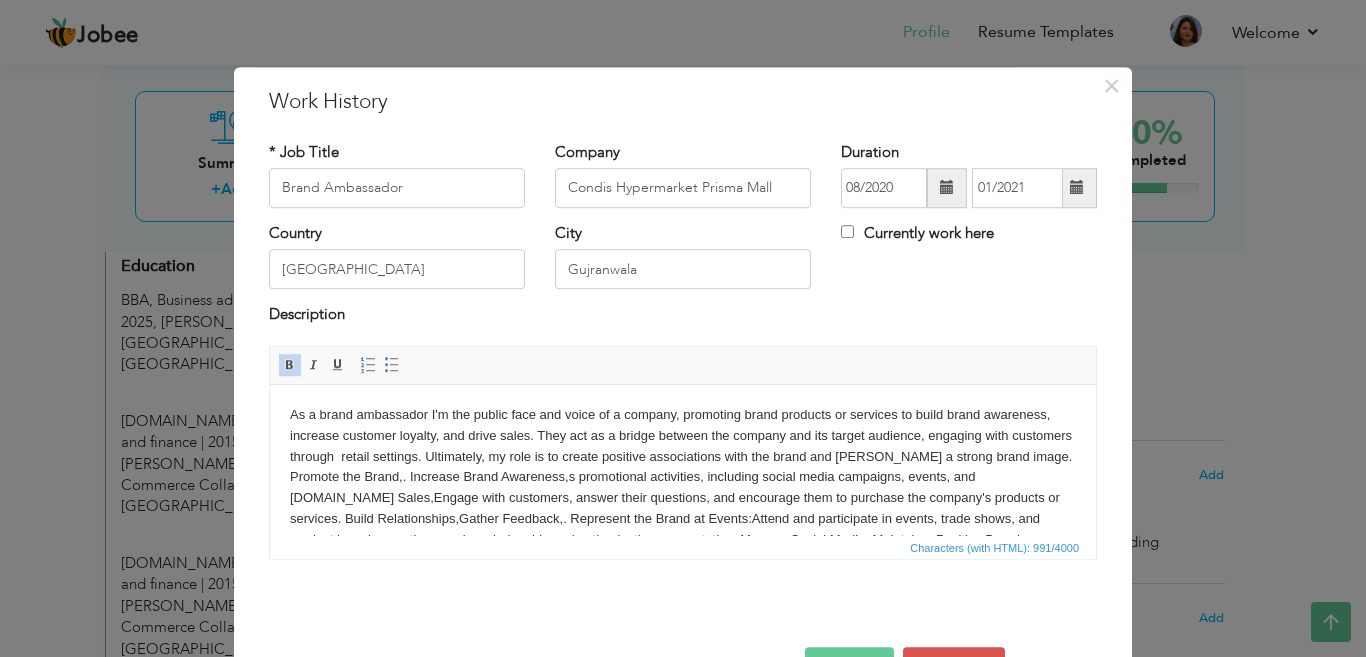 drag, startPoint x: 951, startPoint y: 98, endPoint x: 934, endPoint y: 42, distance: 58.5235 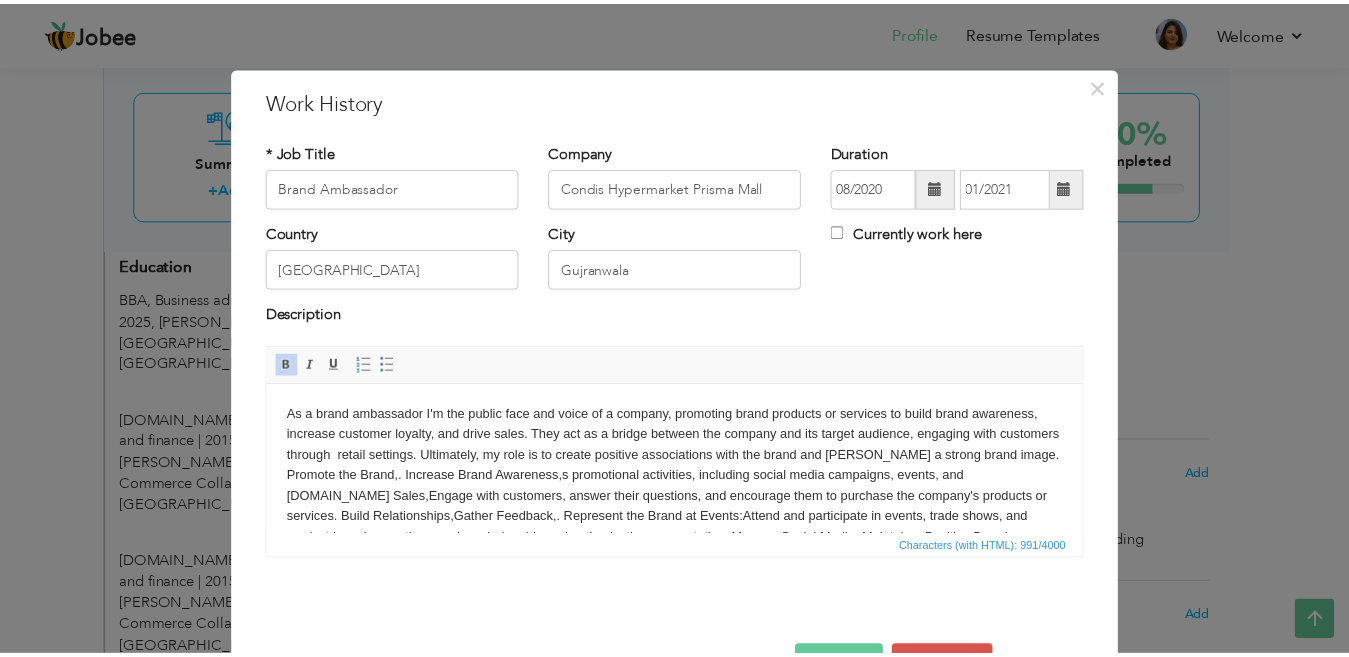 scroll, scrollTop: 65, scrollLeft: 0, axis: vertical 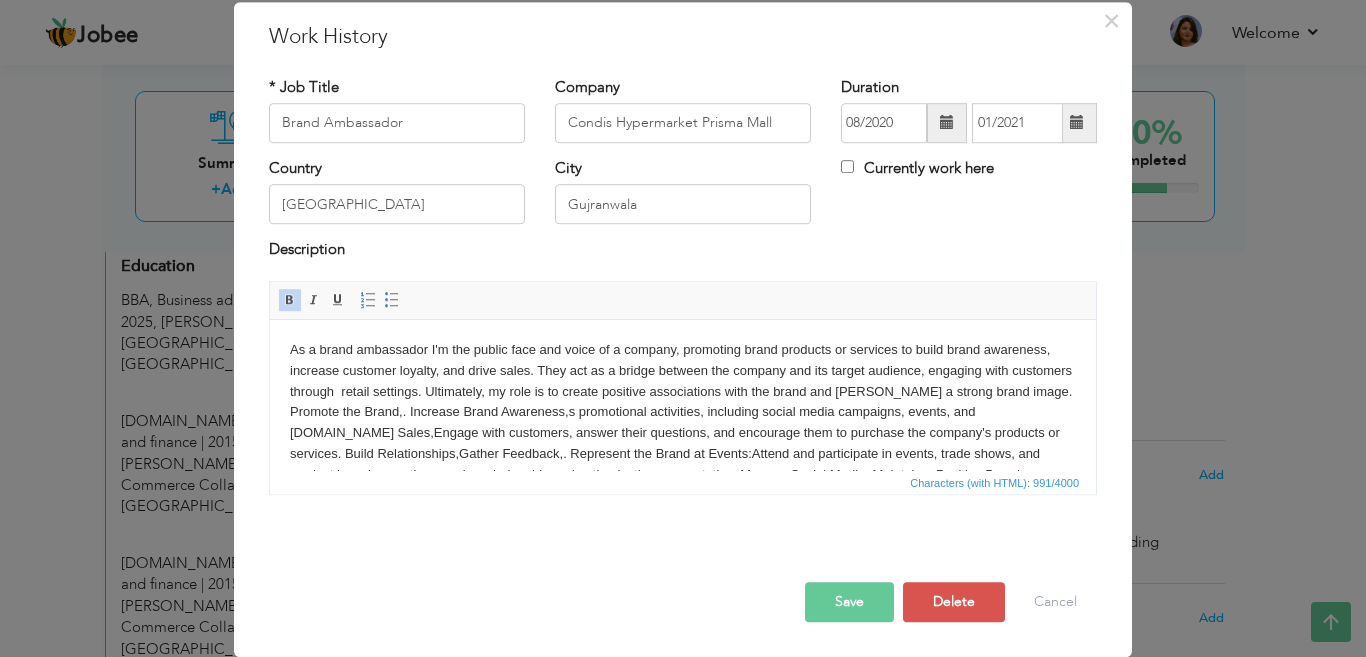 click on "Save" at bounding box center [849, 602] 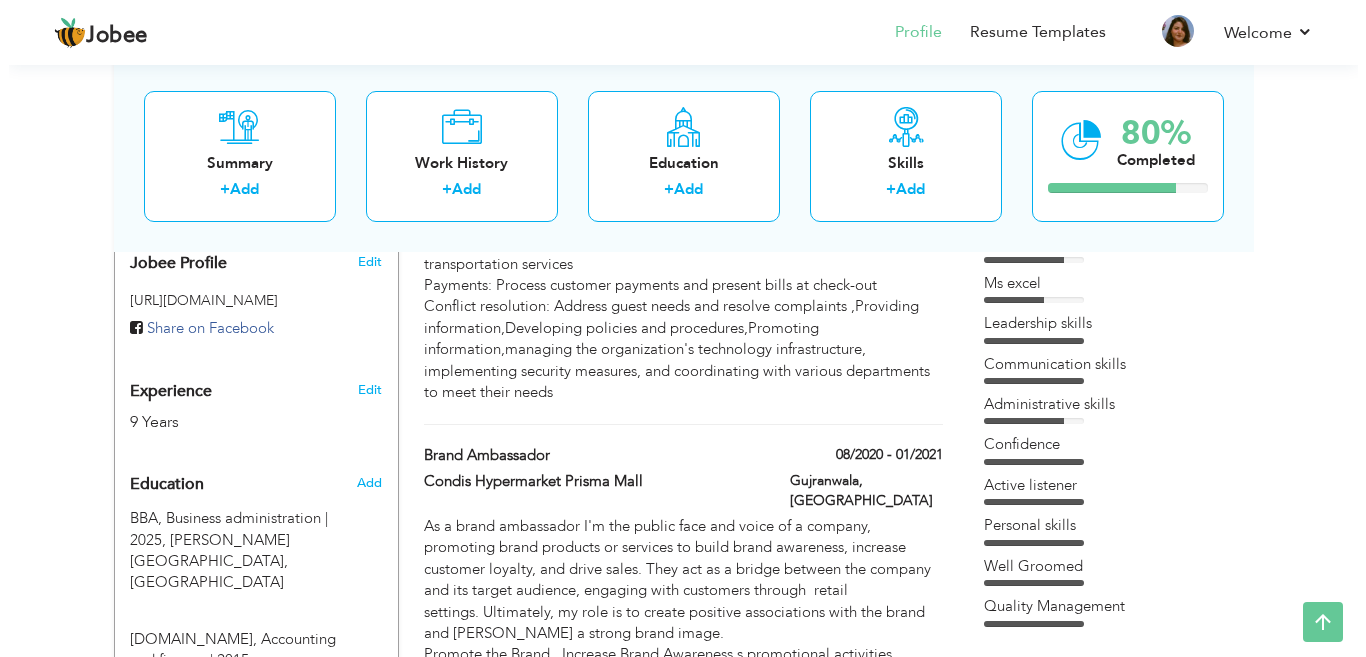 scroll, scrollTop: 674, scrollLeft: 0, axis: vertical 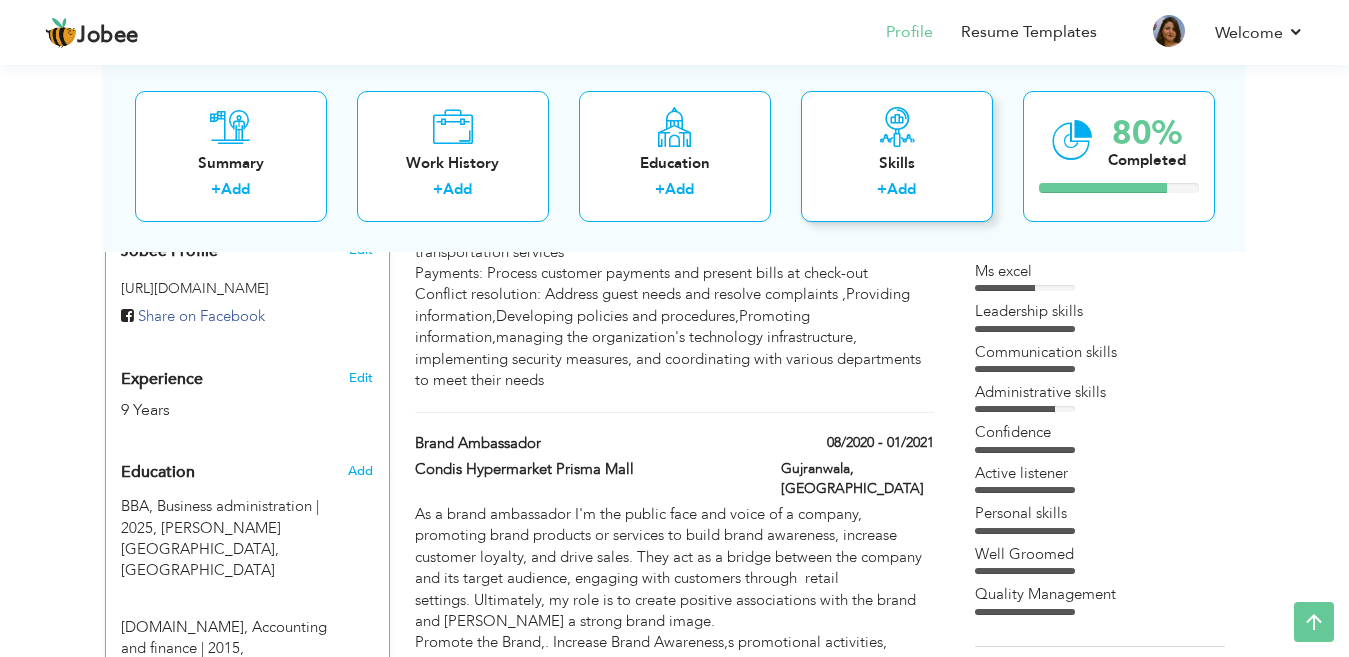 click on "Add" at bounding box center [901, 189] 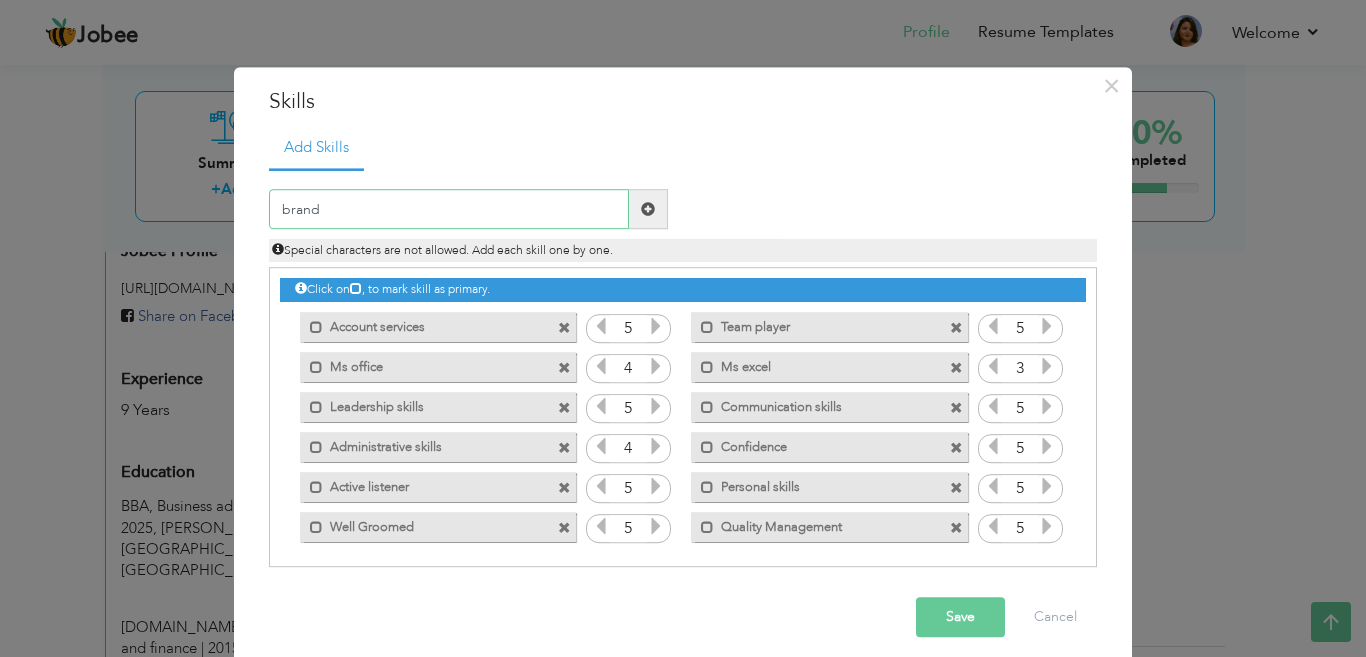 paste on "Product Knowledge:" 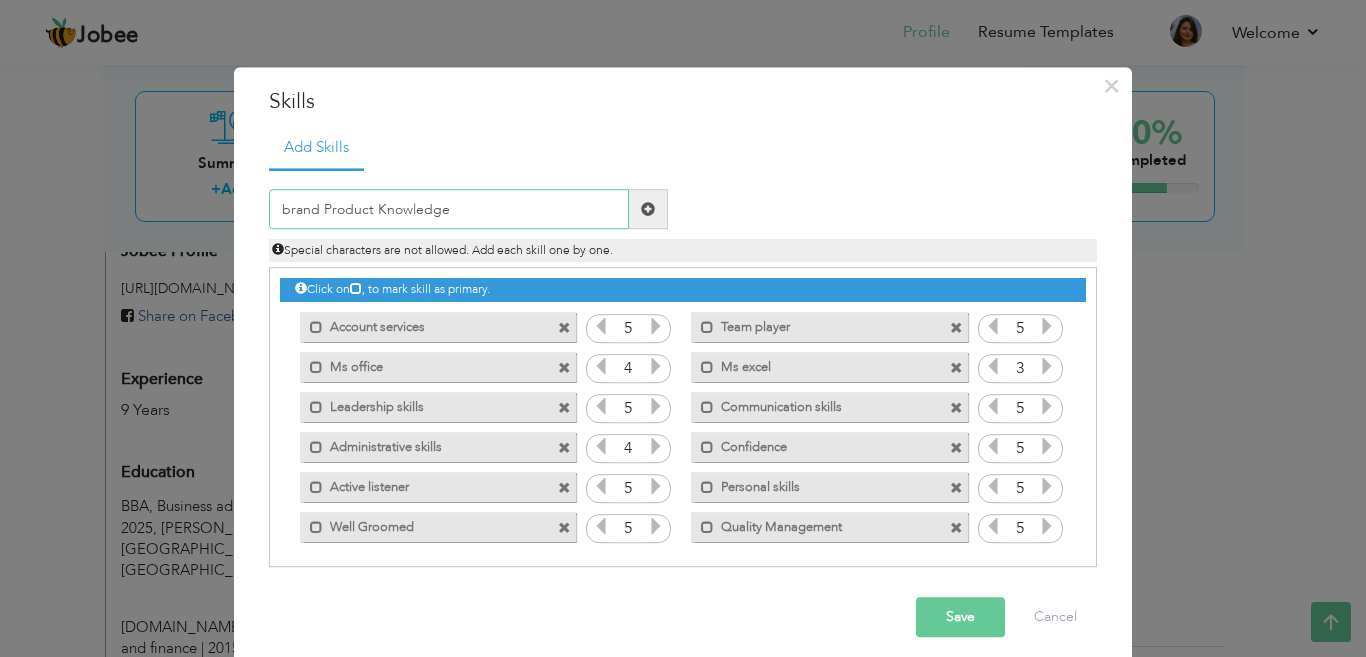 type on "brand Product Knowledge" 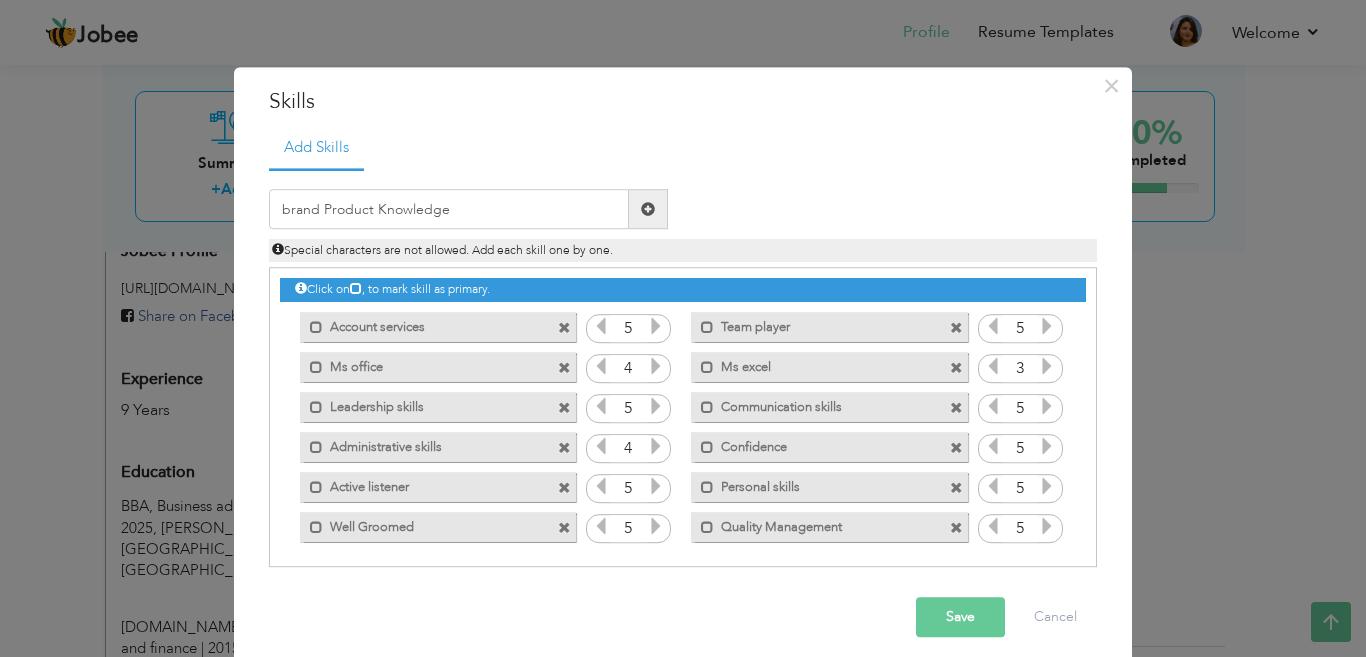 click on "Save" at bounding box center (960, 618) 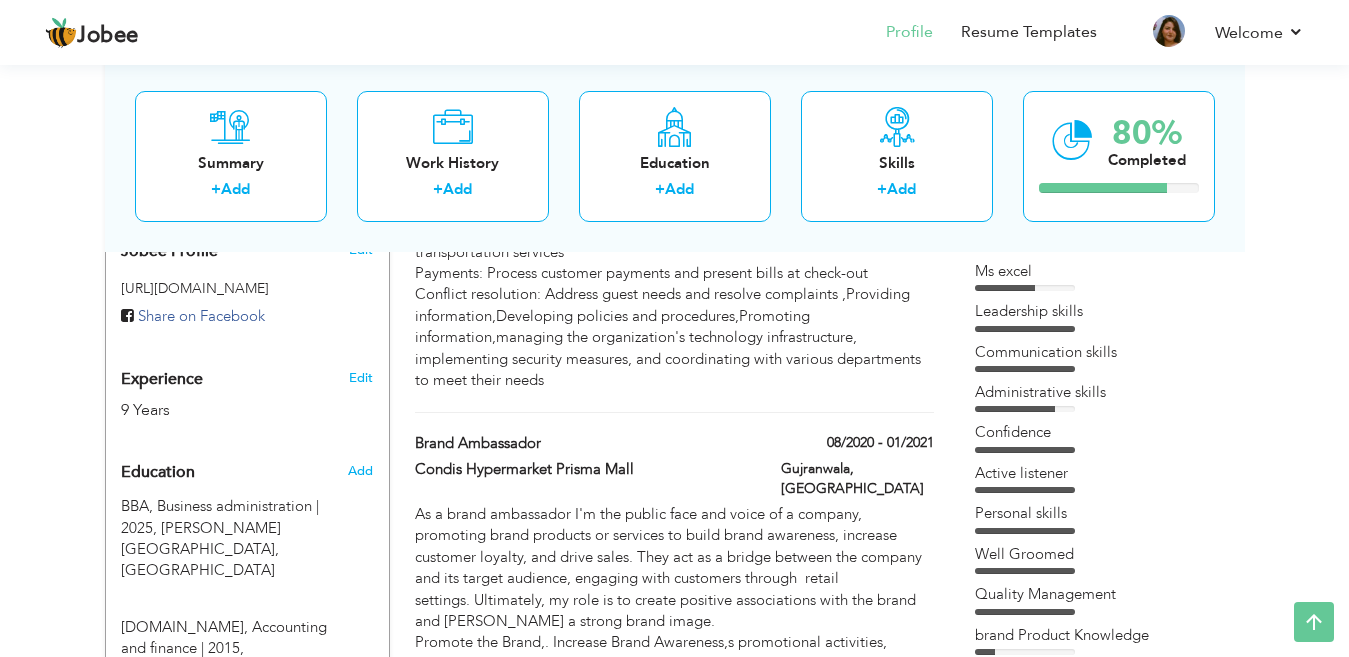 click on "brand Product Knowledge" at bounding box center (1100, 635) 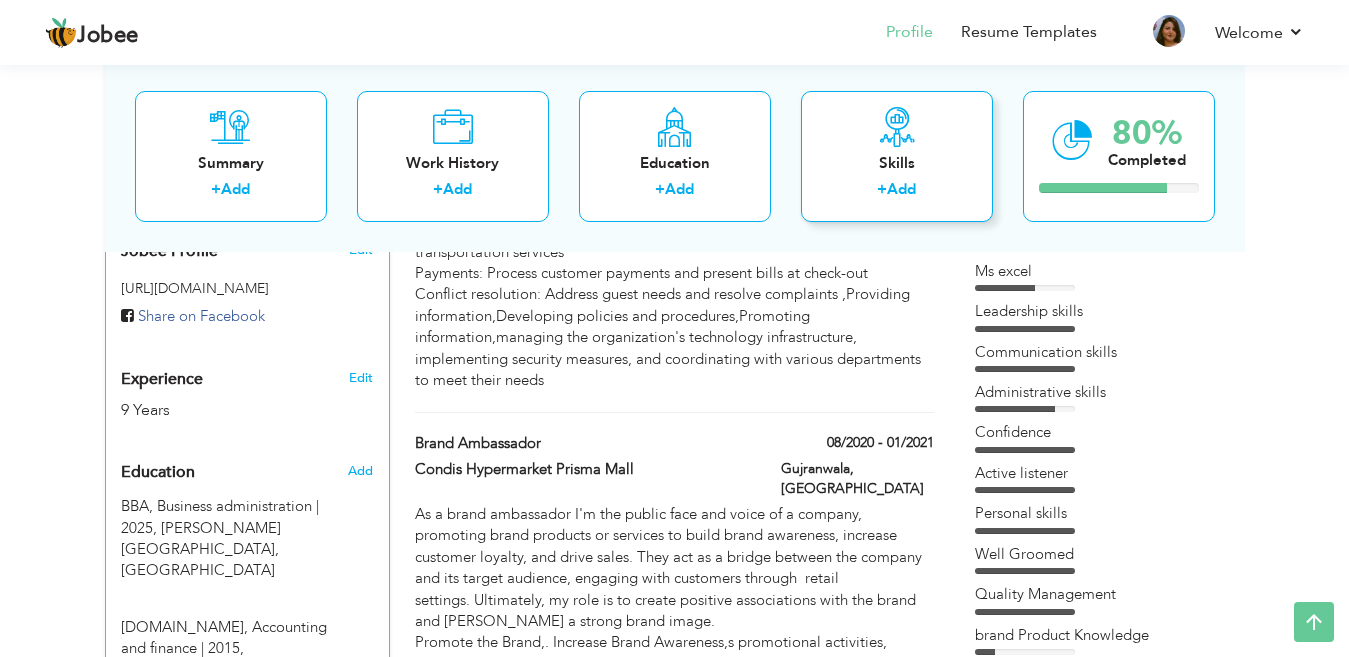 click on "+  Add" at bounding box center [897, 192] 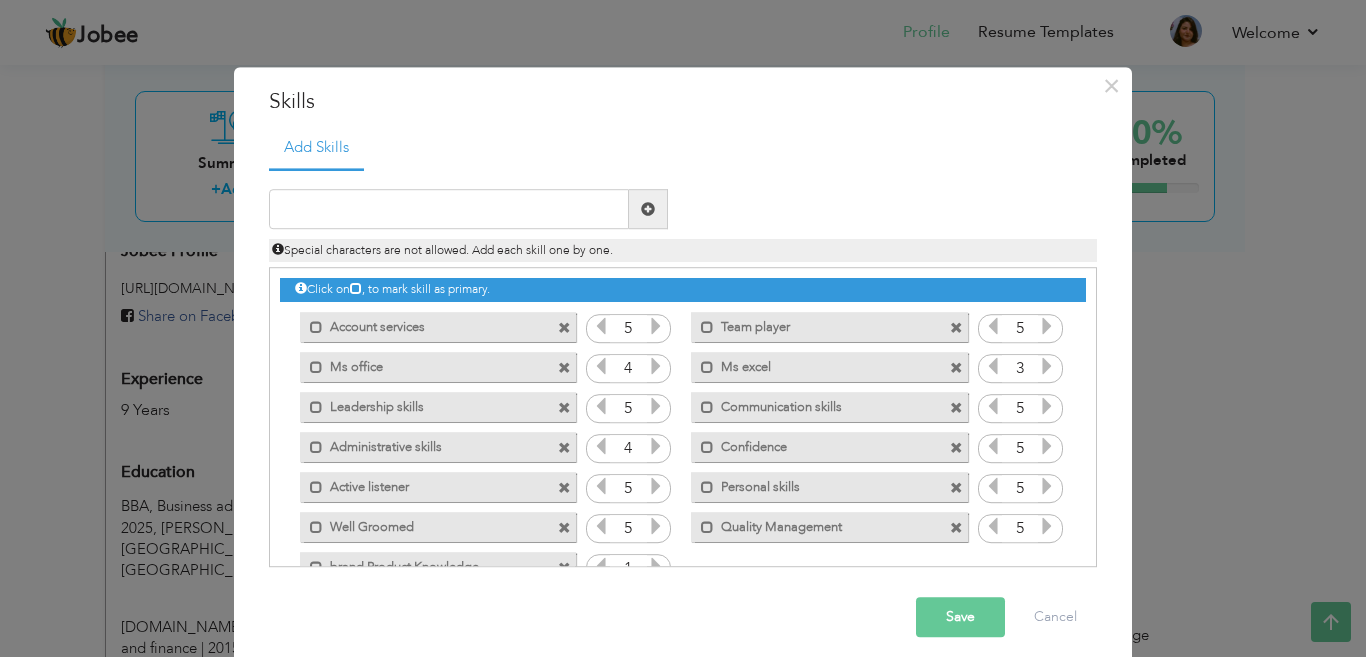 scroll, scrollTop: 45, scrollLeft: 0, axis: vertical 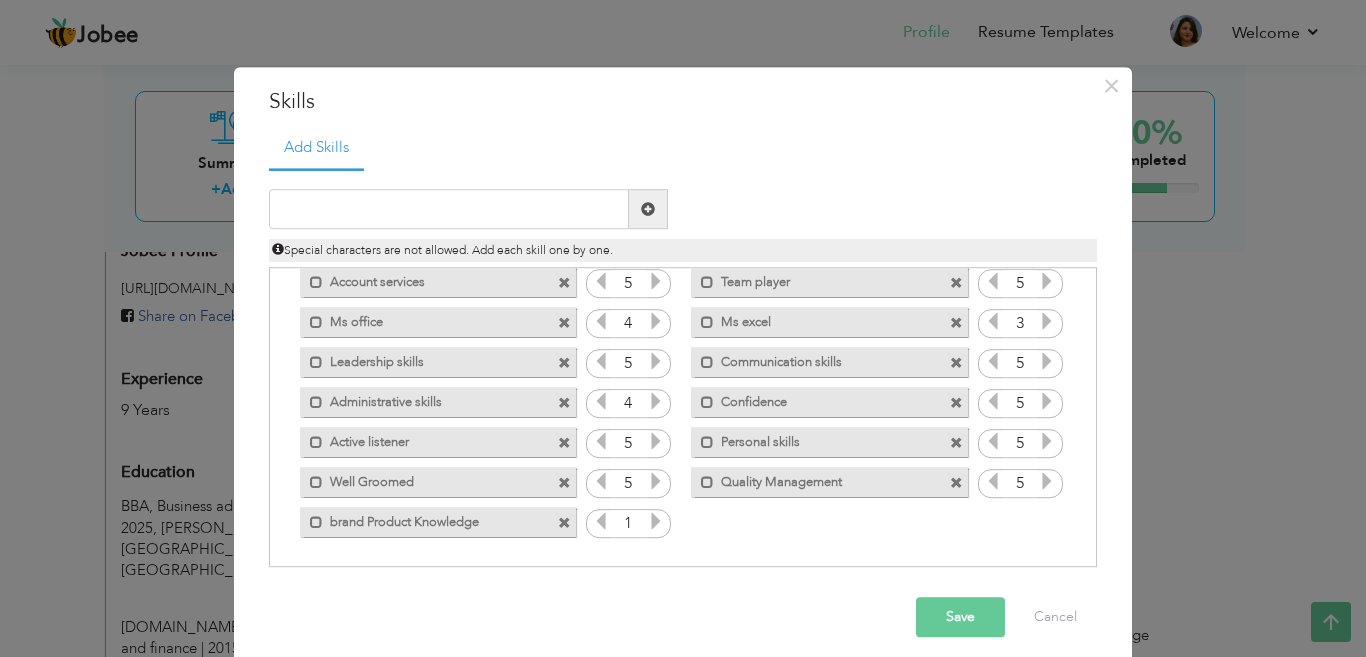 click at bounding box center (656, 522) 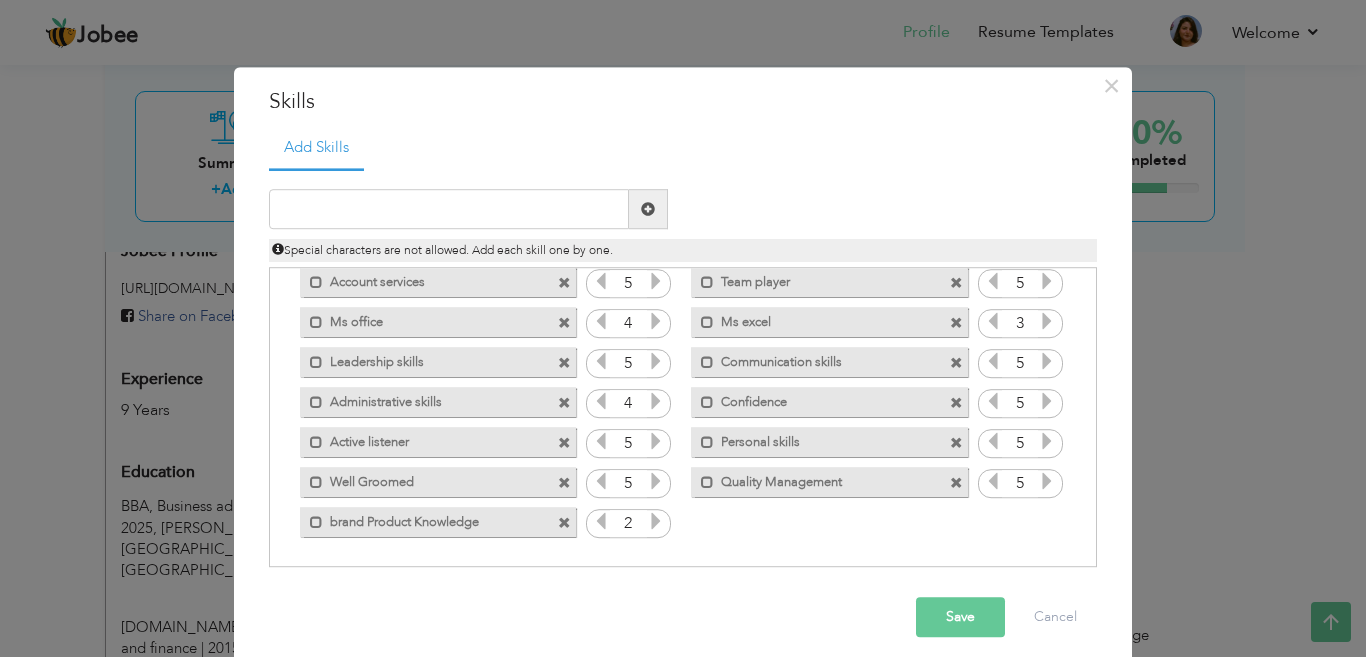 click at bounding box center [656, 522] 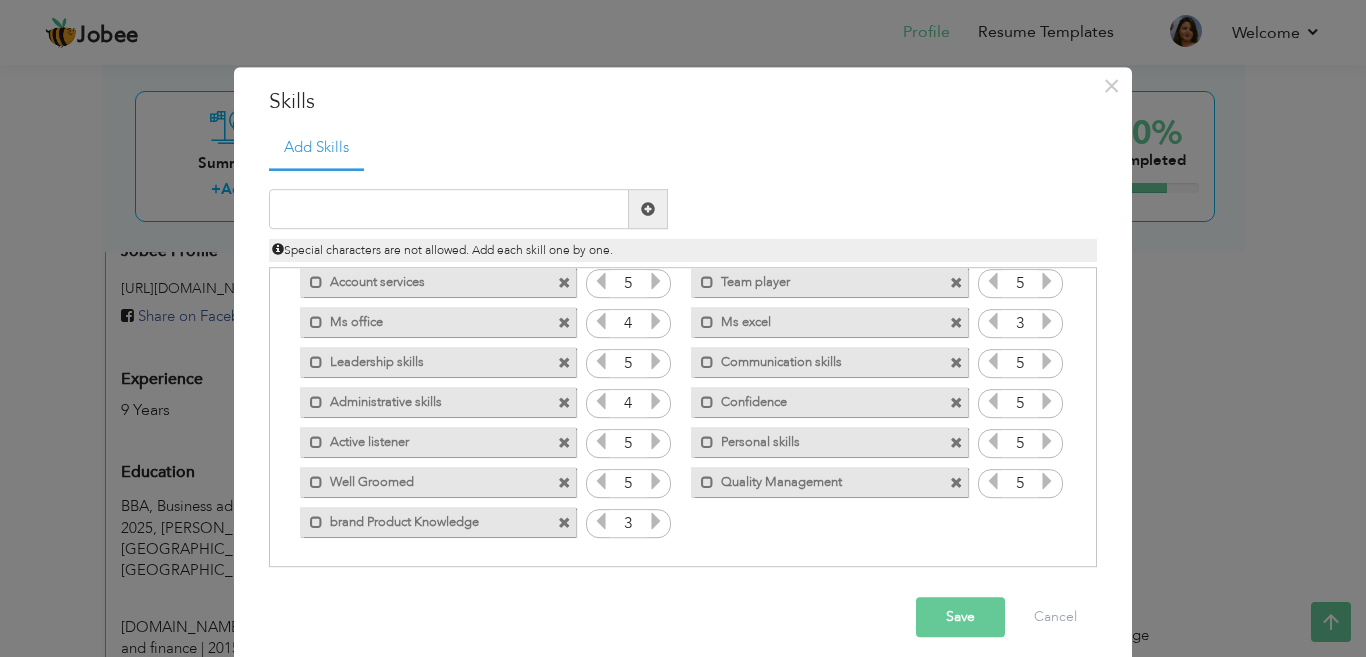 click at bounding box center [656, 522] 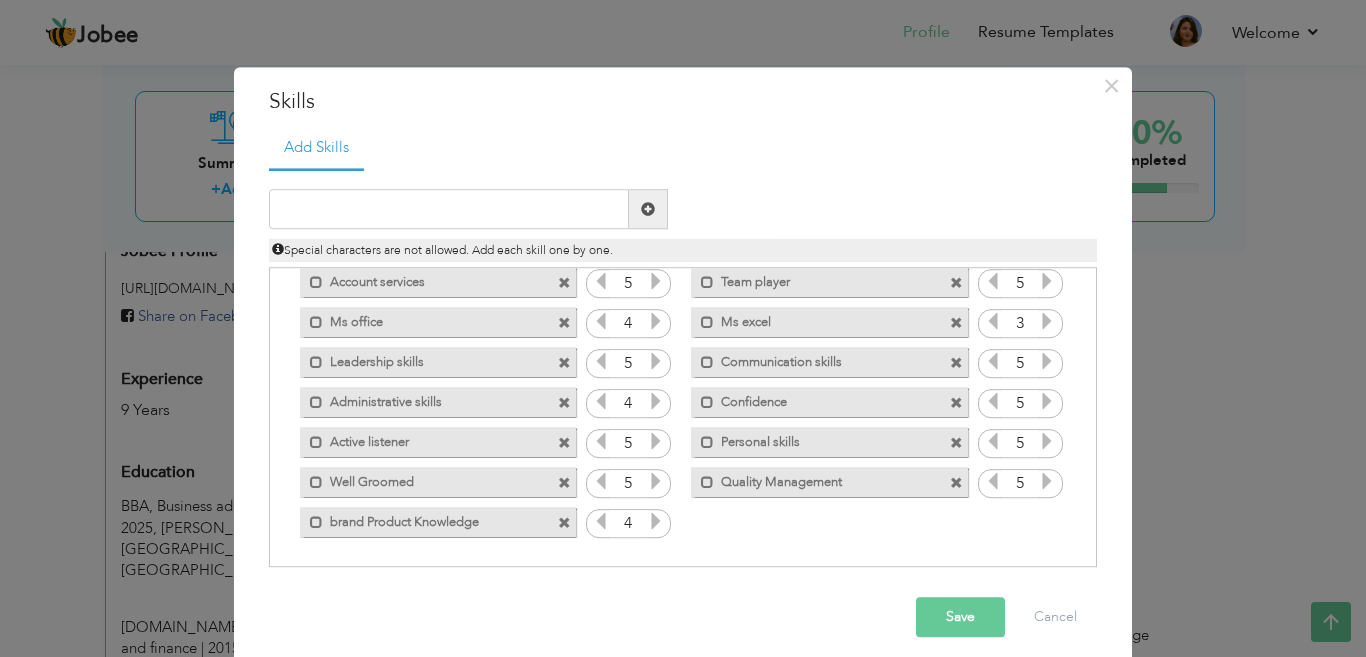 click at bounding box center (656, 522) 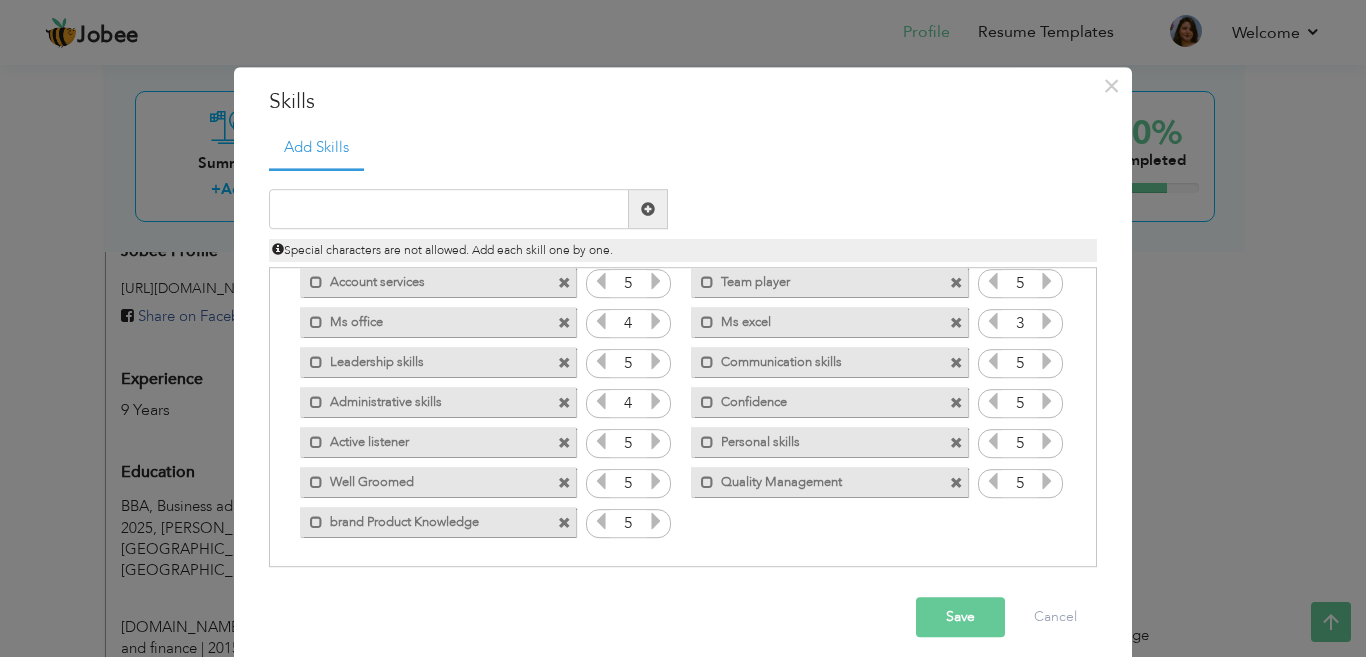 click on "Save" at bounding box center (960, 618) 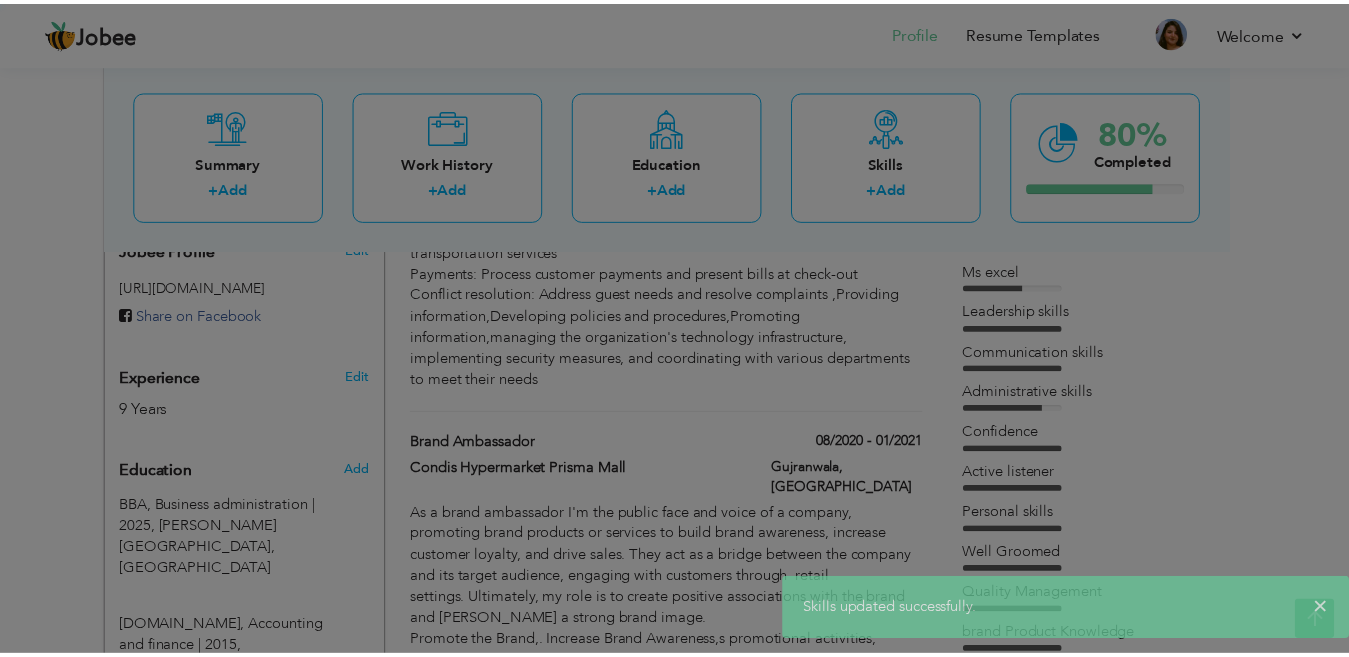 scroll, scrollTop: 0, scrollLeft: 0, axis: both 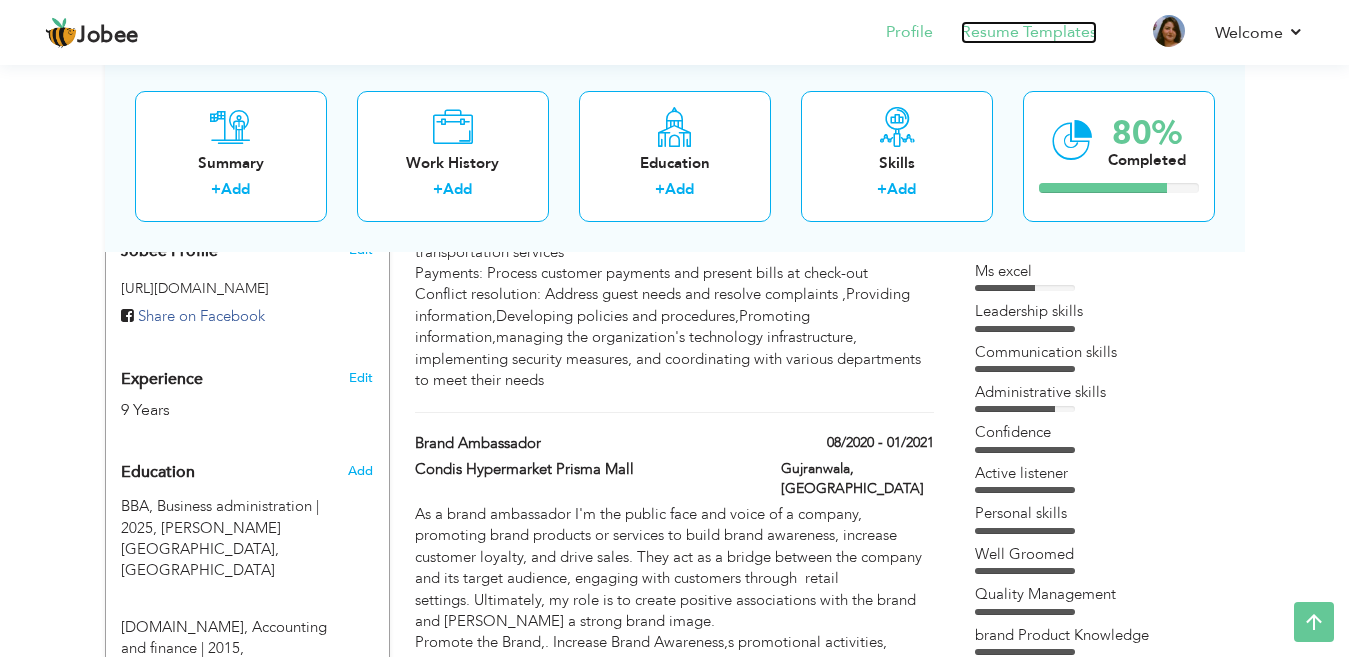 click on "Resume Templates" at bounding box center [1029, 32] 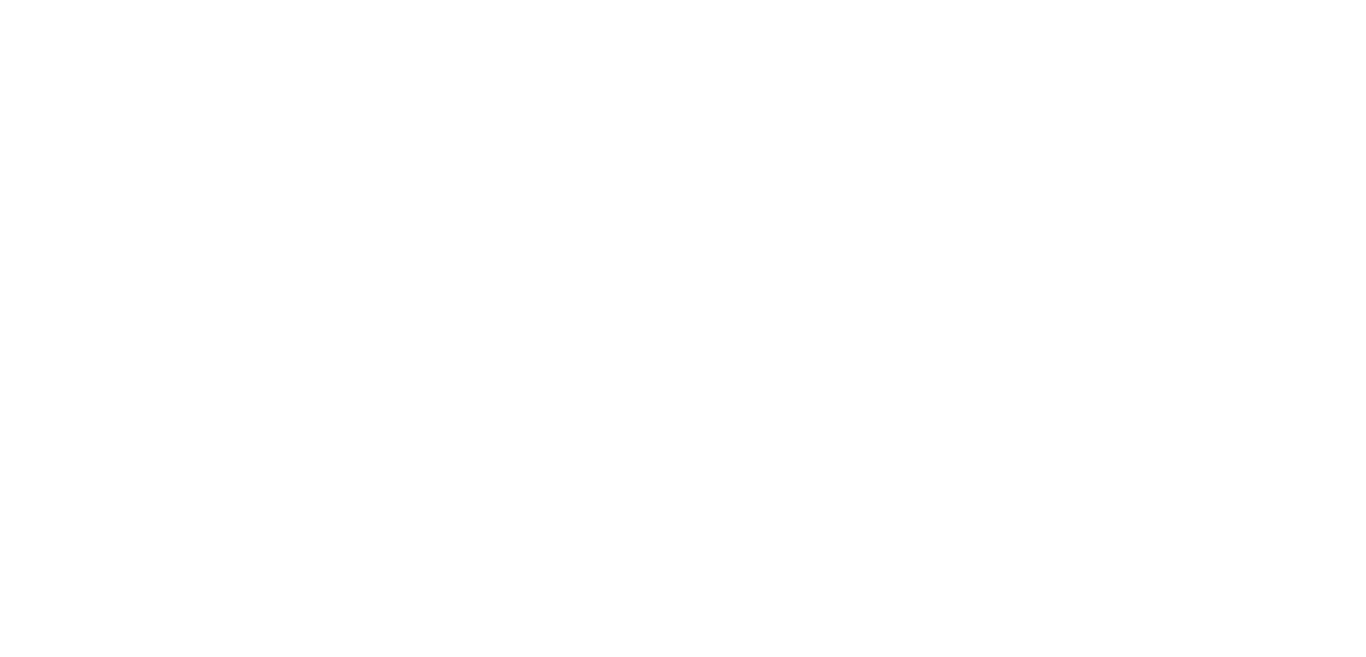 scroll, scrollTop: 0, scrollLeft: 0, axis: both 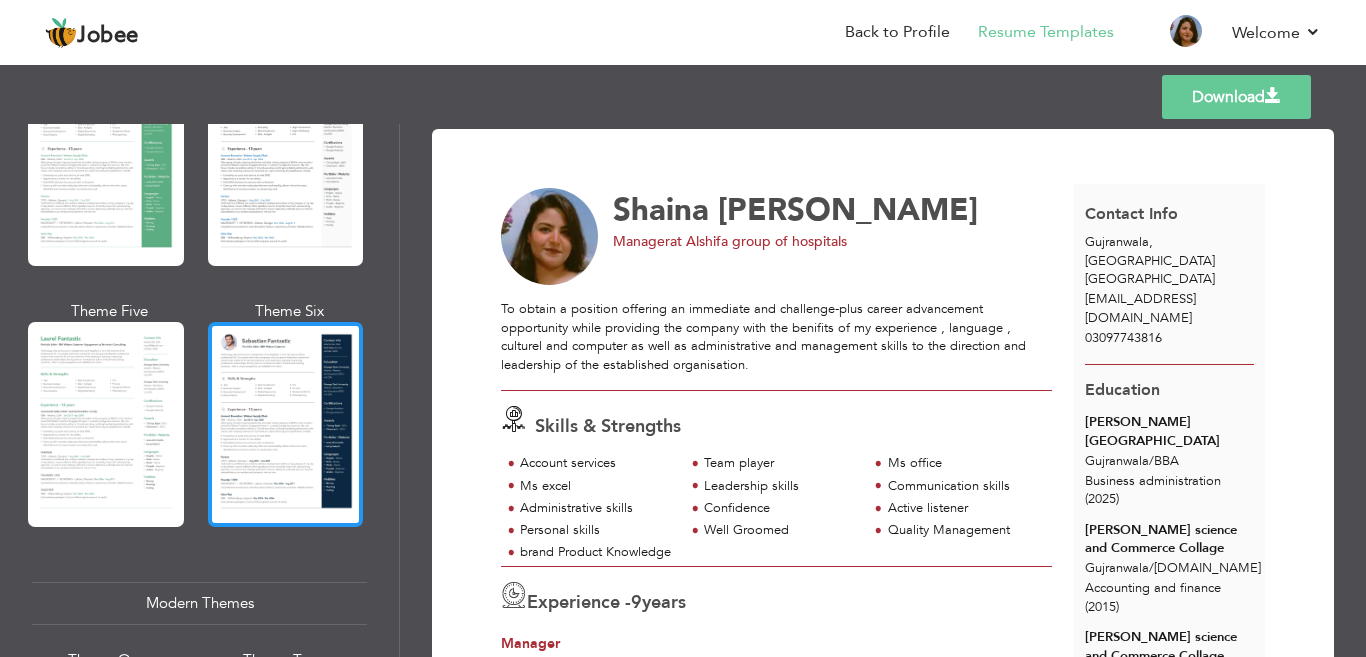 click at bounding box center (286, 424) 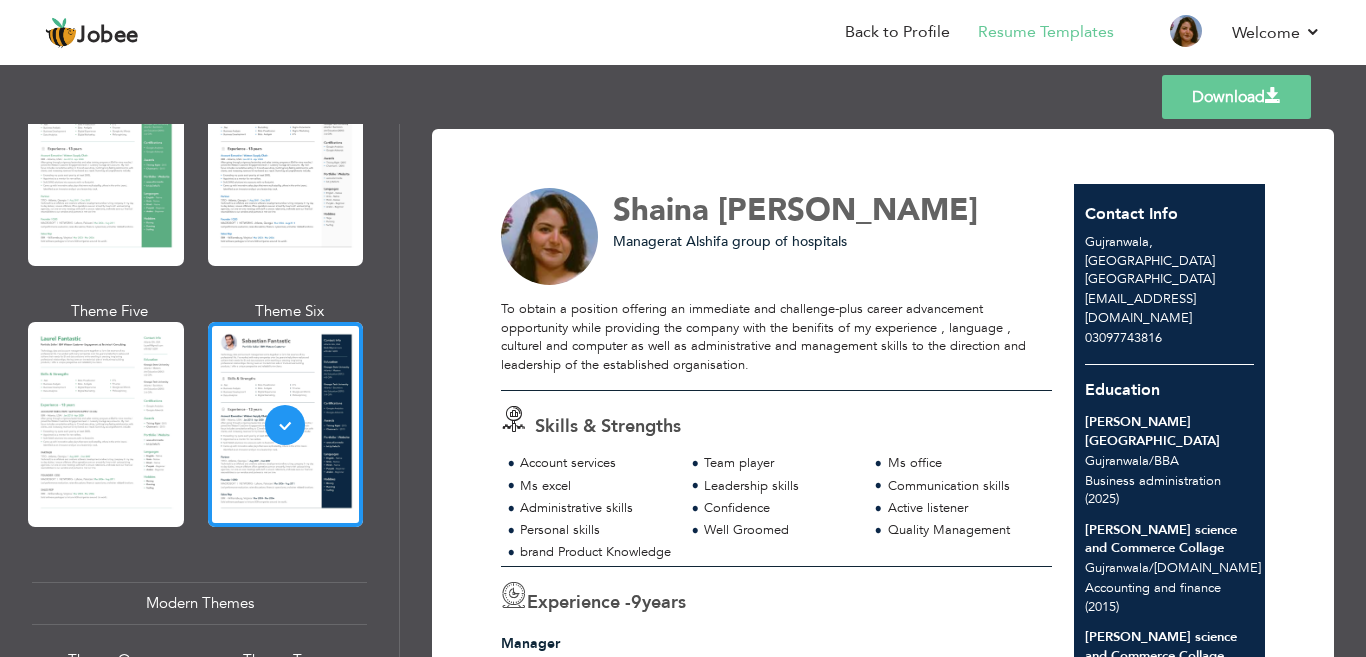 scroll, scrollTop: 932, scrollLeft: 0, axis: vertical 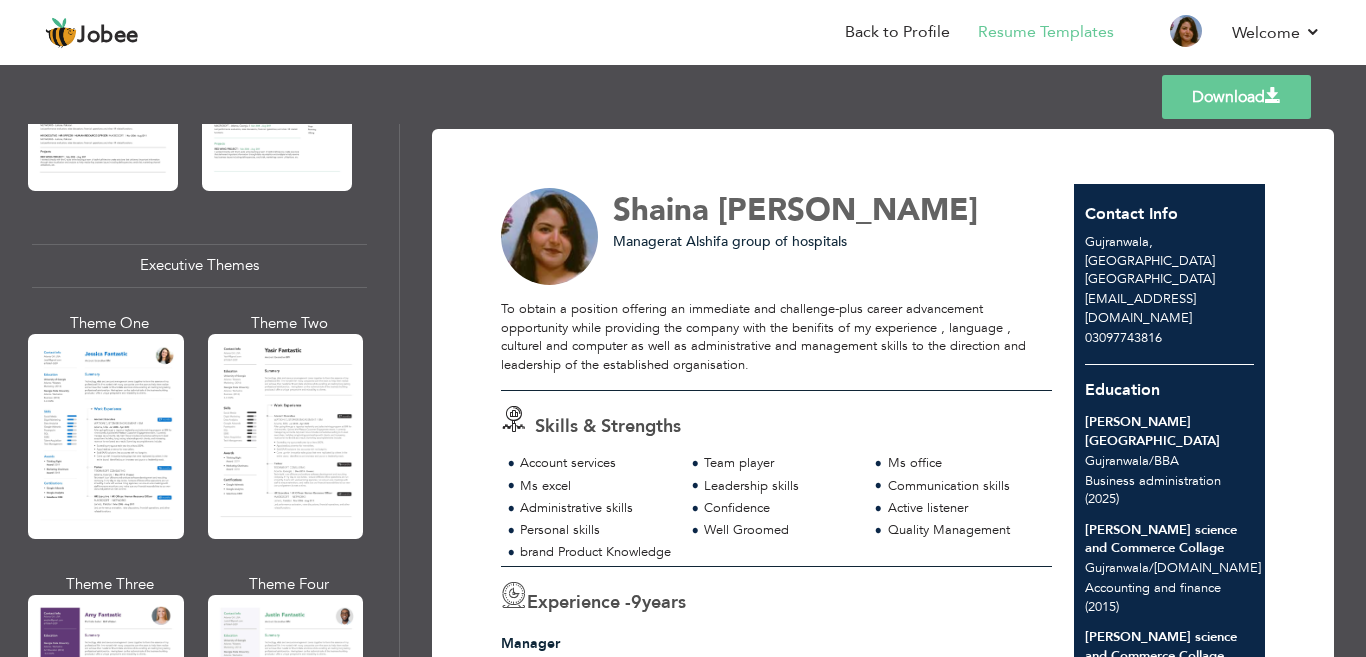 click on "Download
Shaina   Gill
Manager  at Alshifa group of hospitals
Team player" at bounding box center [883, 390] 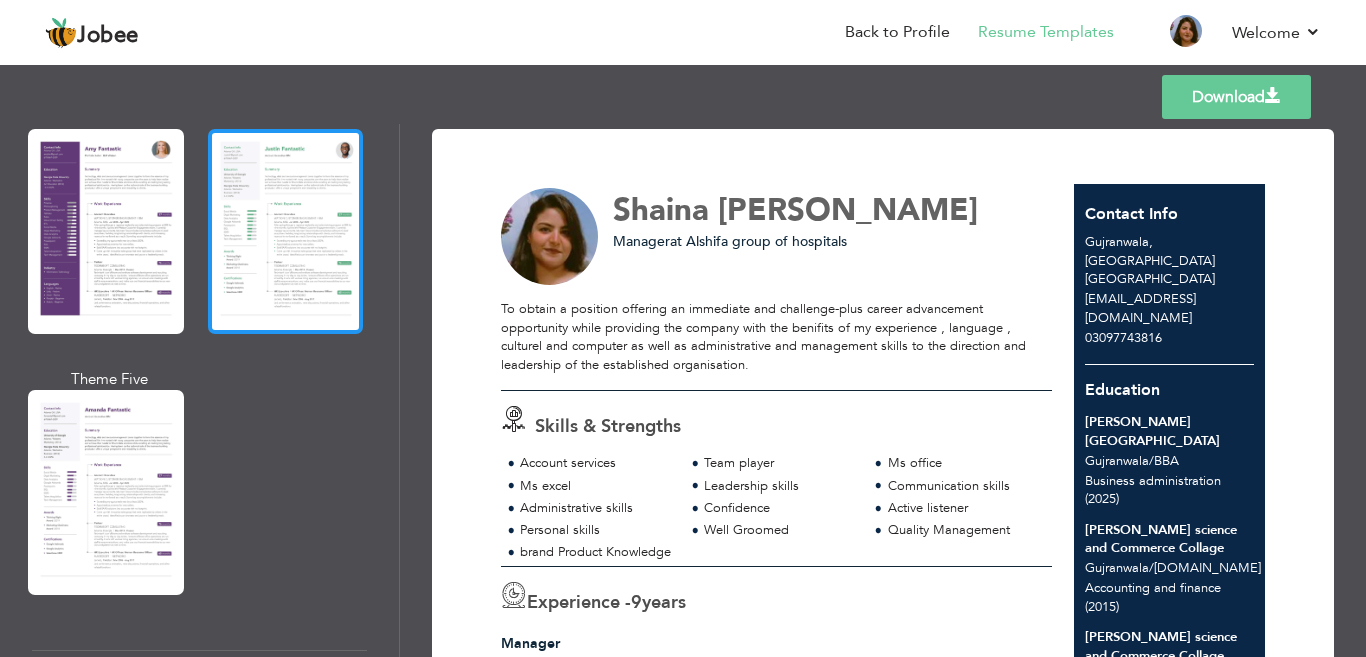 click at bounding box center (286, 231) 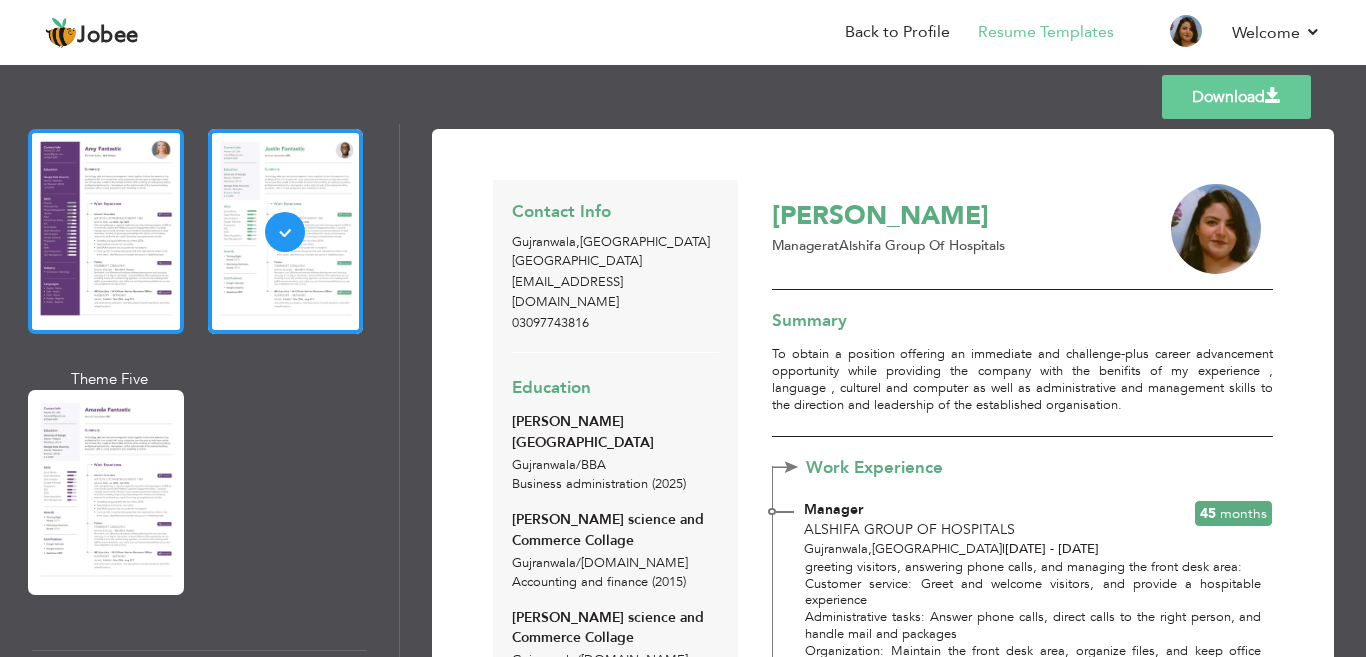 click at bounding box center [106, 231] 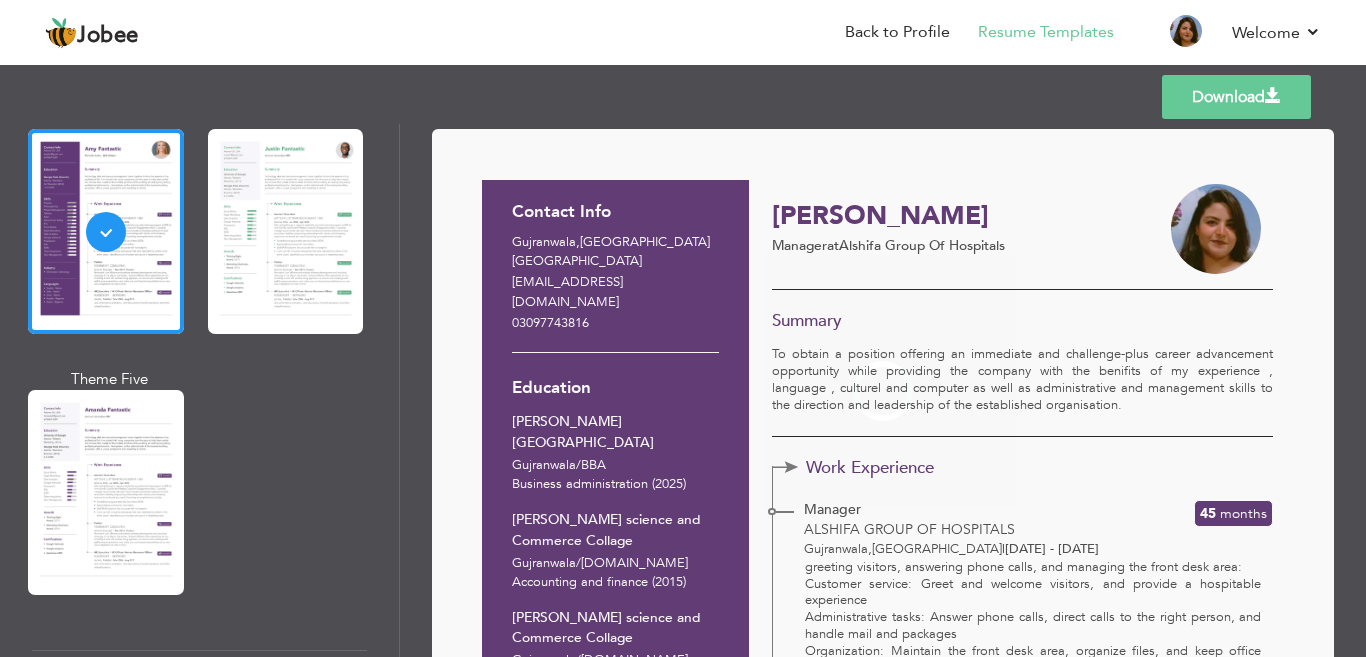 scroll, scrollTop: 1865, scrollLeft: 0, axis: vertical 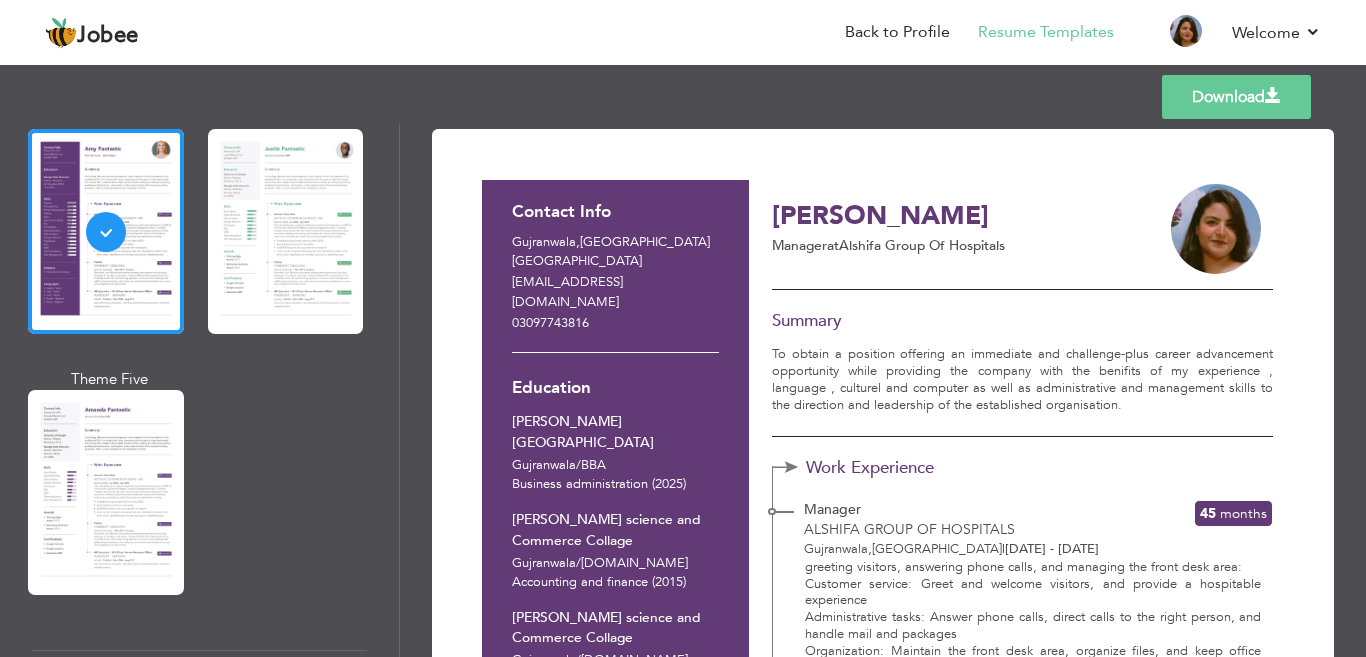 click on "Professional Themes
Theme One
Theme Two
Theme Three
Theme Four Theme Five" at bounding box center (200, 390) 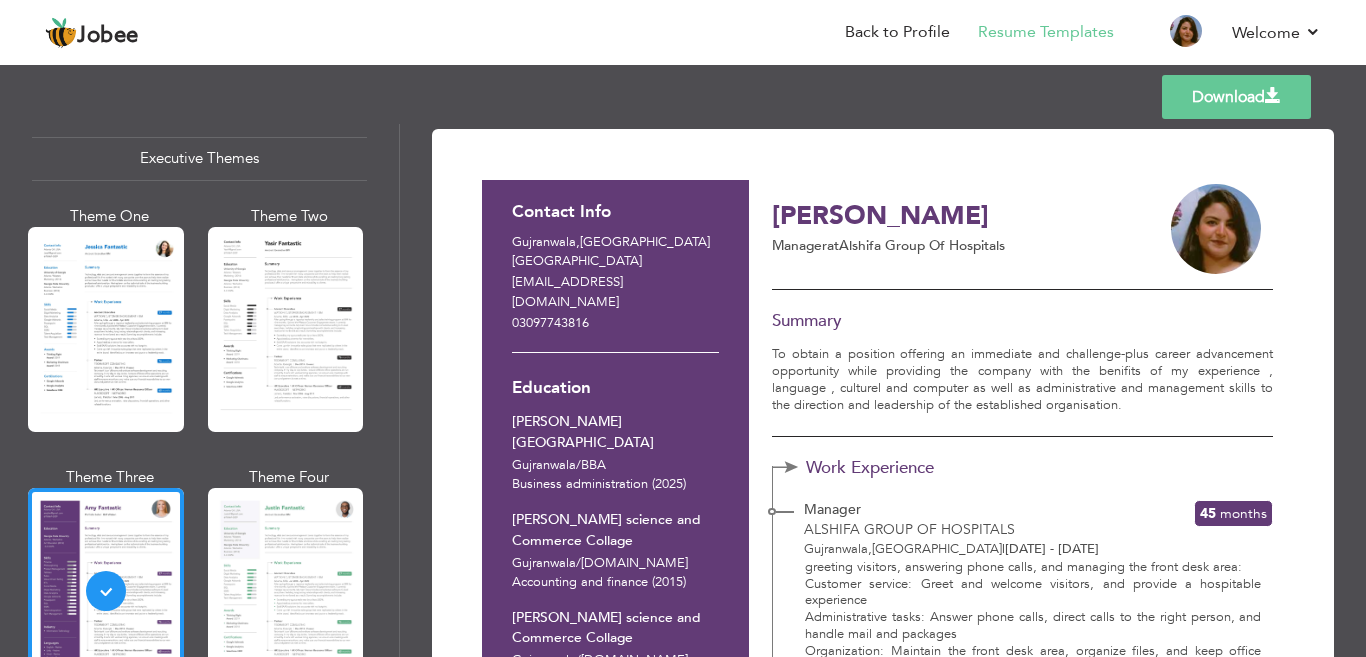 scroll, scrollTop: 1399, scrollLeft: 0, axis: vertical 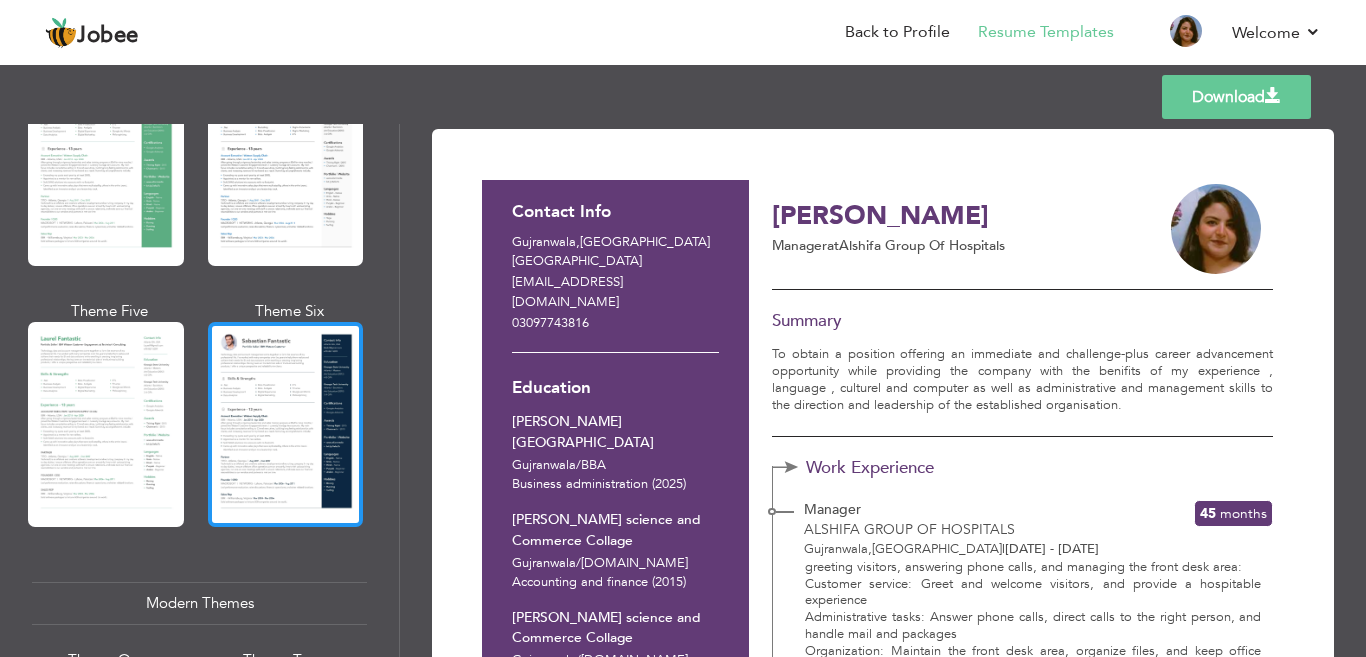 click at bounding box center [286, 424] 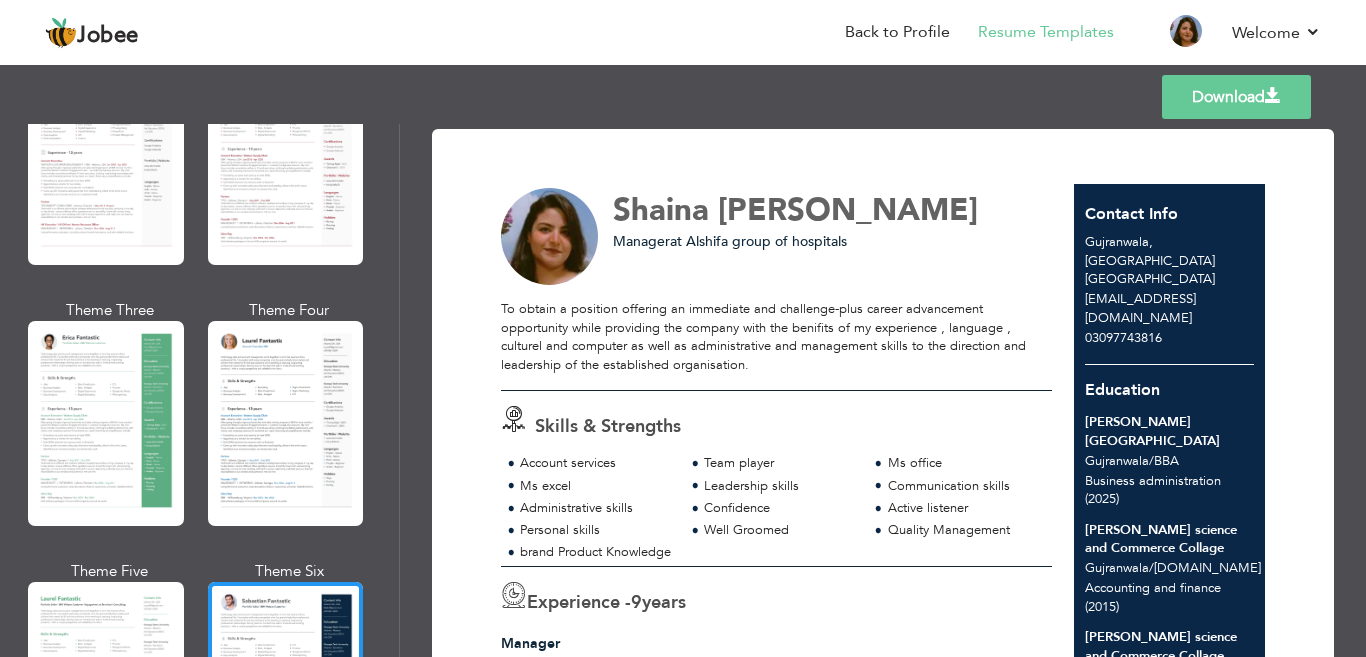 scroll, scrollTop: 0, scrollLeft: 0, axis: both 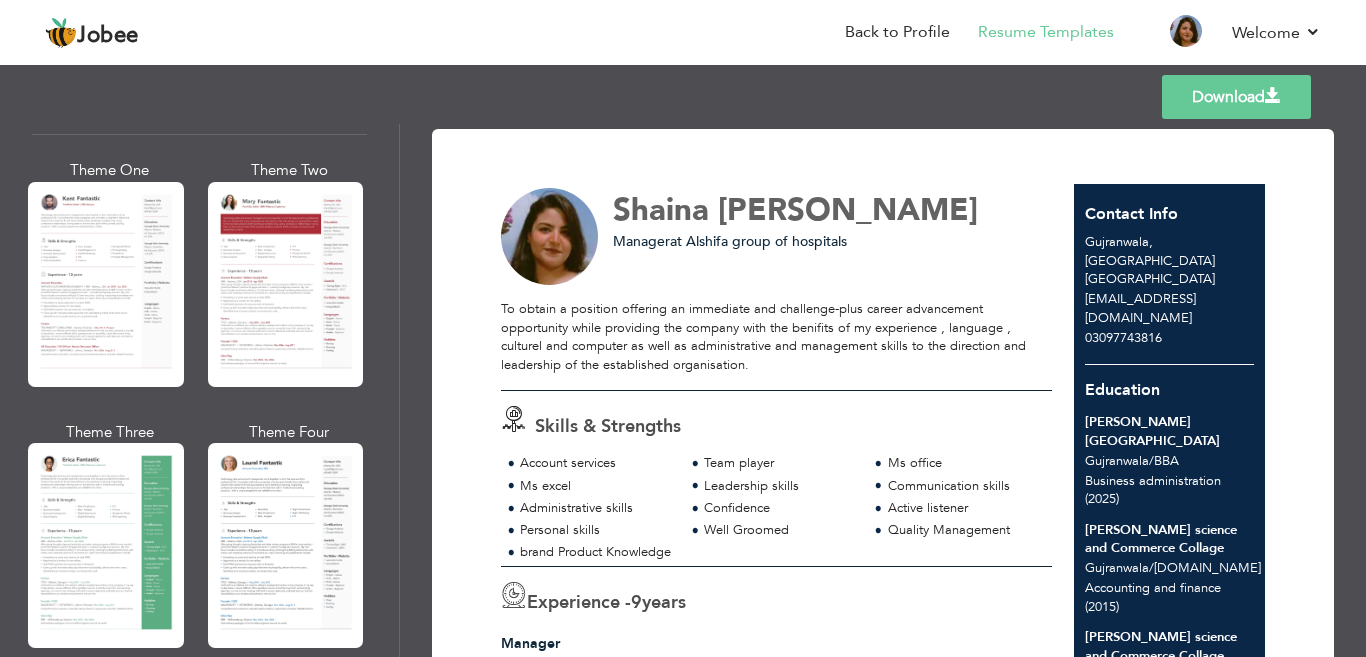 drag, startPoint x: 391, startPoint y: 215, endPoint x: 394, endPoint y: 266, distance: 51.088158 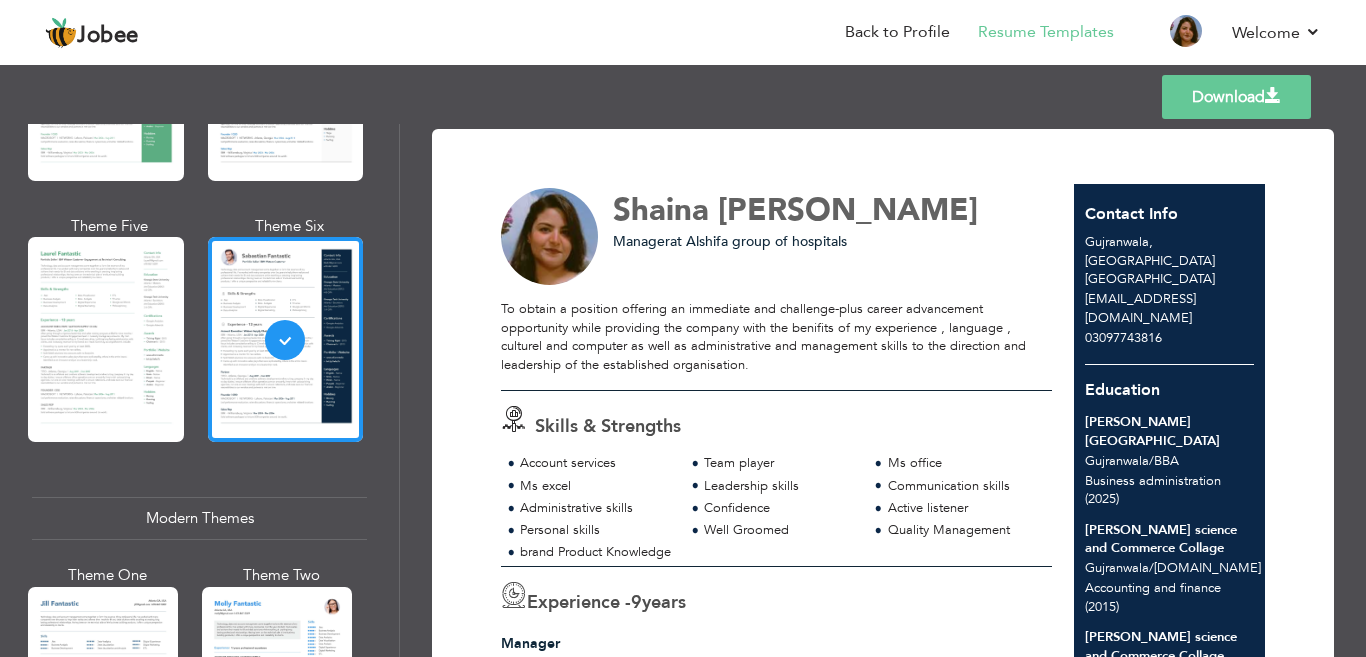 scroll, scrollTop: 1017, scrollLeft: 0, axis: vertical 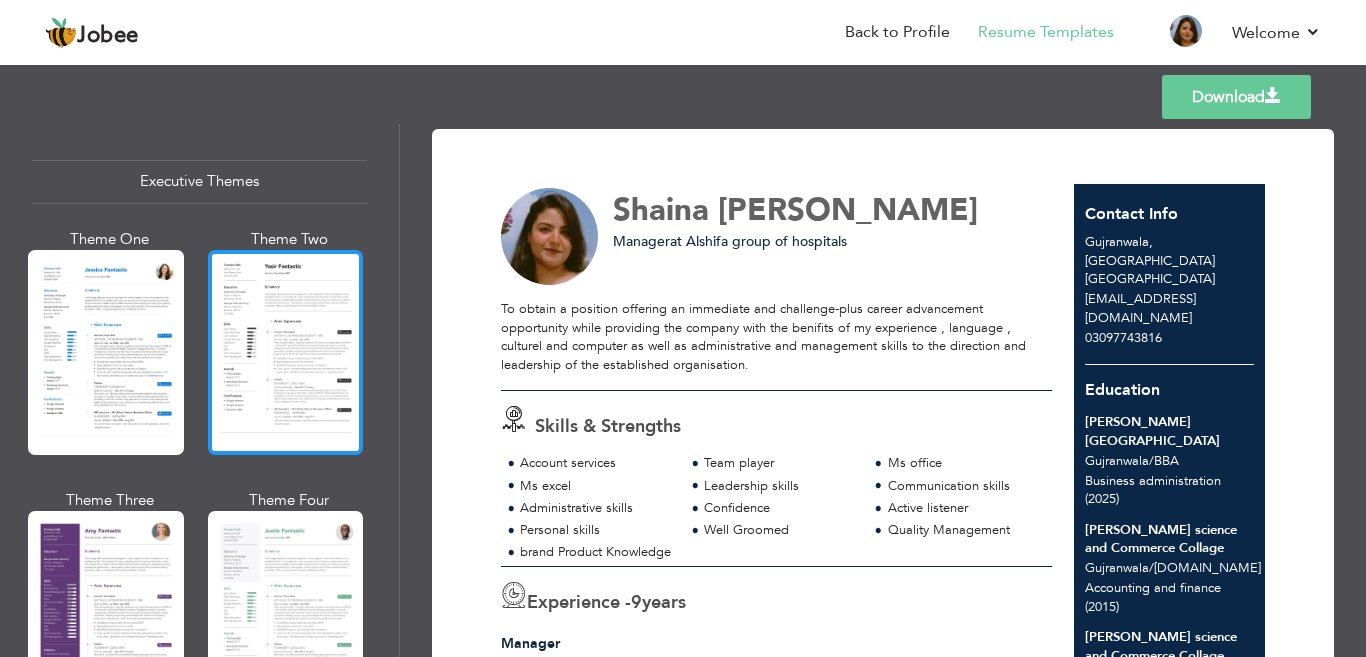 click at bounding box center [286, 352] 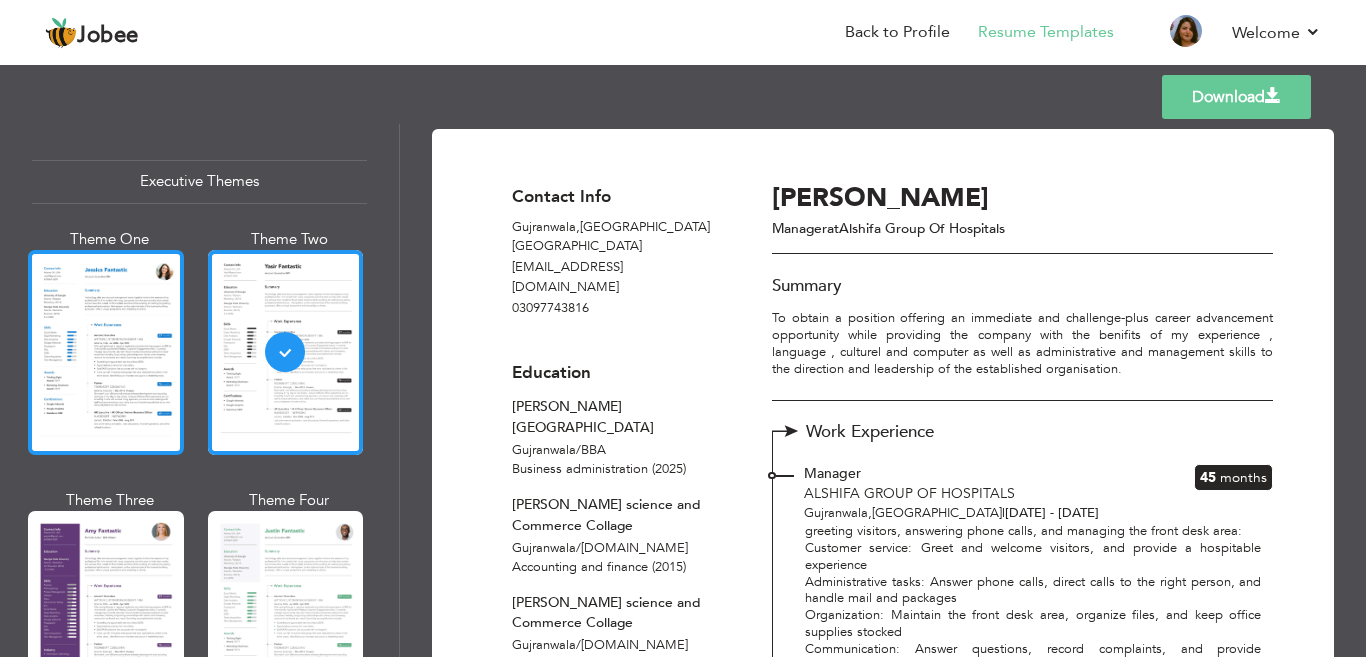 click at bounding box center [106, 352] 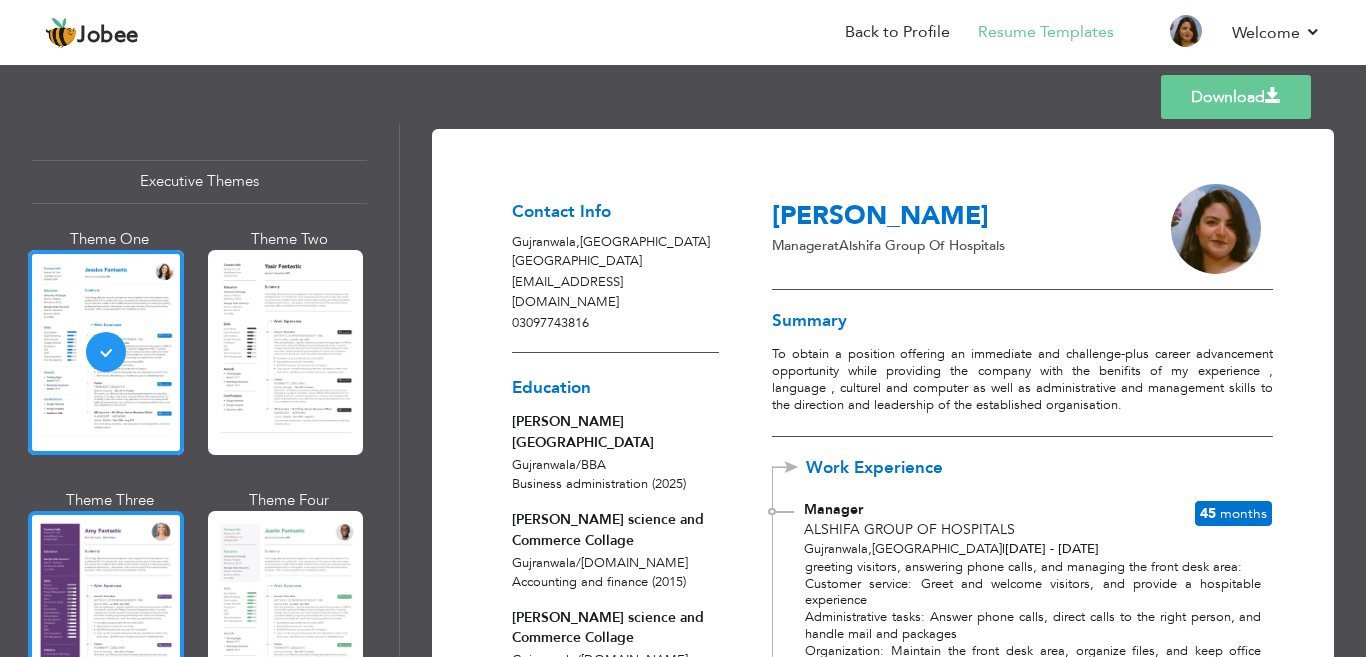 click at bounding box center [106, 613] 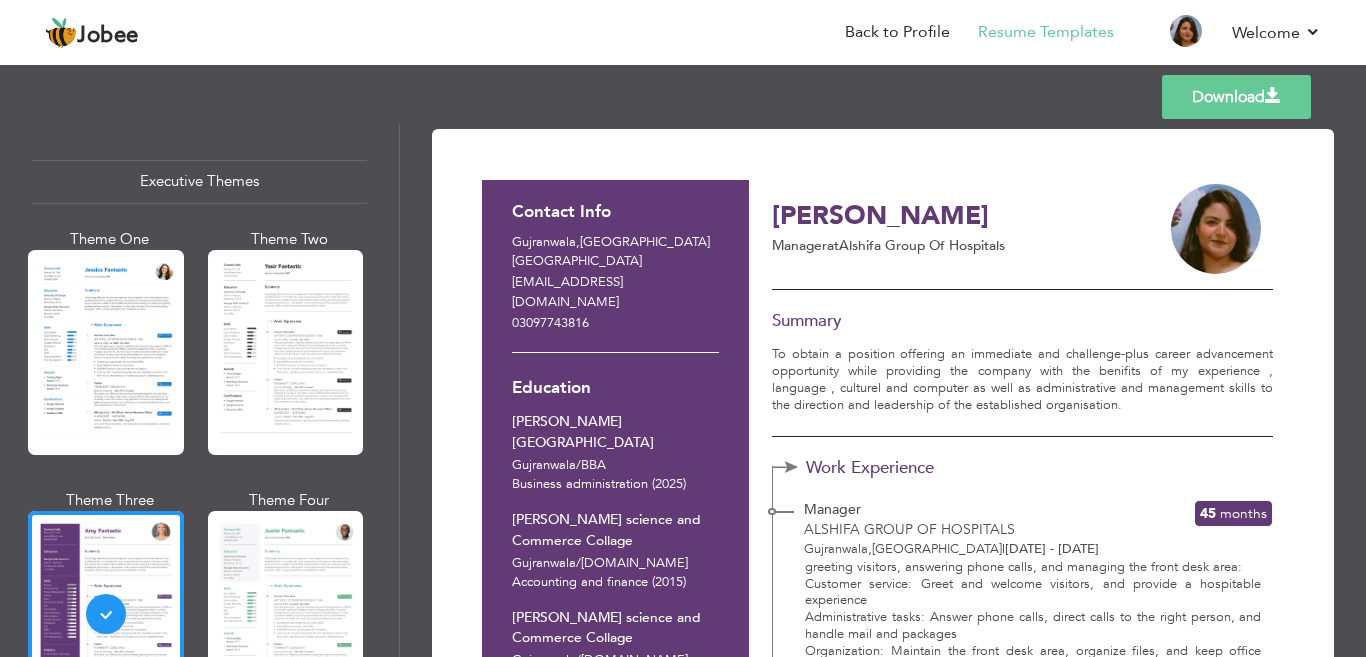 scroll, scrollTop: 466, scrollLeft: 0, axis: vertical 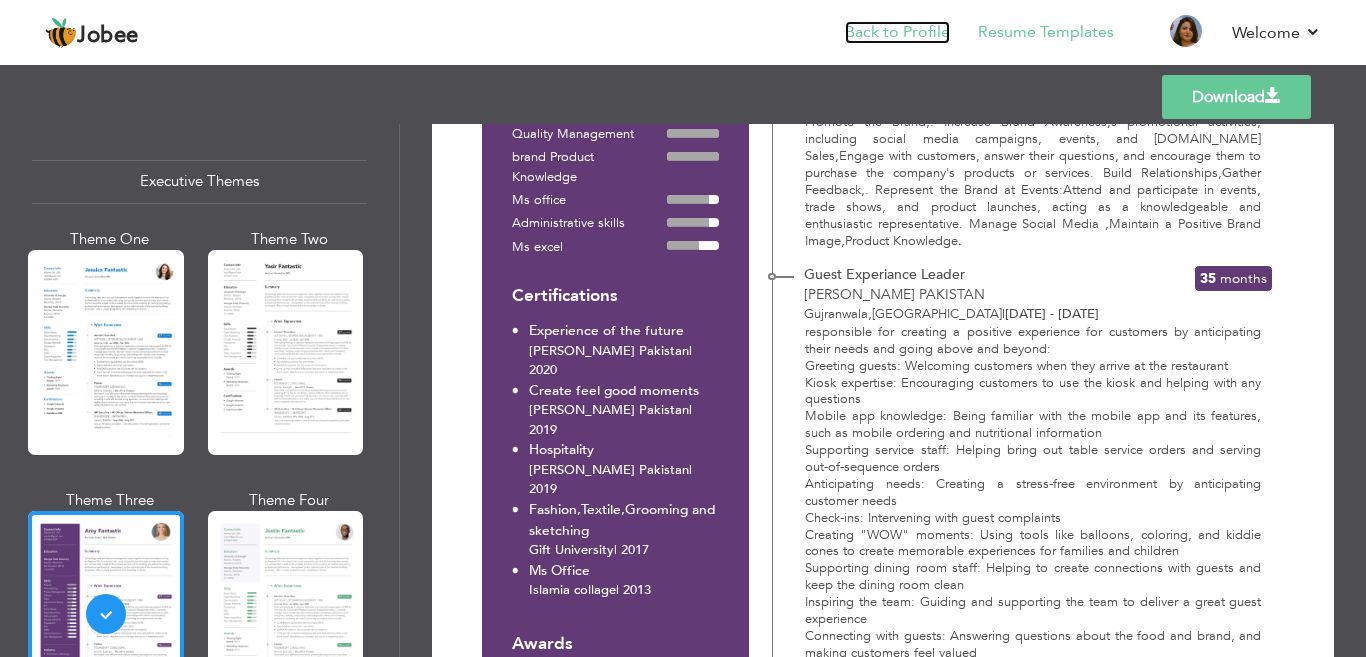 click on "Back to Profile" at bounding box center (897, 32) 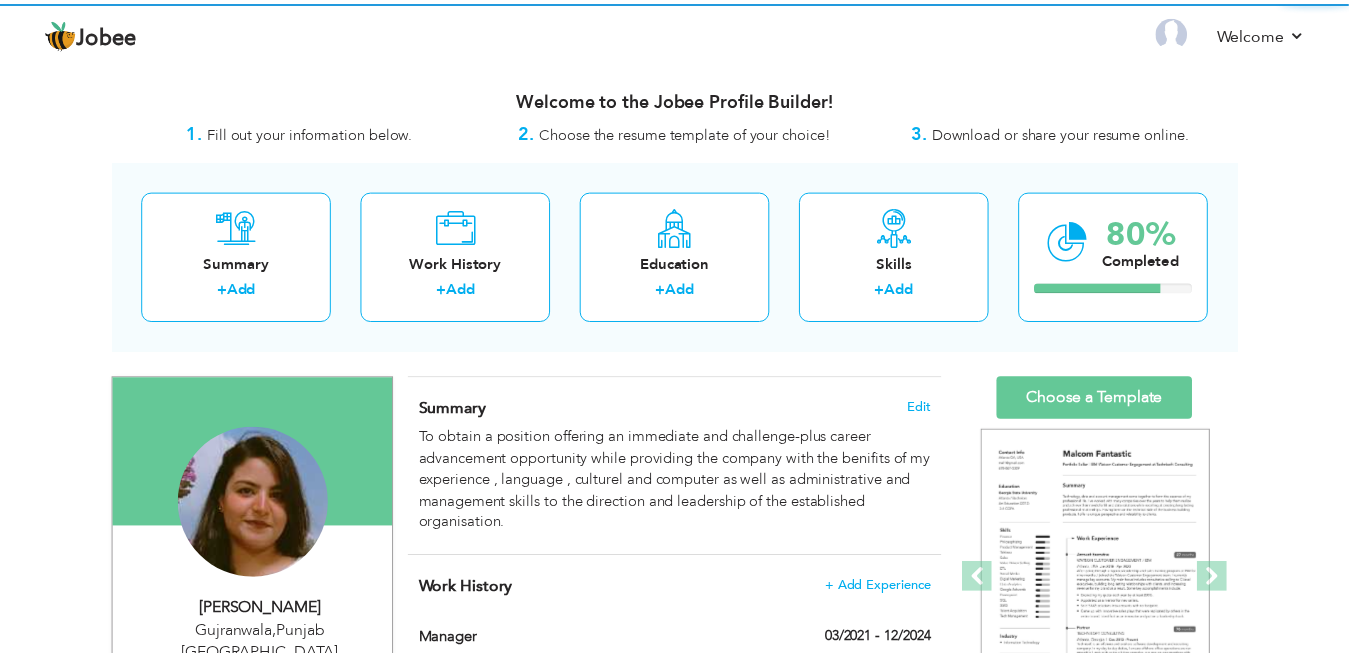 scroll, scrollTop: 0, scrollLeft: 0, axis: both 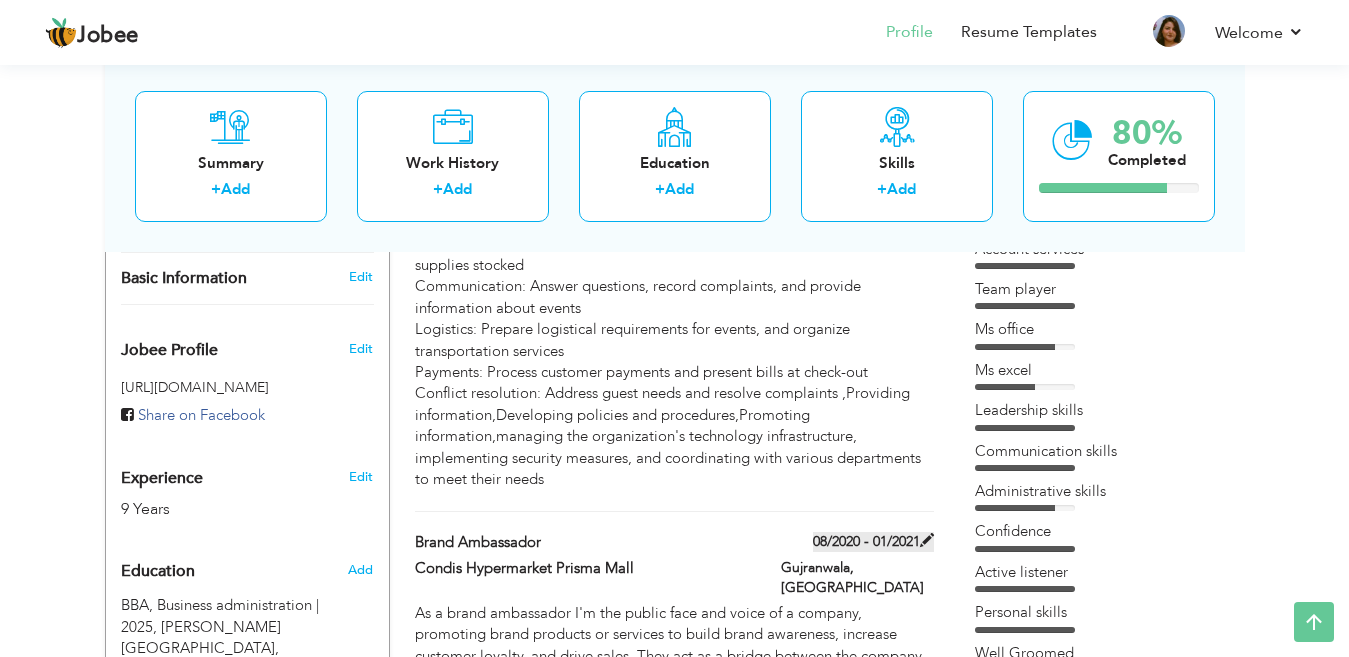 click on "08/2020 - 01/2021" at bounding box center [873, 542] 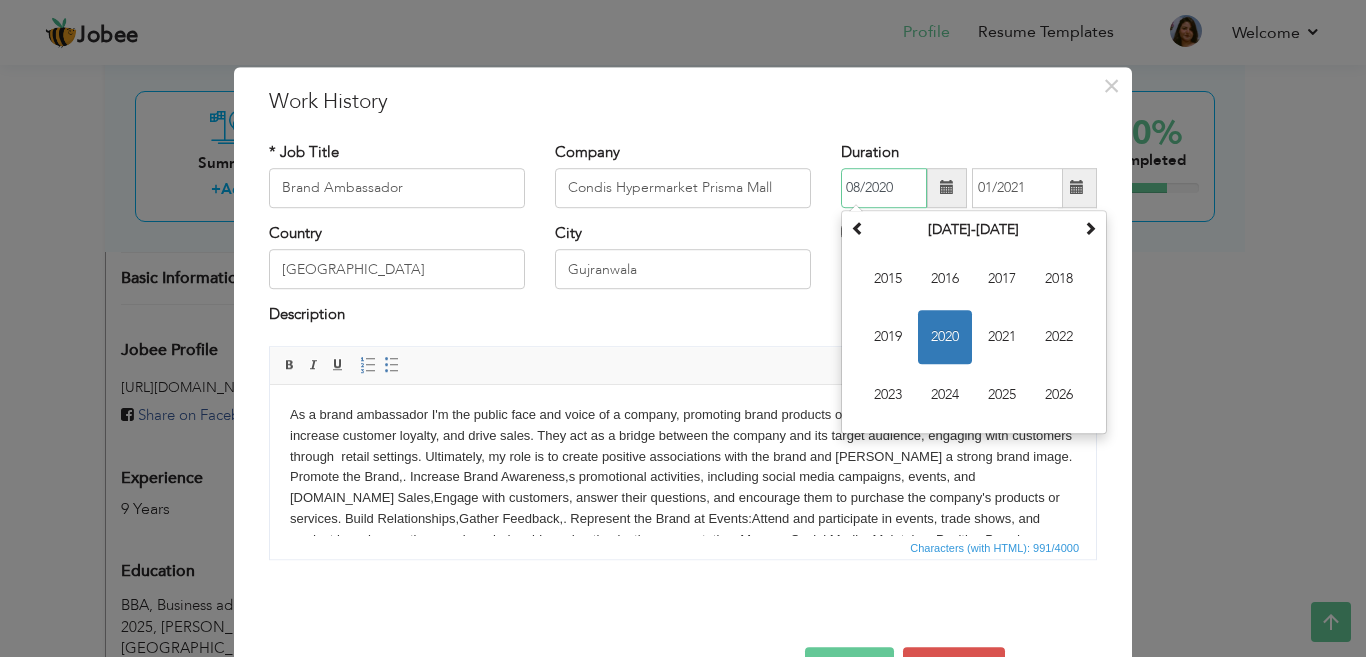 click on "08/2020" at bounding box center (884, 188) 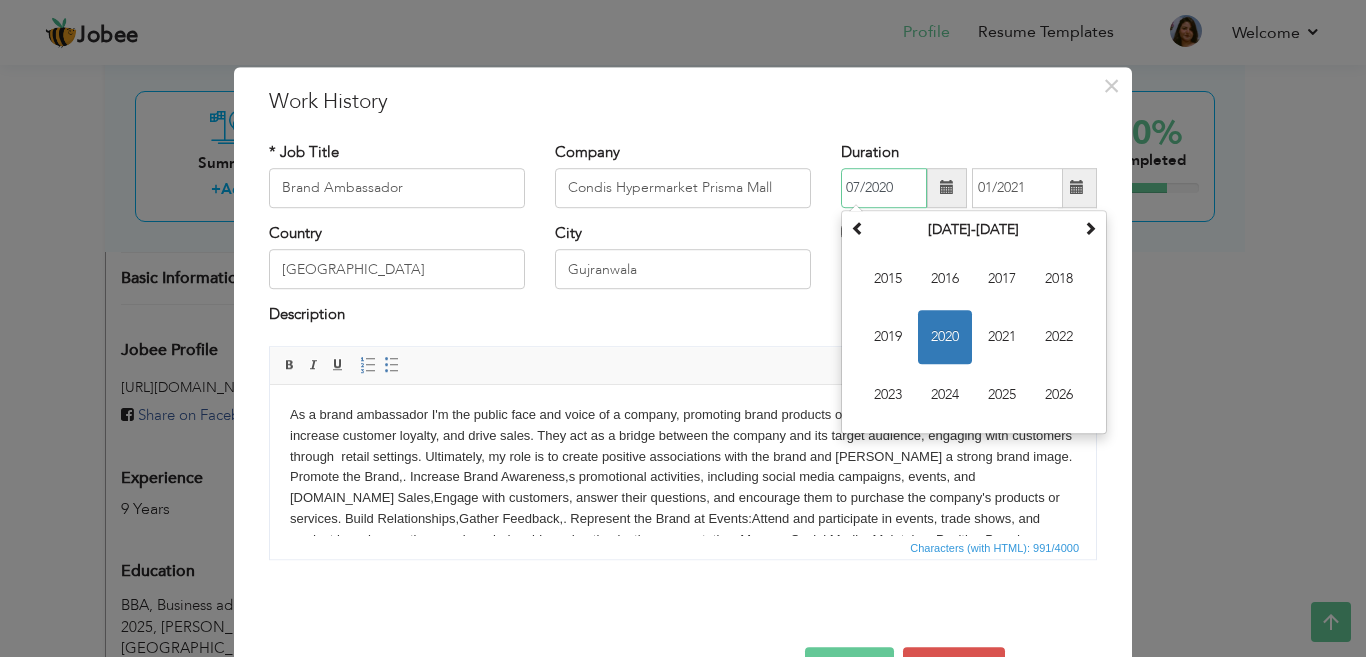 type on "07/2020" 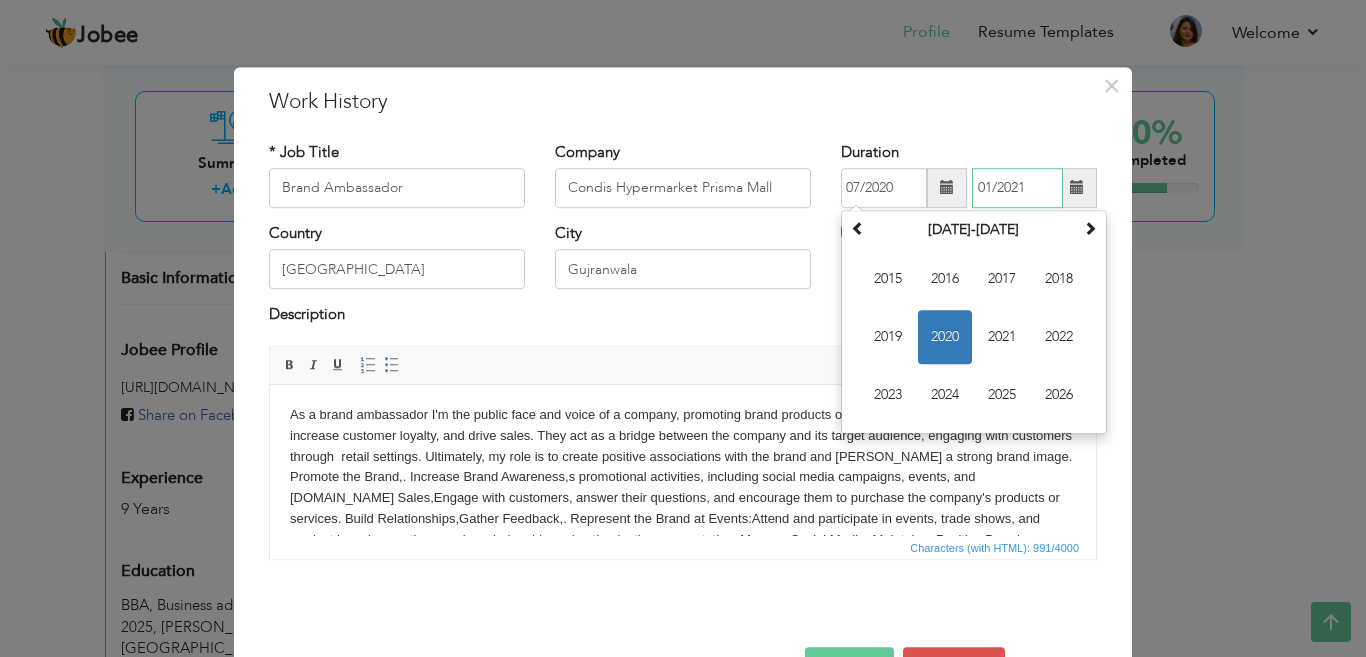 click on "01/2021" at bounding box center (1017, 188) 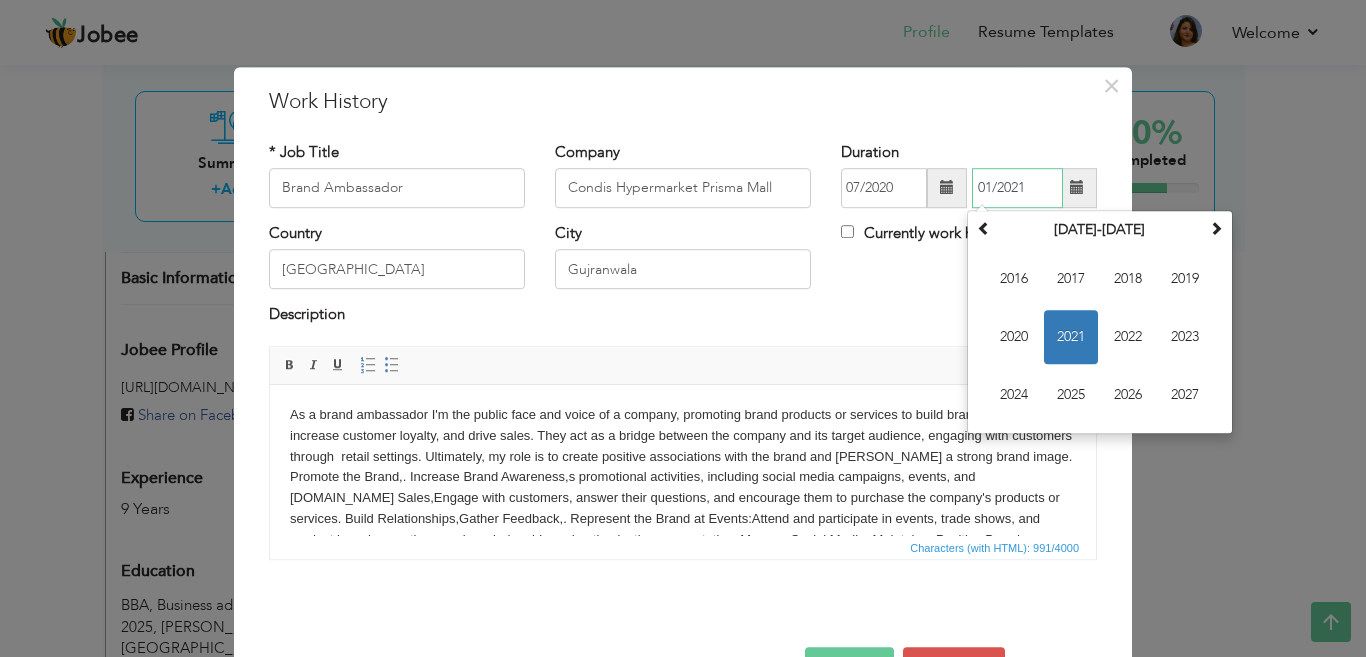click on "01/2021" at bounding box center [1017, 188] 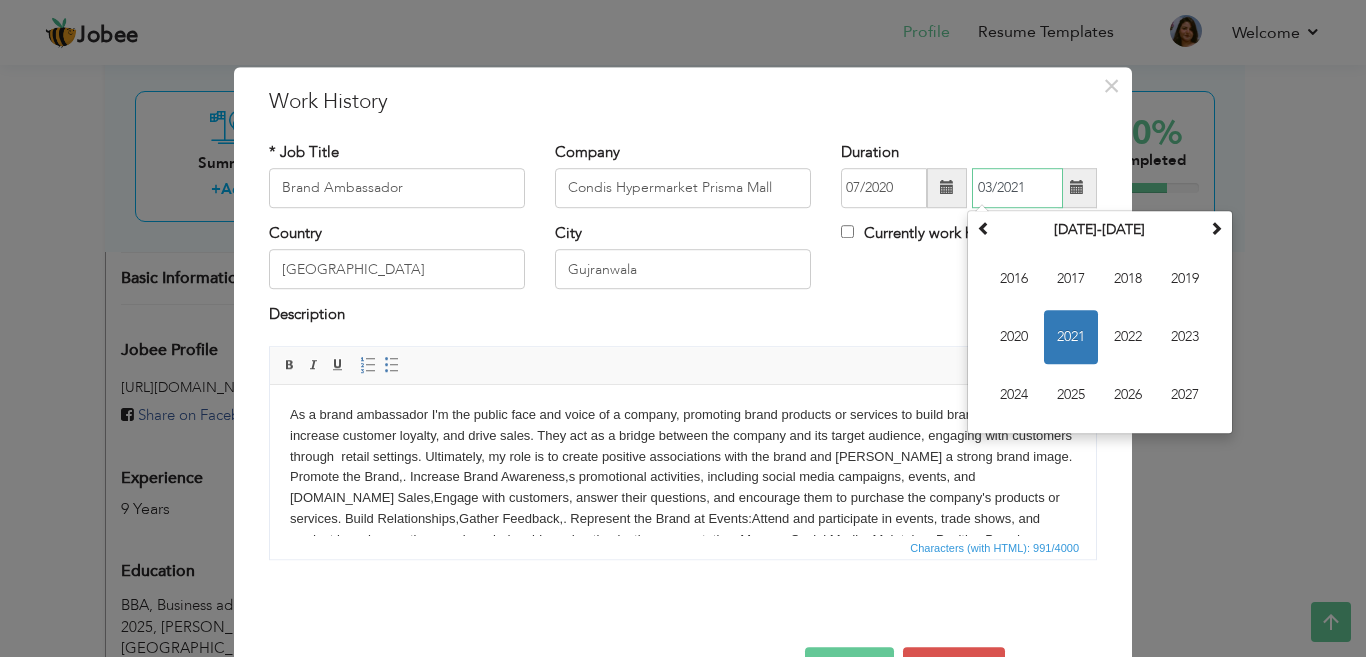 type on "03/2021" 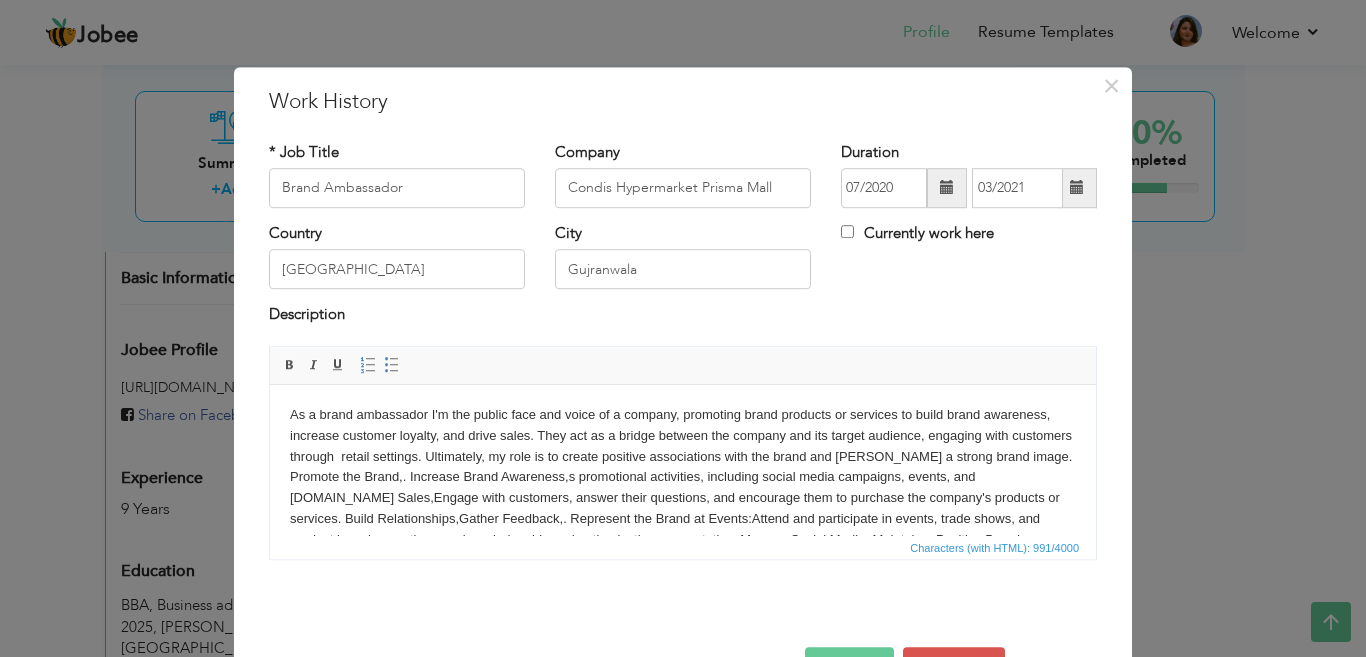 click on "×
Work History
* Job Title
Brand Ambassador
Company
Condis Hypermarket Prisma Mall
Duration 07/2020 03/2021 Country ." at bounding box center [683, 328] 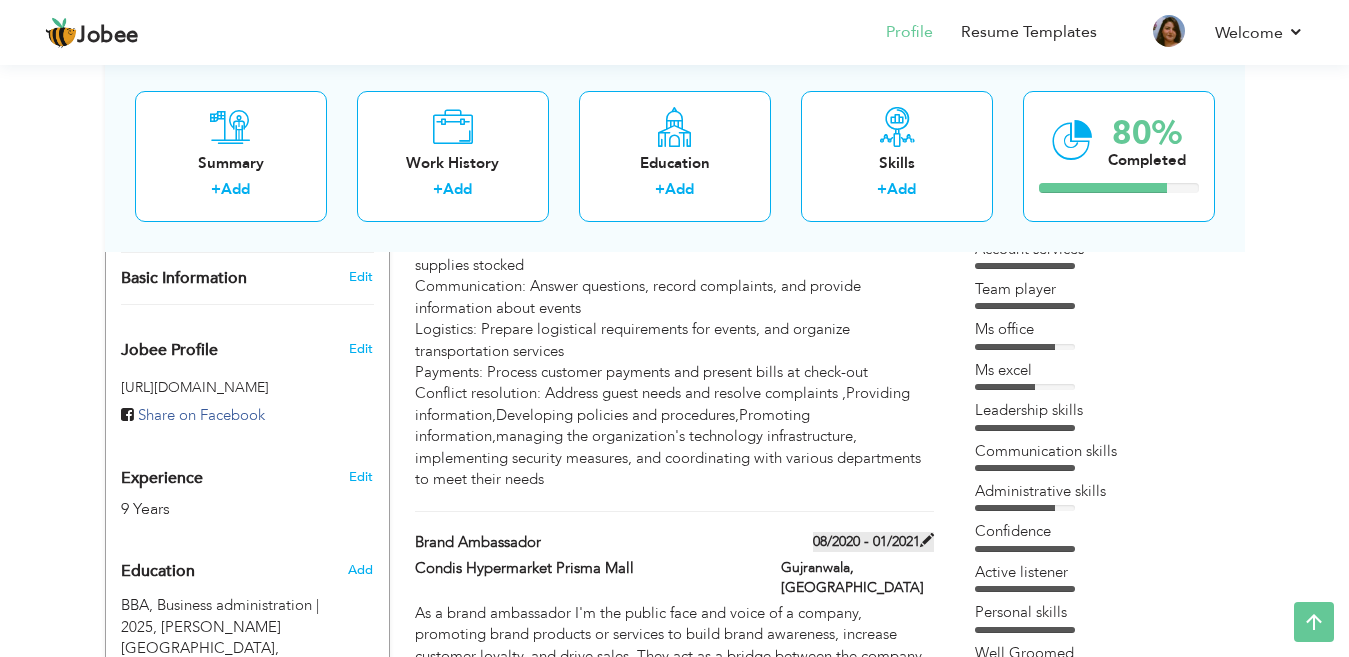 click on "08/2020 - 01/2021" at bounding box center [873, 542] 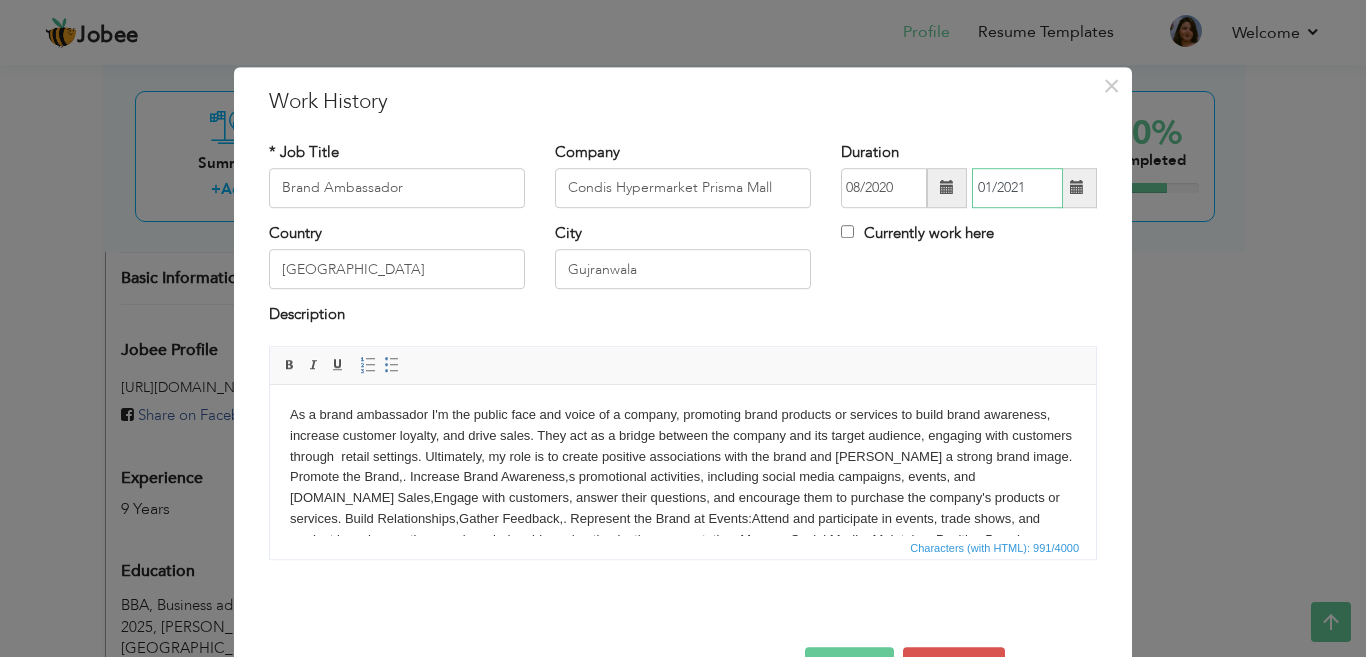 click on "01/2021" at bounding box center (1017, 188) 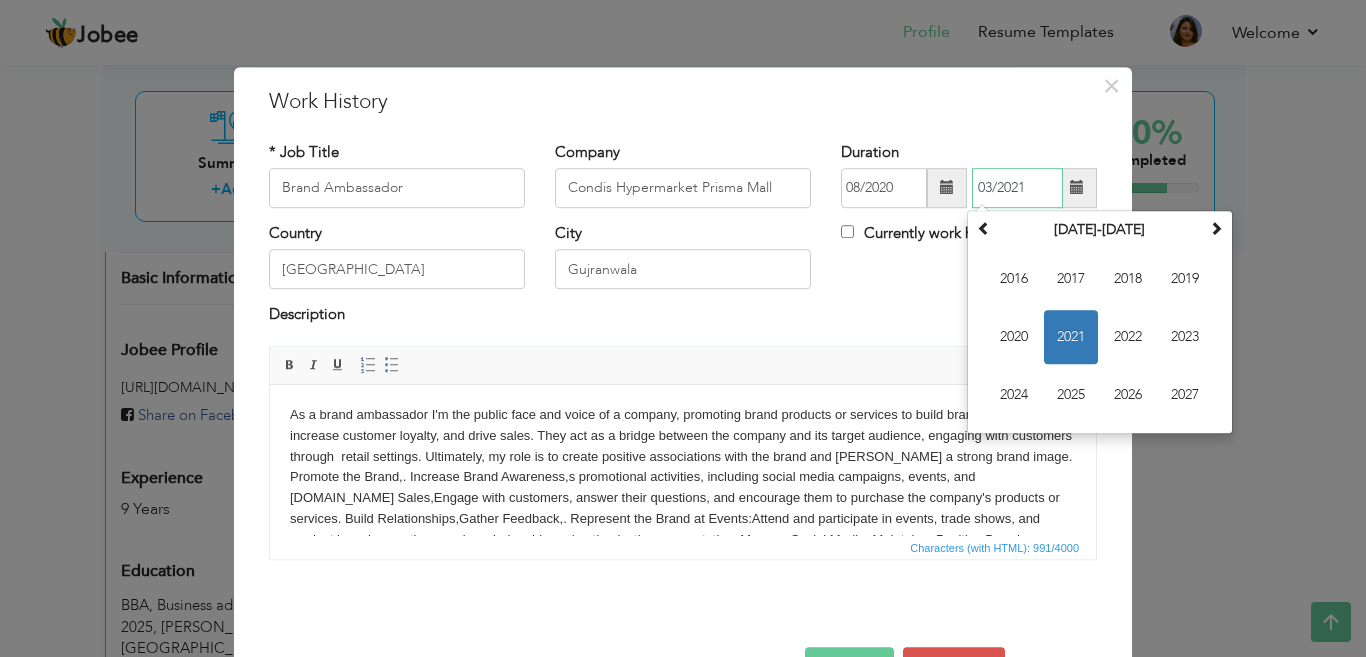 type on "03/2021" 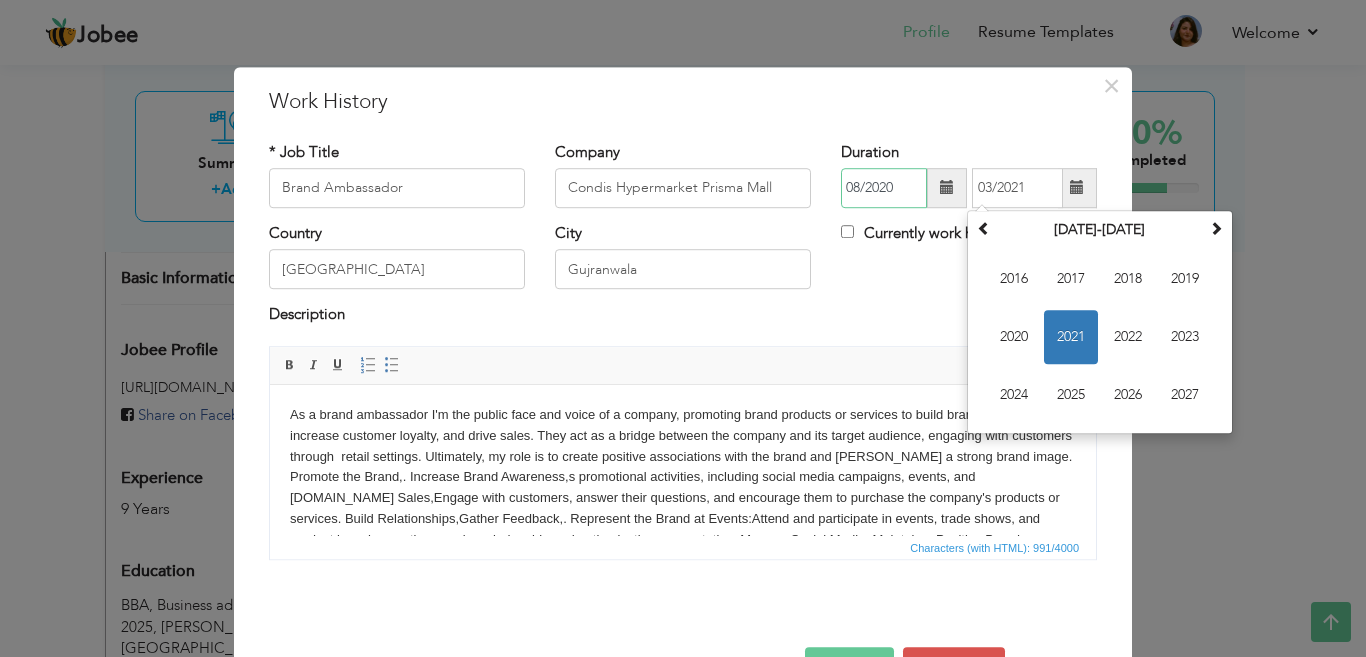 click on "08/2020" at bounding box center [884, 188] 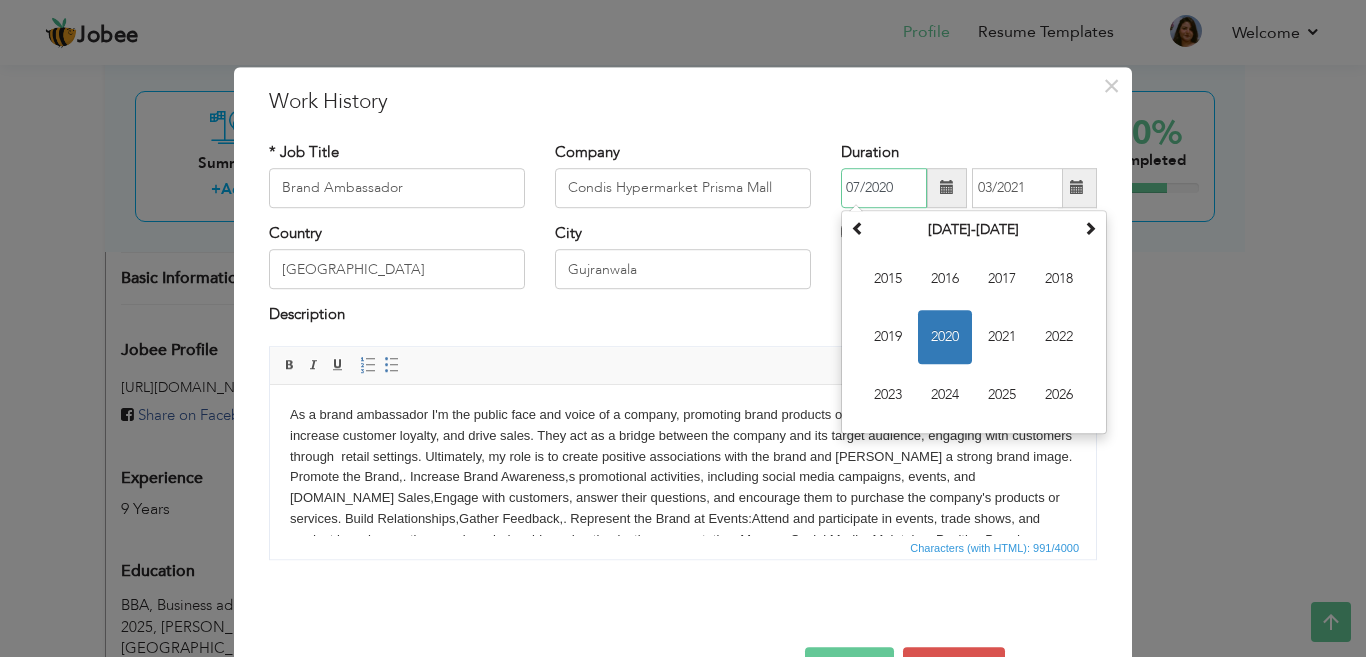 type on "07/2020" 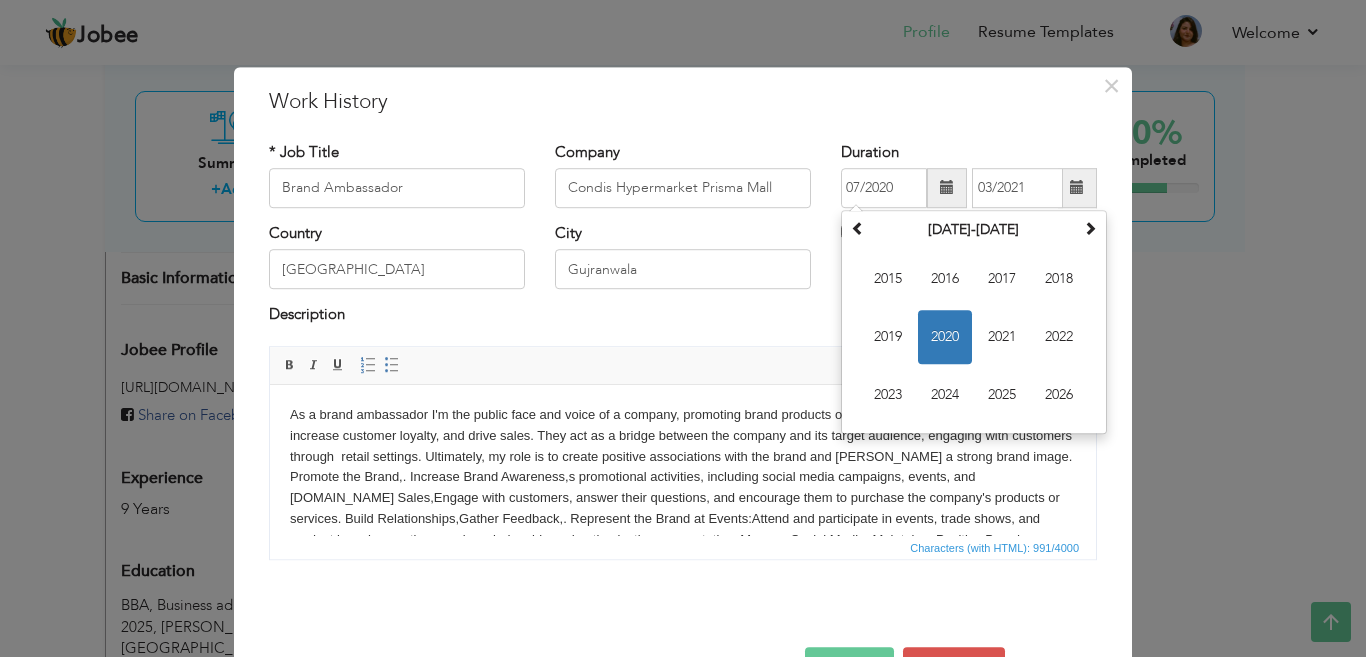 click on "Save" at bounding box center (849, 667) 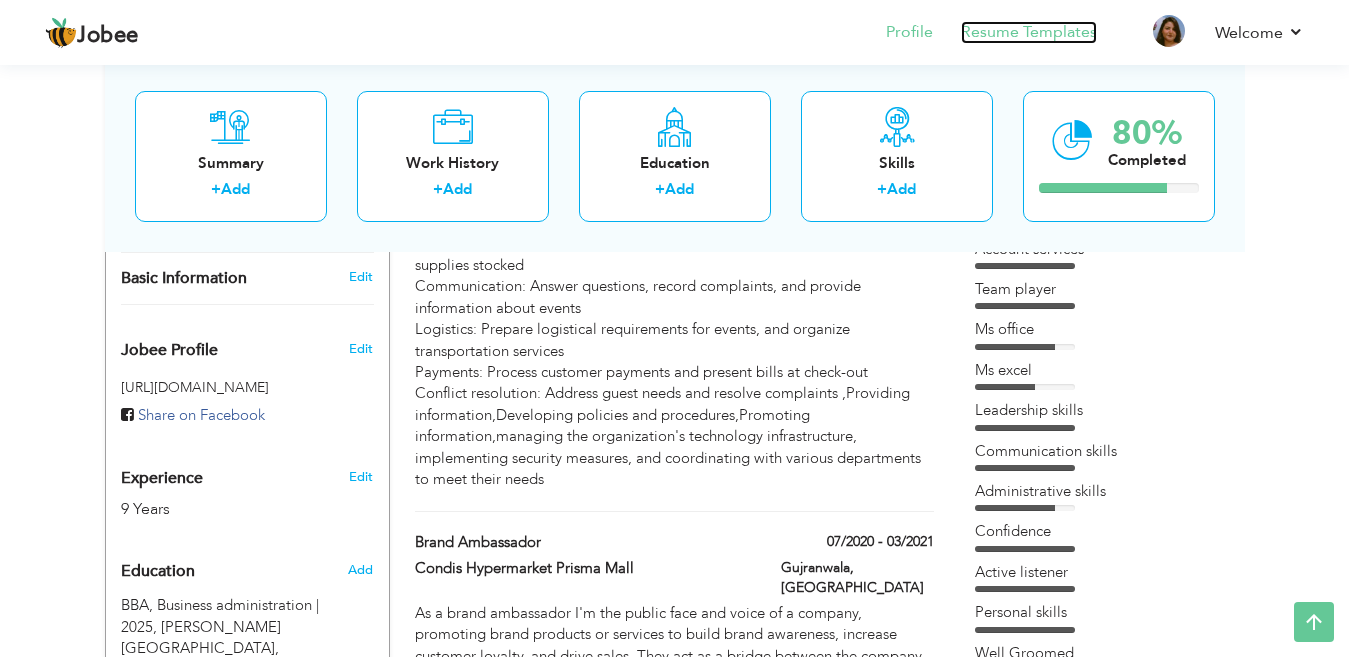 click on "Resume Templates" at bounding box center [1029, 32] 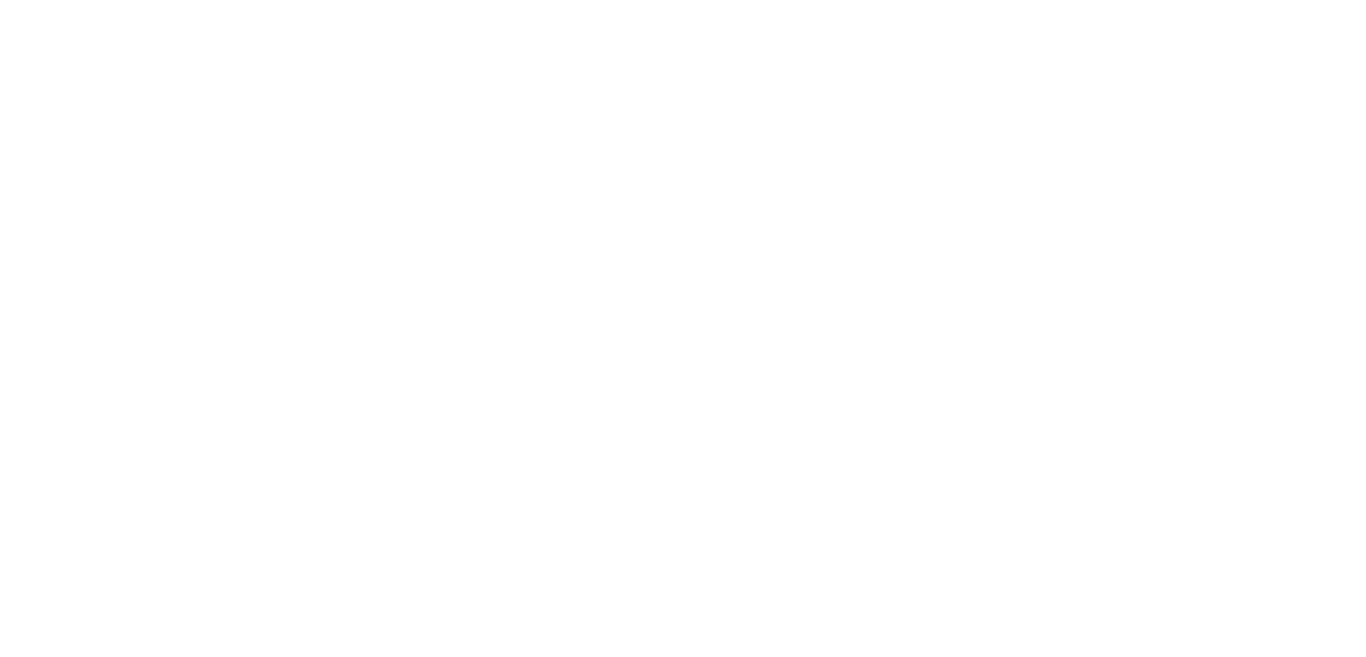 scroll, scrollTop: 0, scrollLeft: 0, axis: both 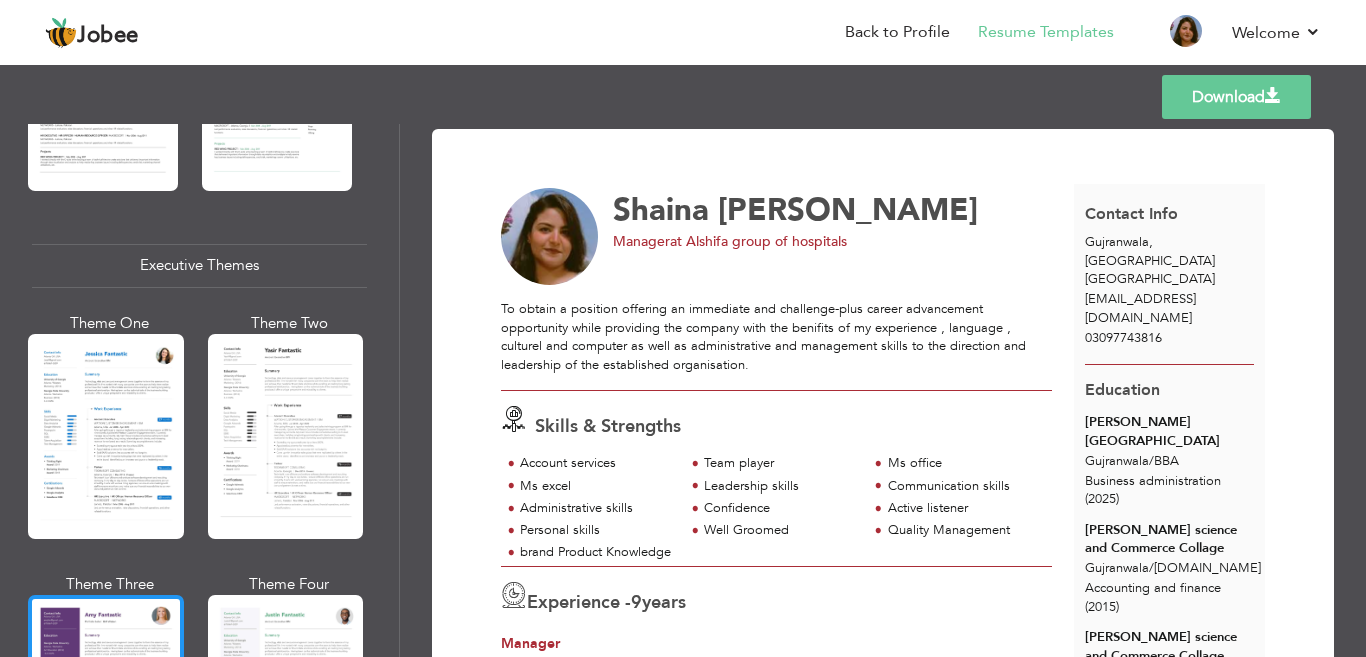 click at bounding box center [106, 697] 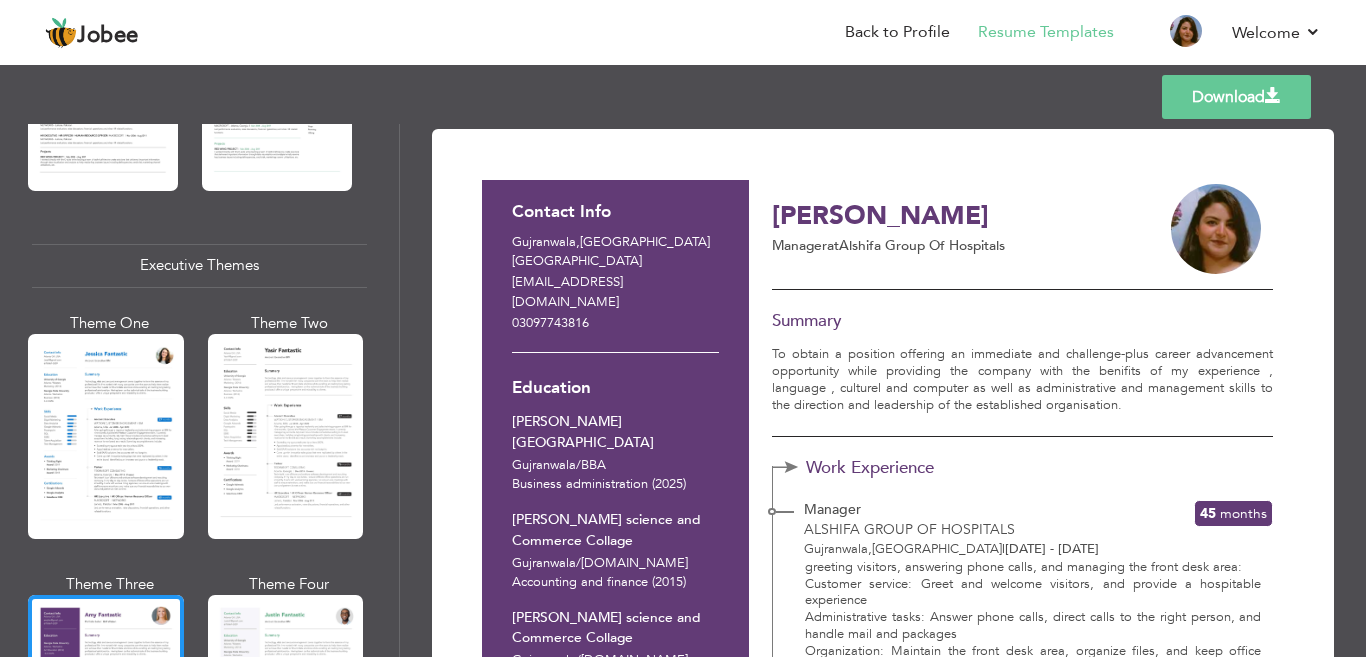 click on "Download" at bounding box center [1236, 97] 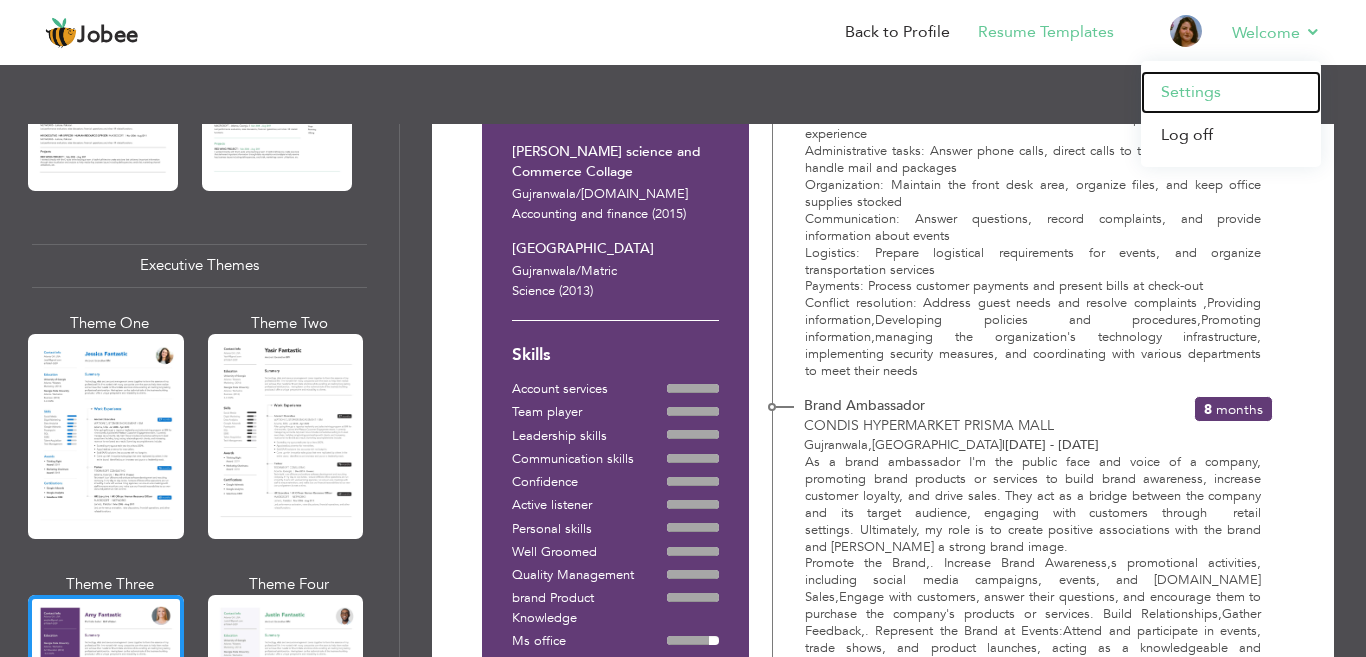 click on "Settings" at bounding box center (1231, 92) 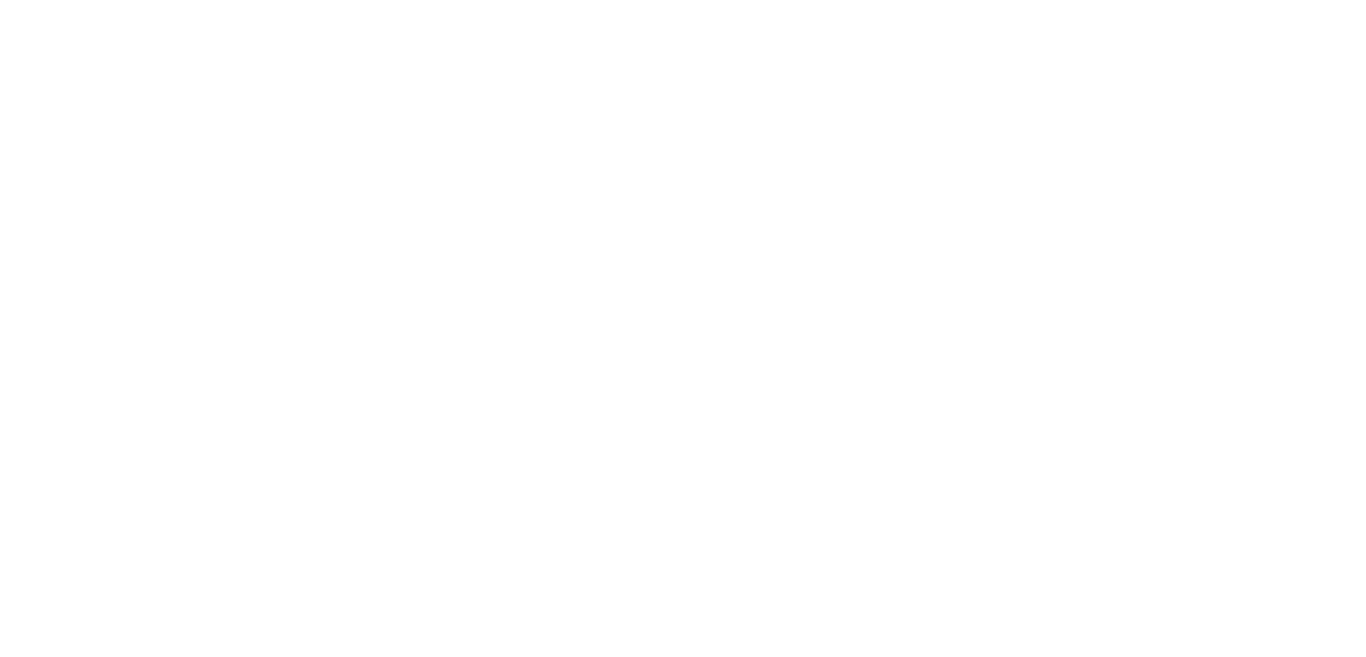 scroll, scrollTop: 0, scrollLeft: 0, axis: both 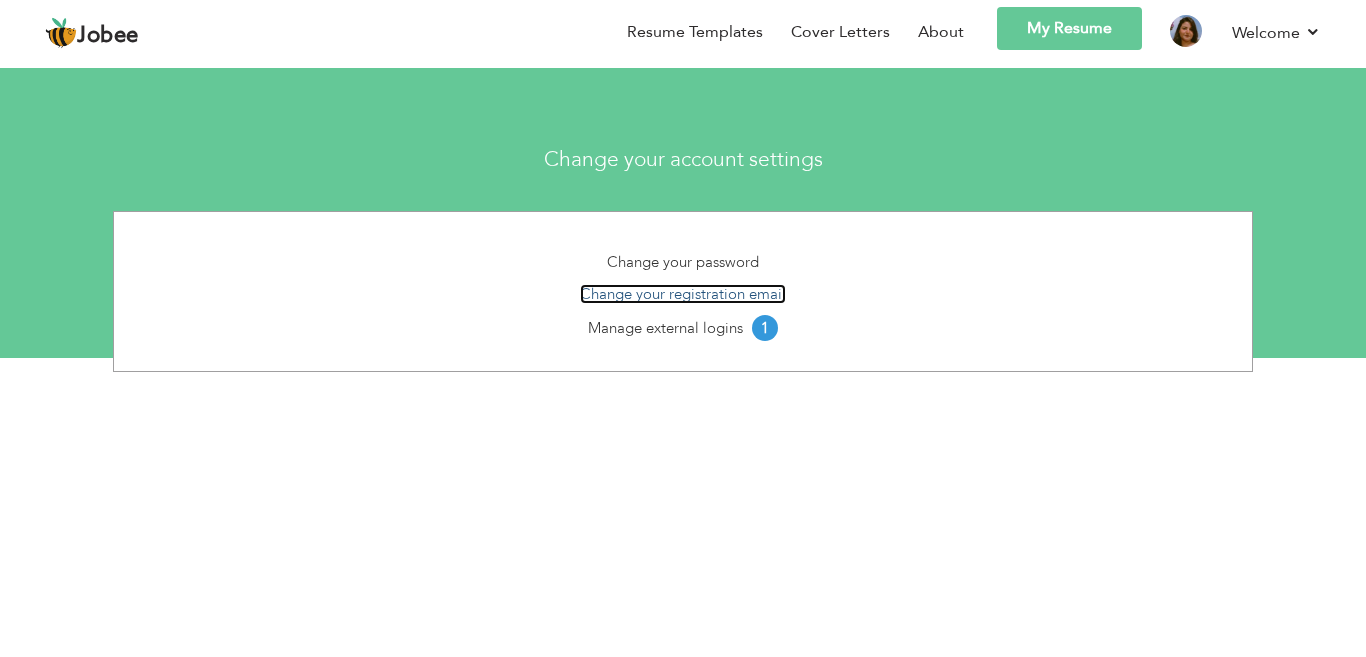 click on "Change your registration email" at bounding box center [683, 294] 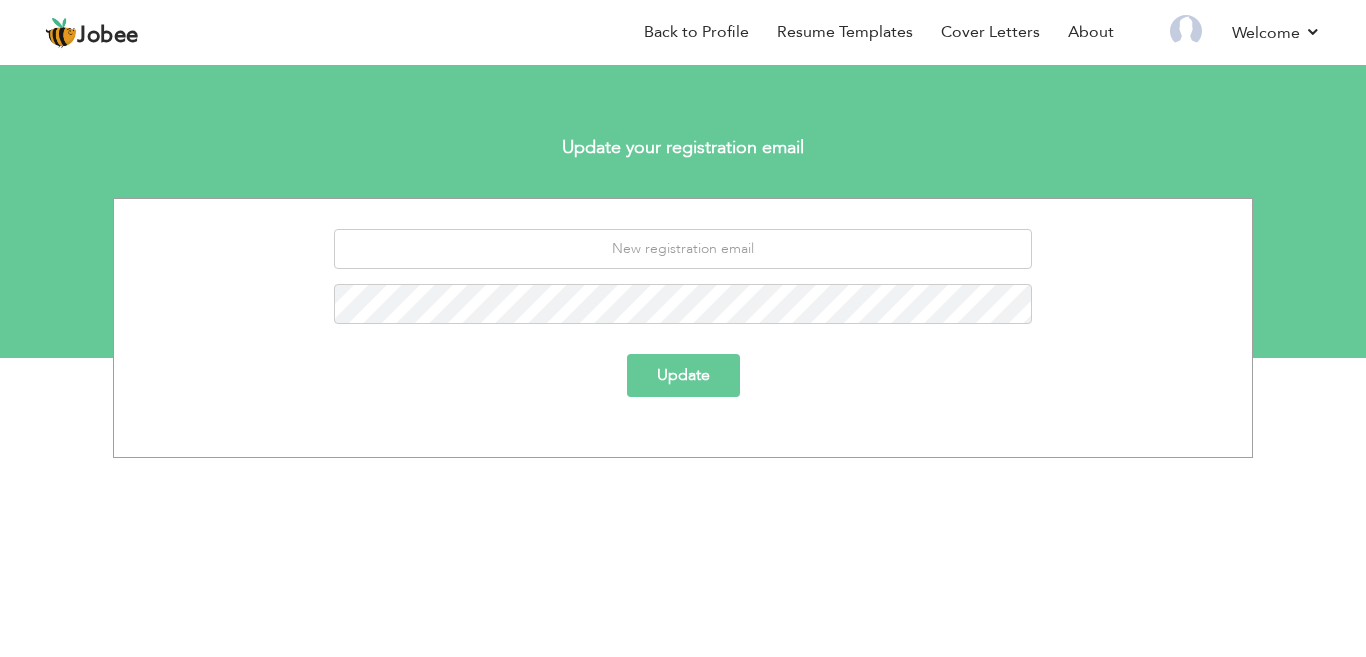 scroll, scrollTop: 0, scrollLeft: 0, axis: both 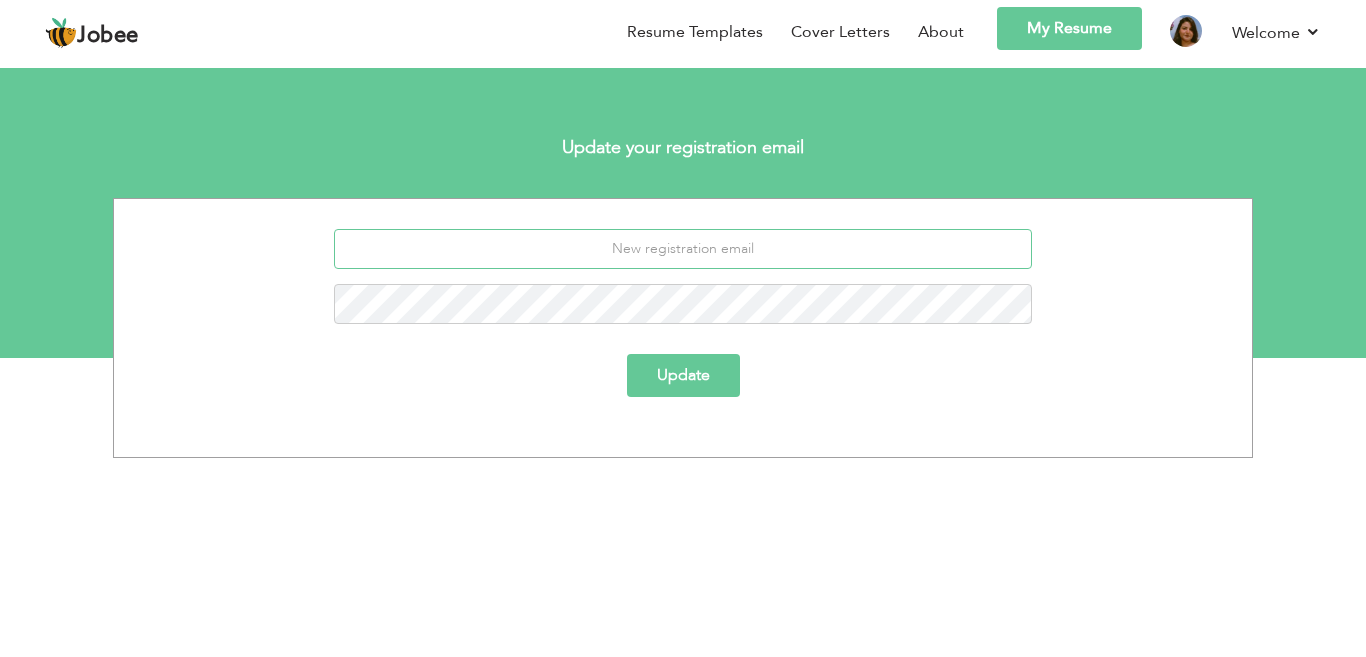 type on "[EMAIL_ADDRESS][DOMAIN_NAME]" 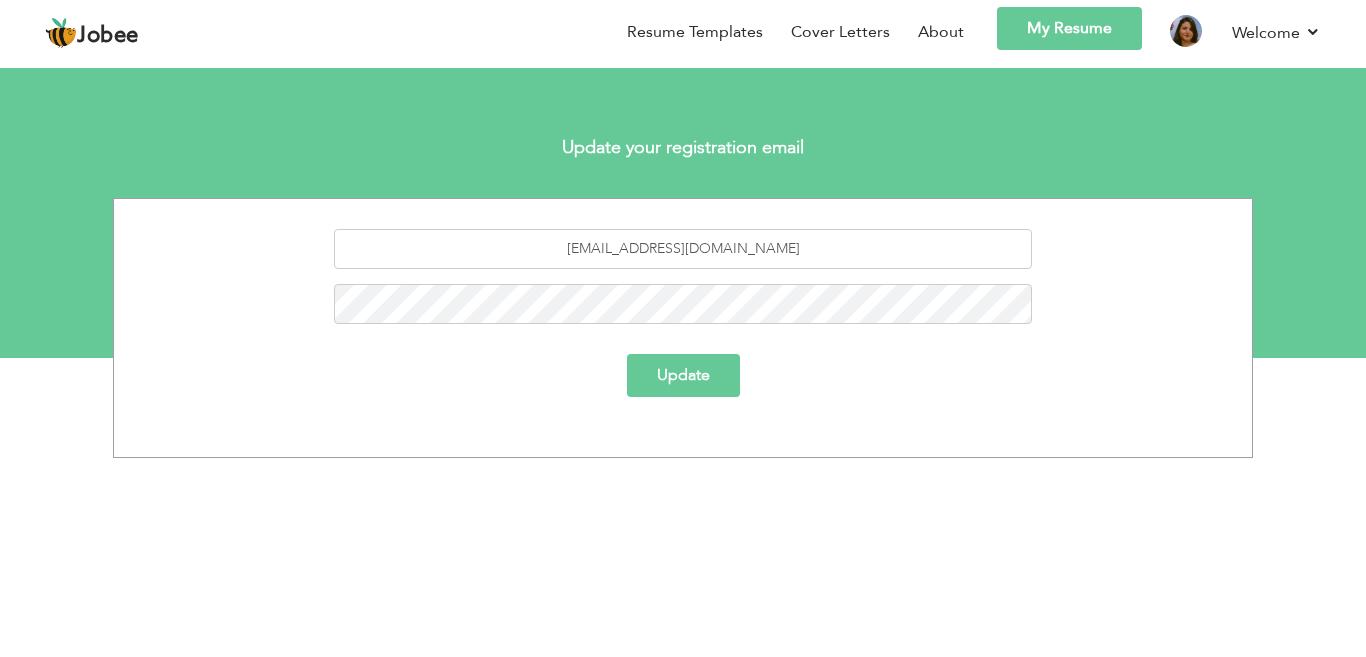 click on "Update" at bounding box center [683, 375] 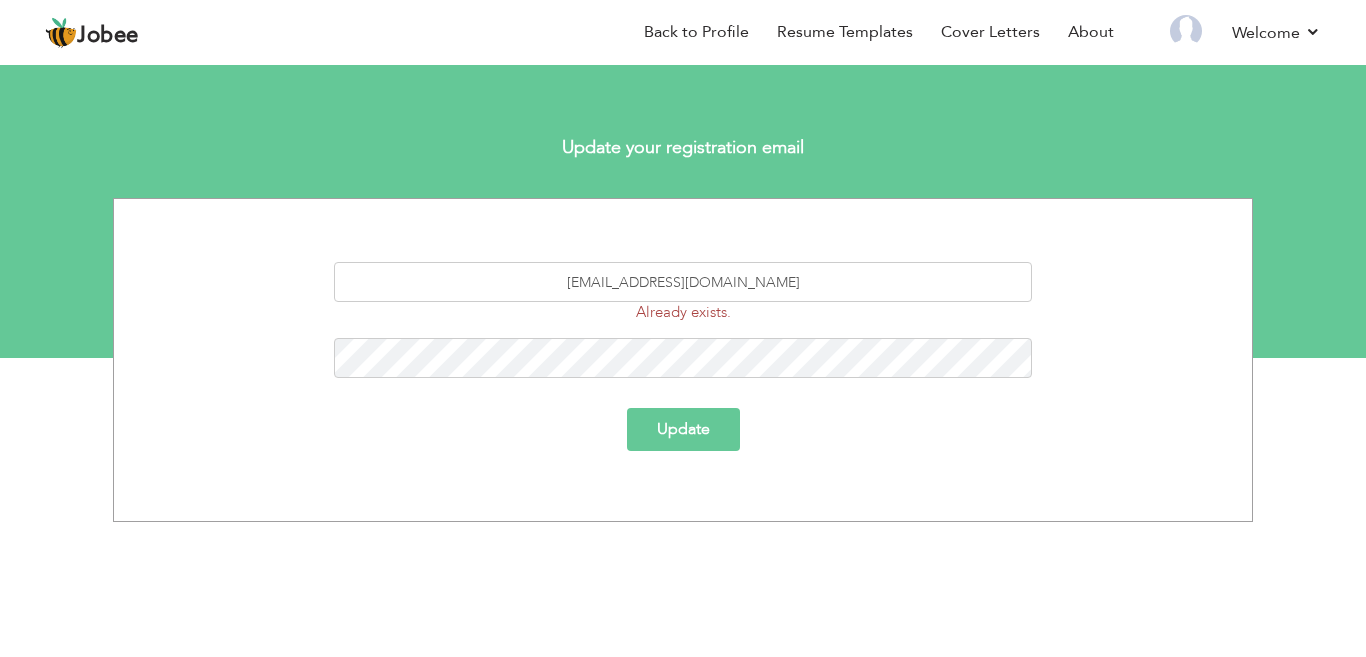 scroll, scrollTop: 0, scrollLeft: 0, axis: both 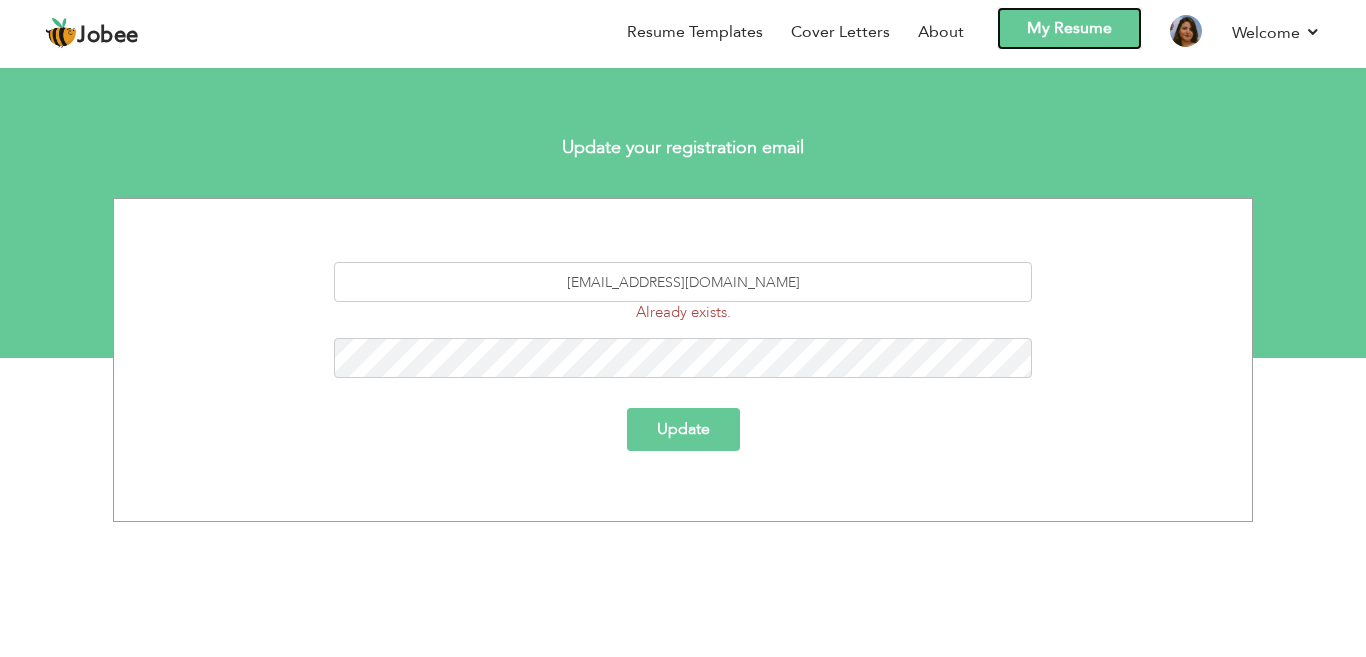 click on "My Resume" at bounding box center (1069, 28) 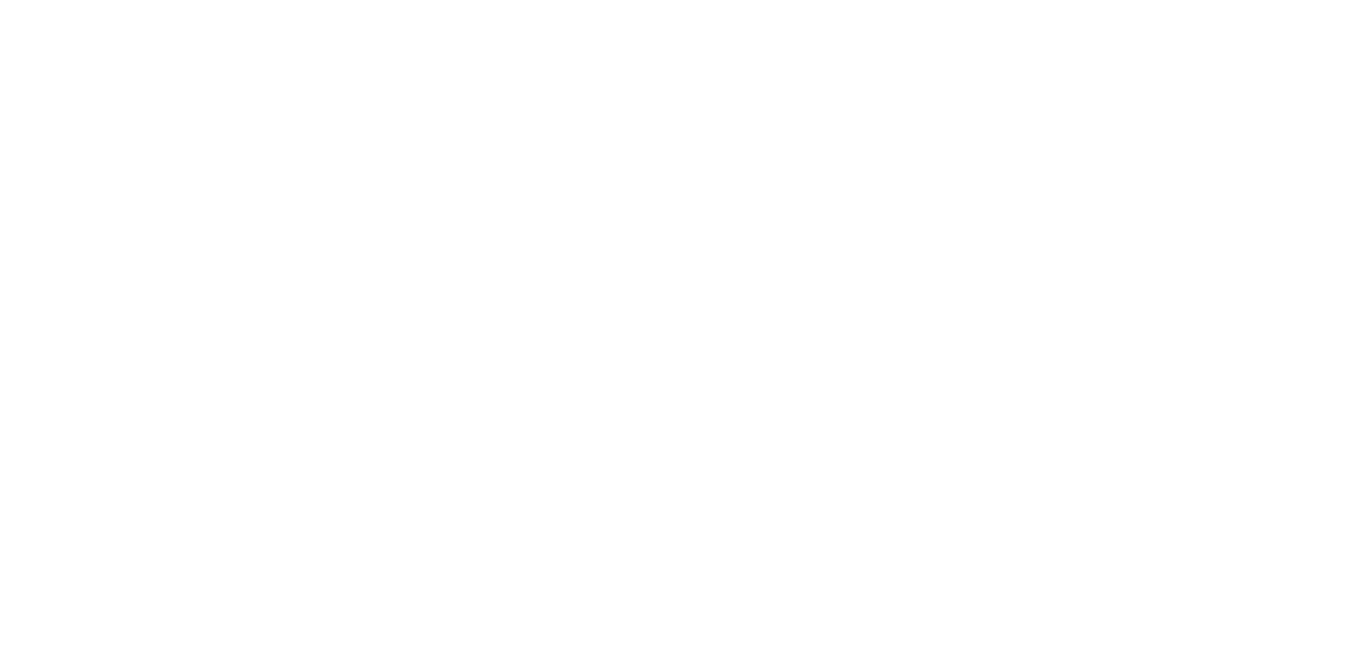 scroll, scrollTop: 0, scrollLeft: 0, axis: both 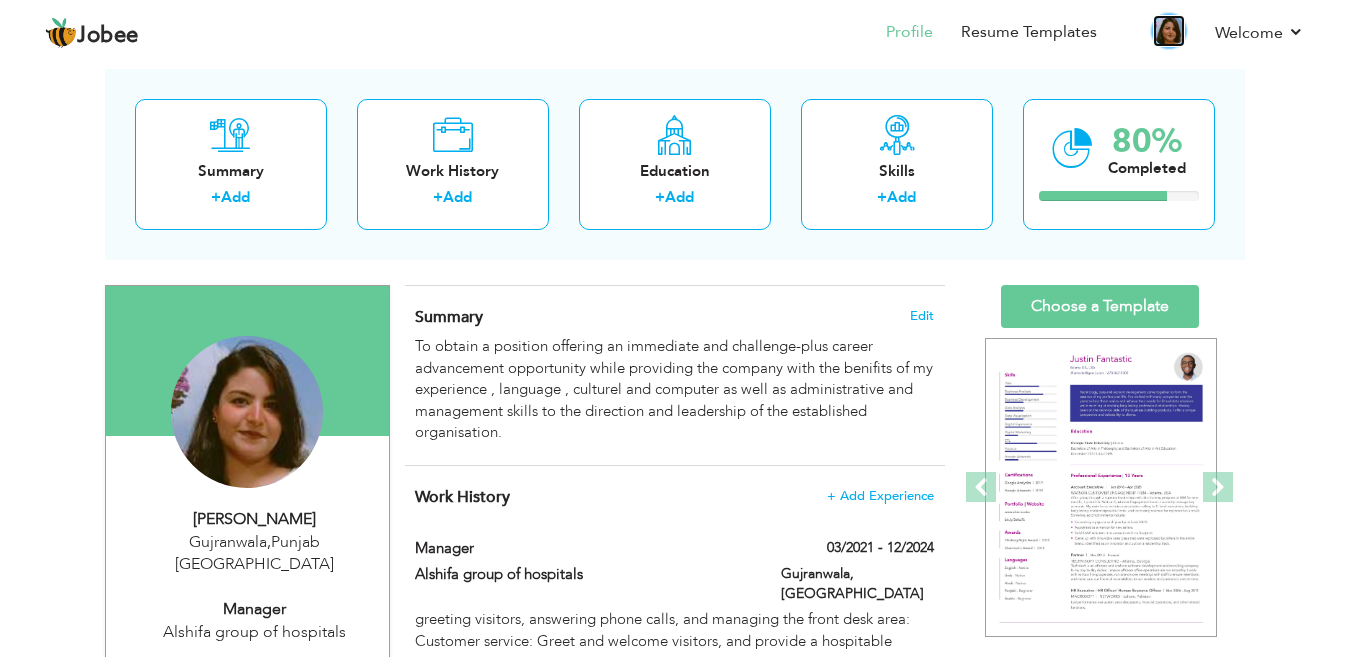 click at bounding box center [1169, 31] 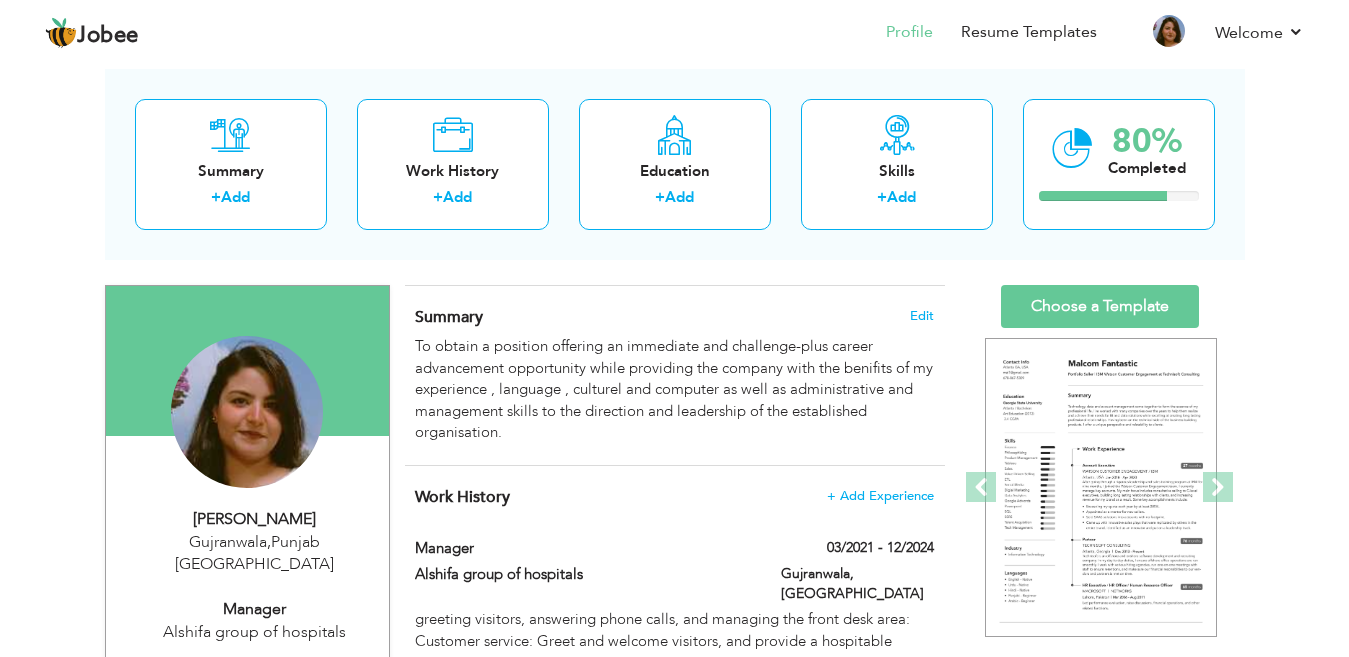 click on "Jobee
Profile
Resume Templates
Resume Templates
Cover Letters
About
My Resume
Welcome
Settings
Log off
Resume Created" at bounding box center (674, 32) 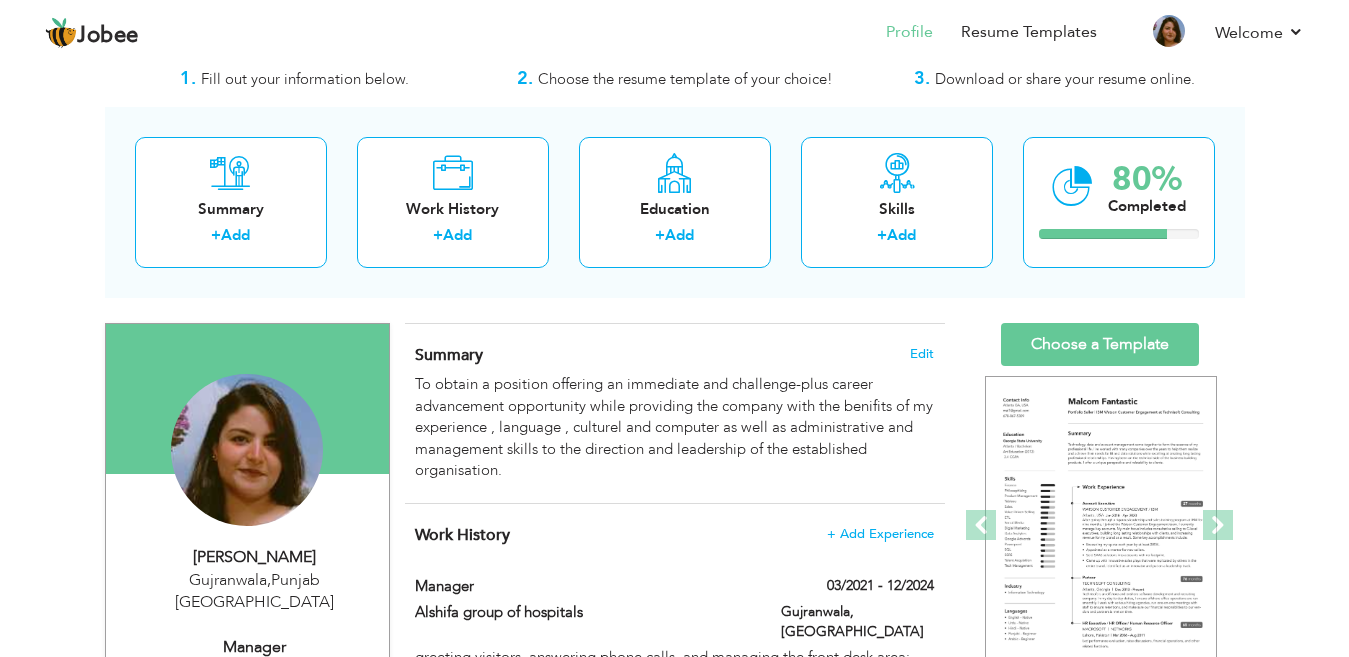 scroll, scrollTop: 52, scrollLeft: 0, axis: vertical 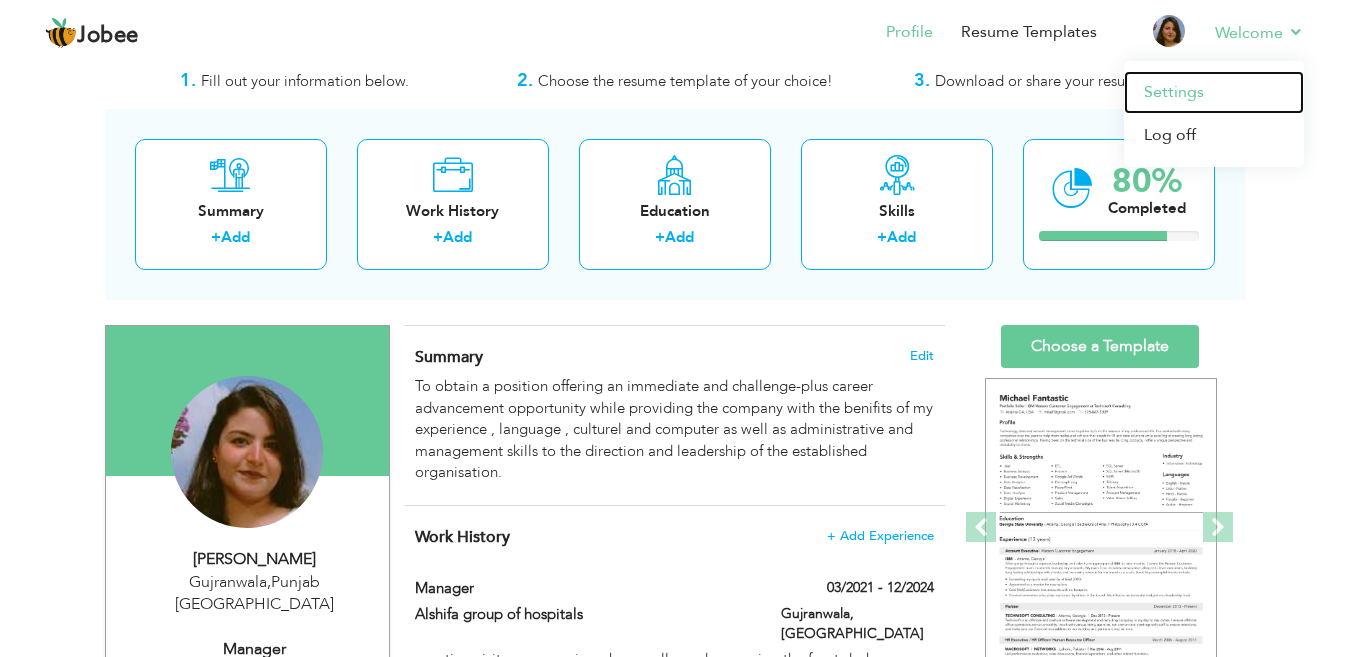 click on "Settings" at bounding box center [1214, 92] 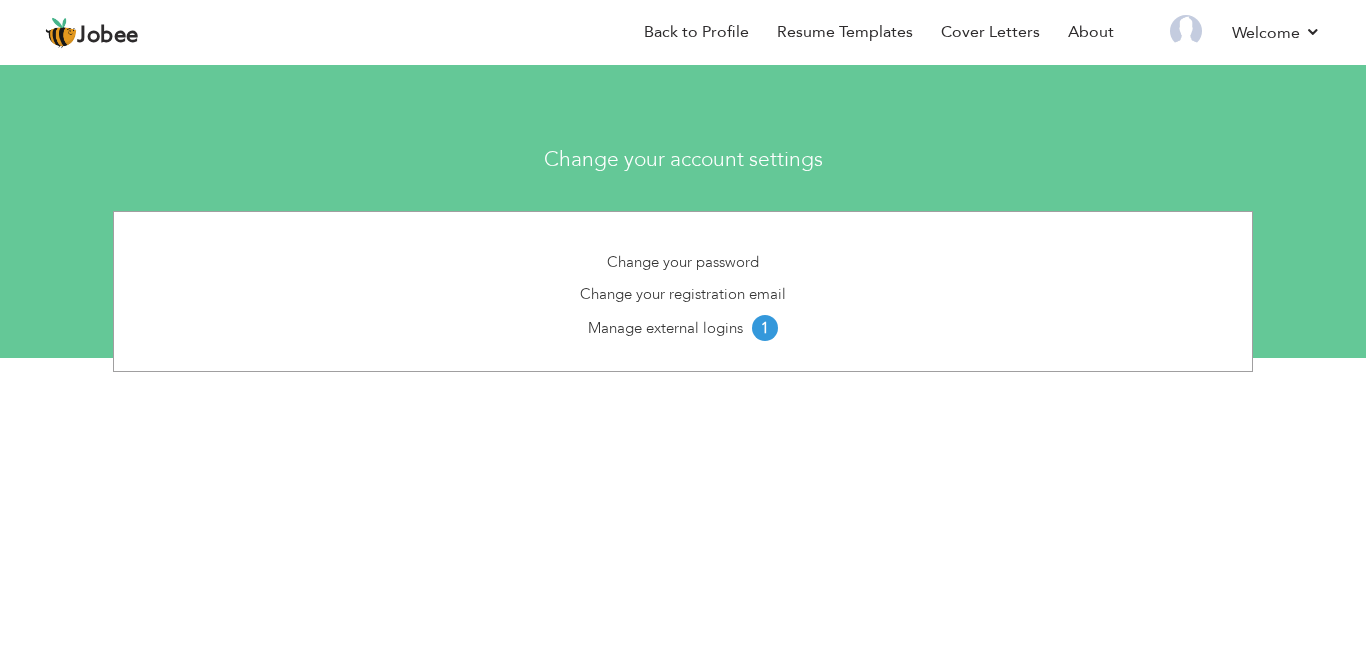 scroll, scrollTop: 0, scrollLeft: 0, axis: both 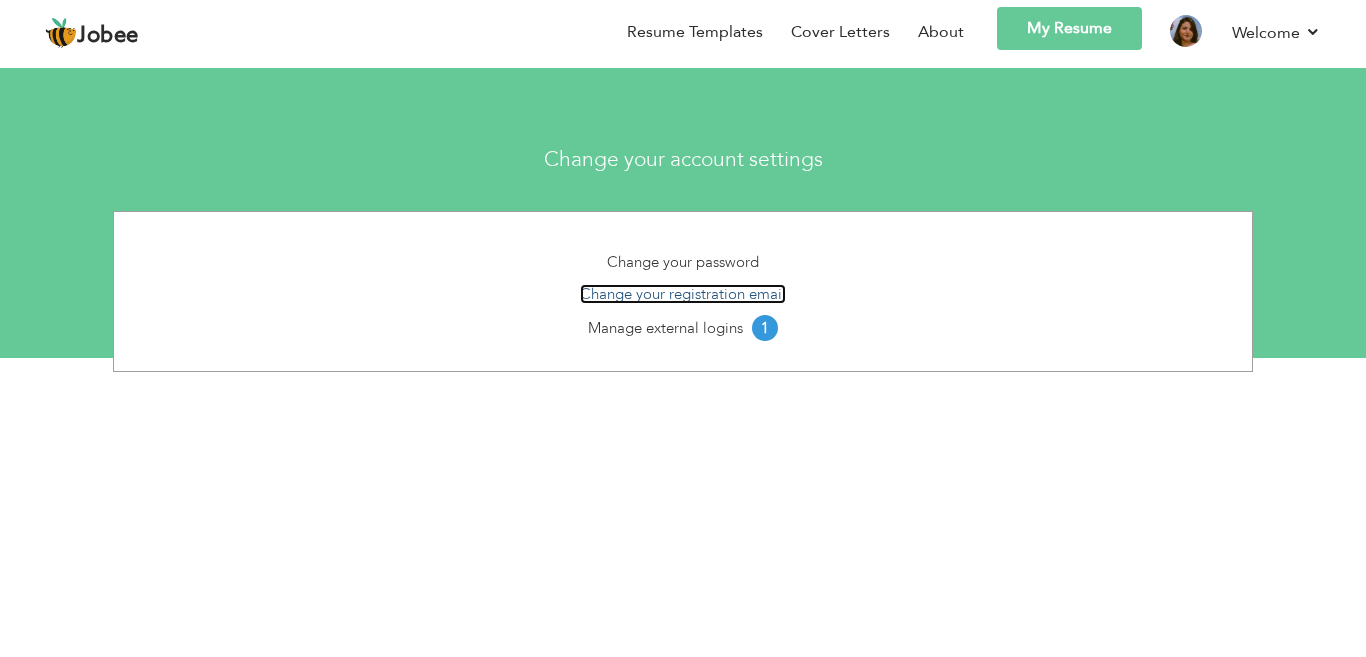 click on "Change your registration email" at bounding box center (683, 294) 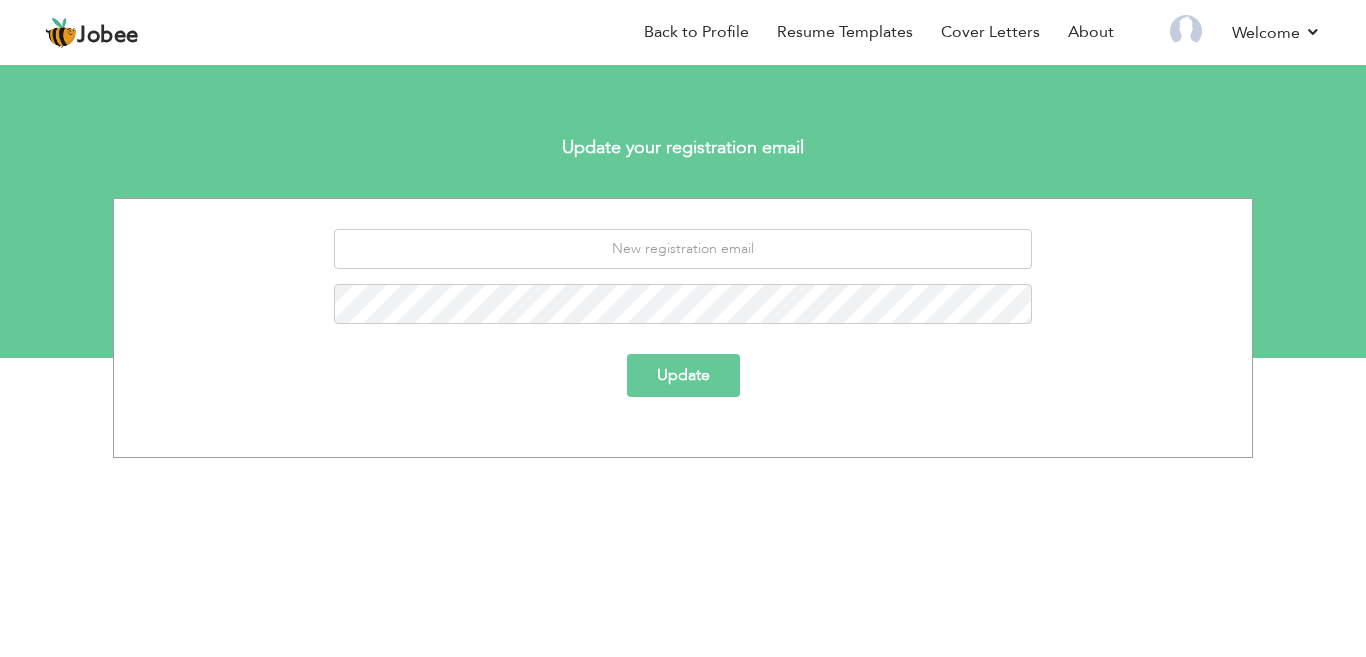 scroll, scrollTop: 0, scrollLeft: 0, axis: both 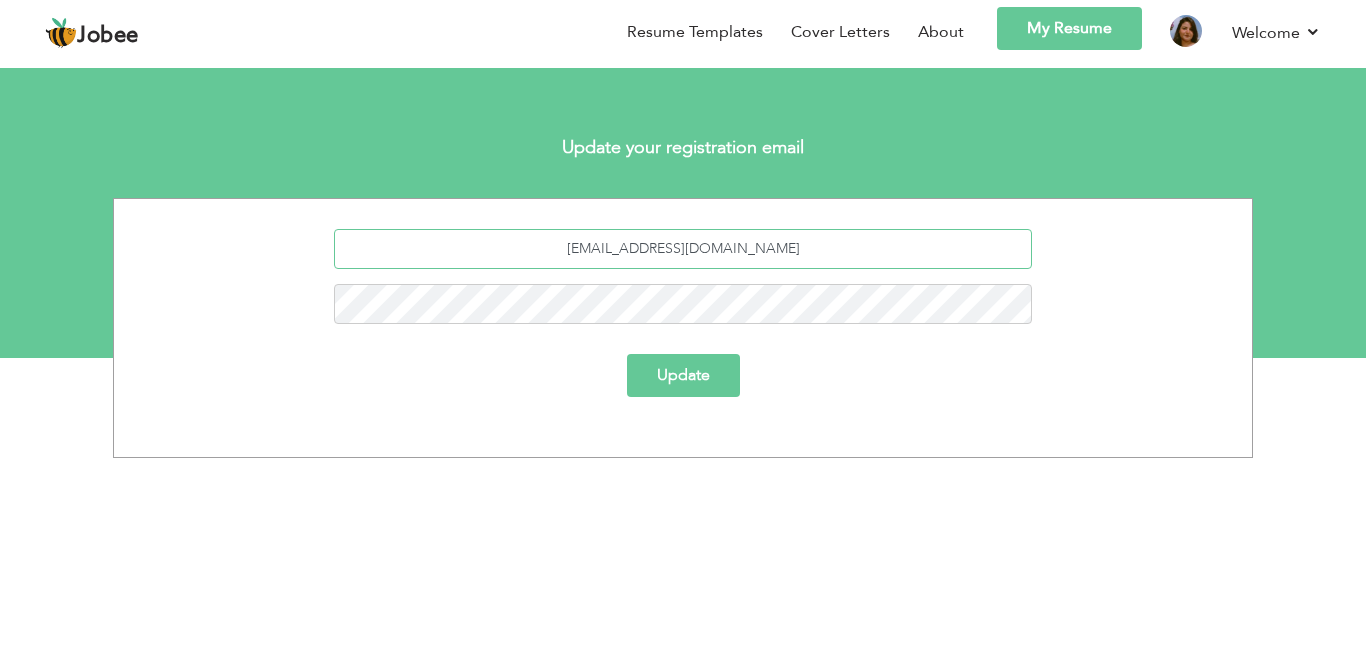 drag, startPoint x: 681, startPoint y: 240, endPoint x: 608, endPoint y: 239, distance: 73.00685 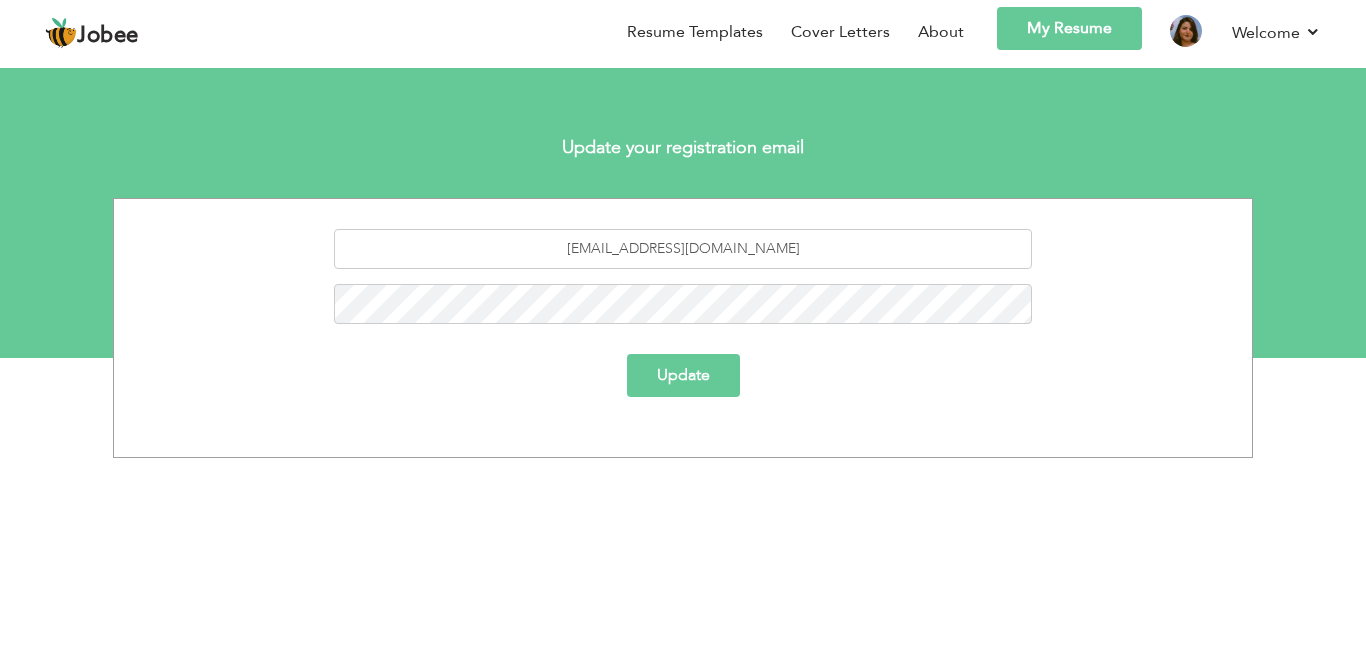 click on "Update" at bounding box center [683, 375] 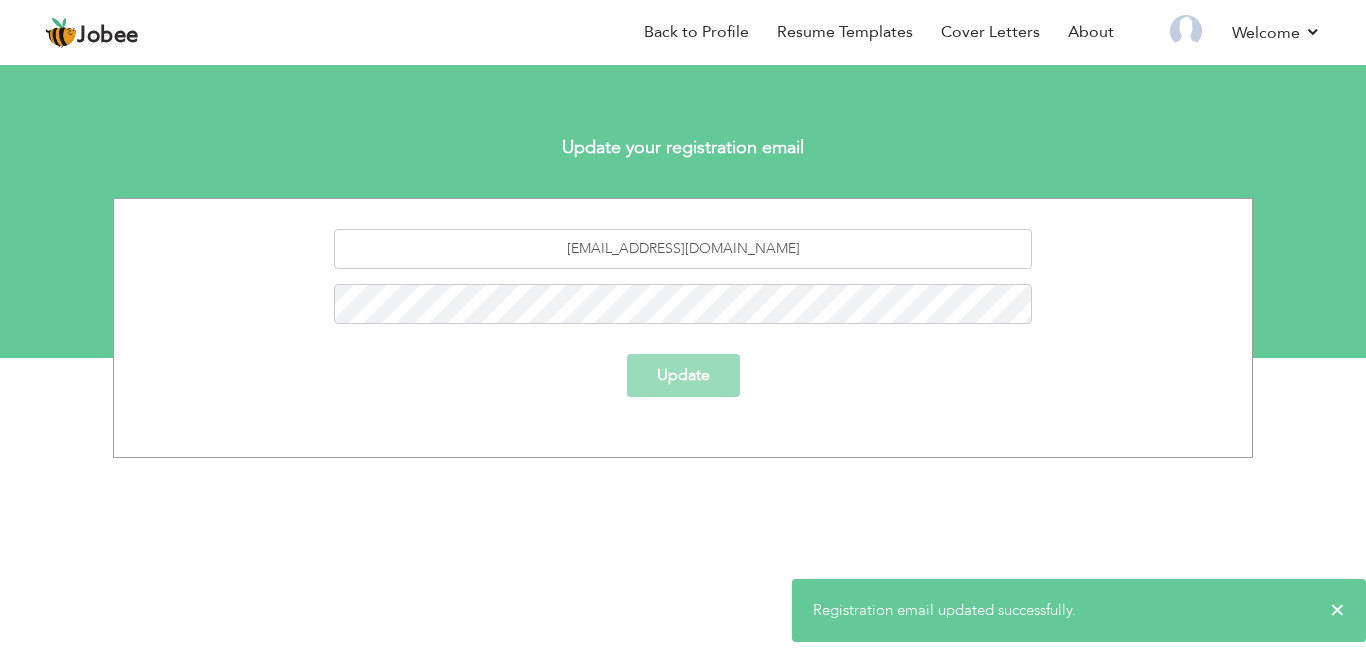 scroll, scrollTop: 0, scrollLeft: 0, axis: both 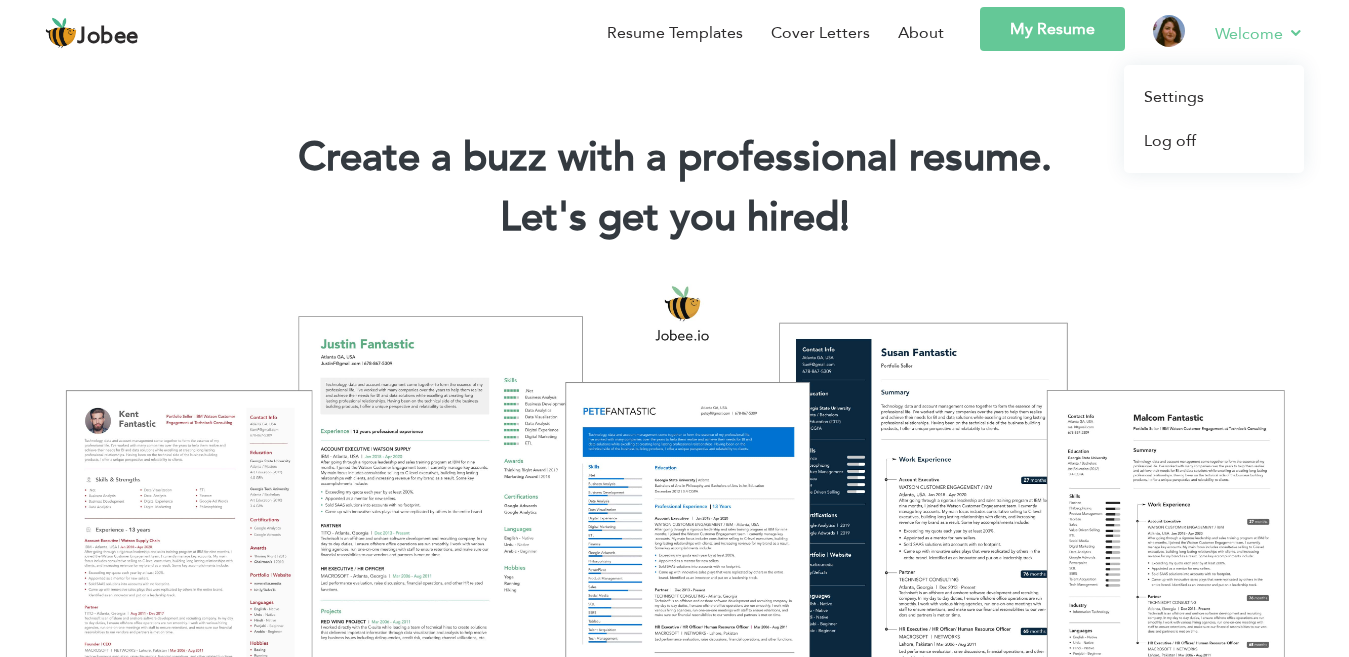 click on "Welcome" at bounding box center [1259, 33] 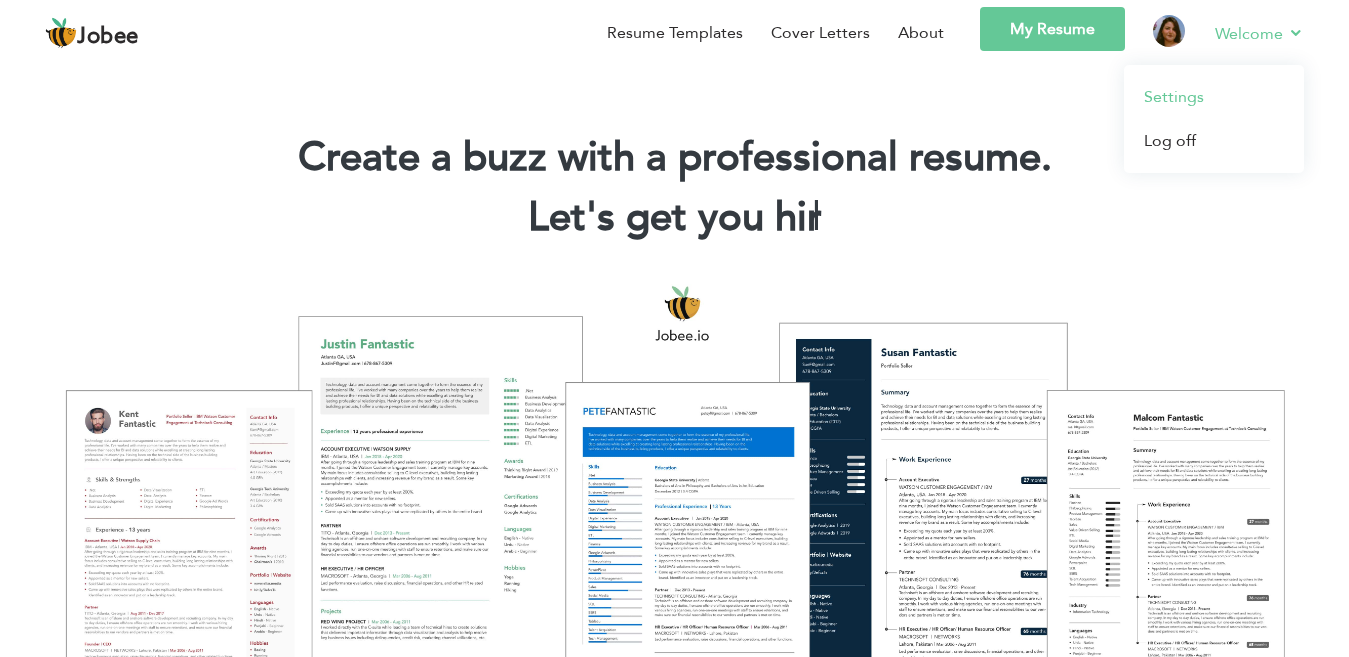 click on "Settings" at bounding box center (1214, 97) 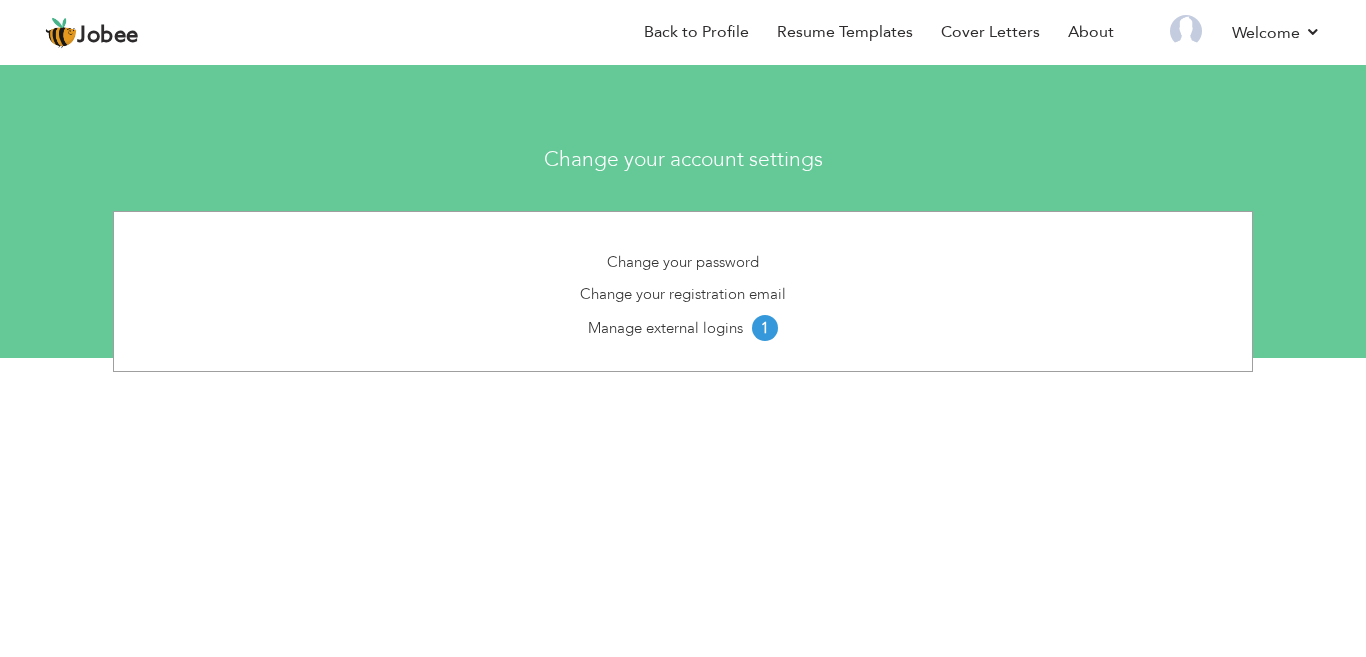 scroll, scrollTop: 0, scrollLeft: 0, axis: both 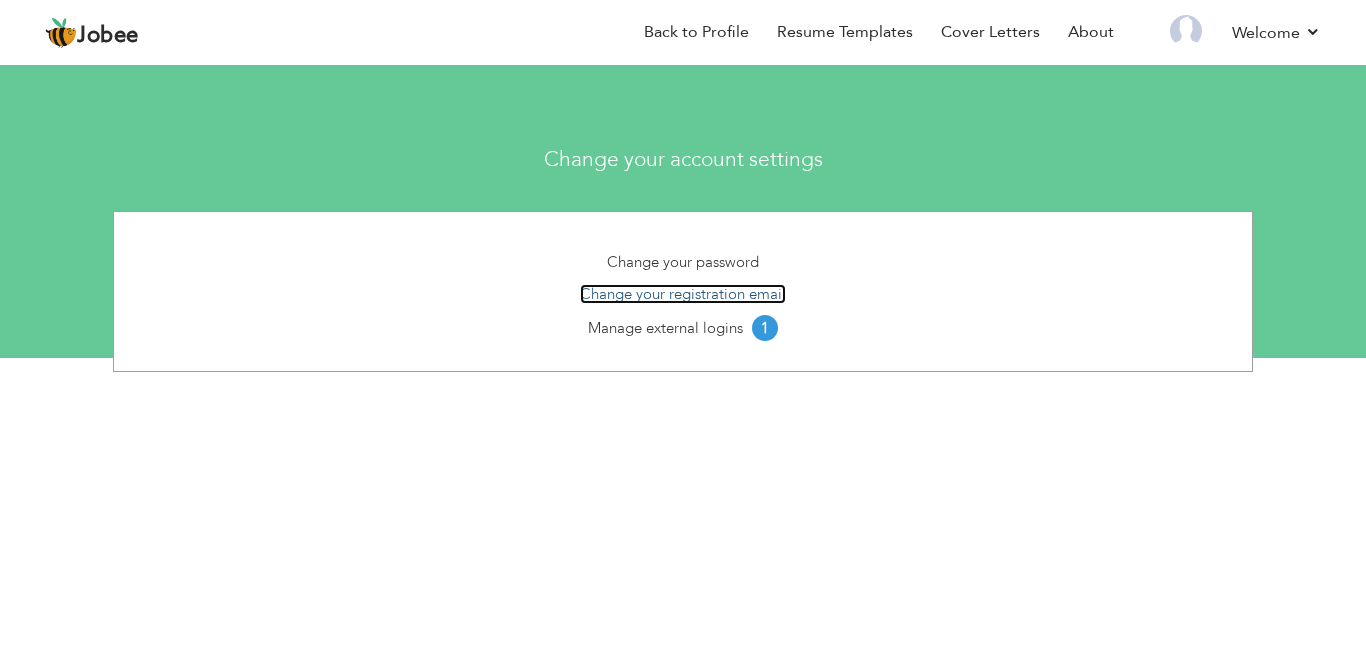 click on "Change your registration email" at bounding box center (683, 294) 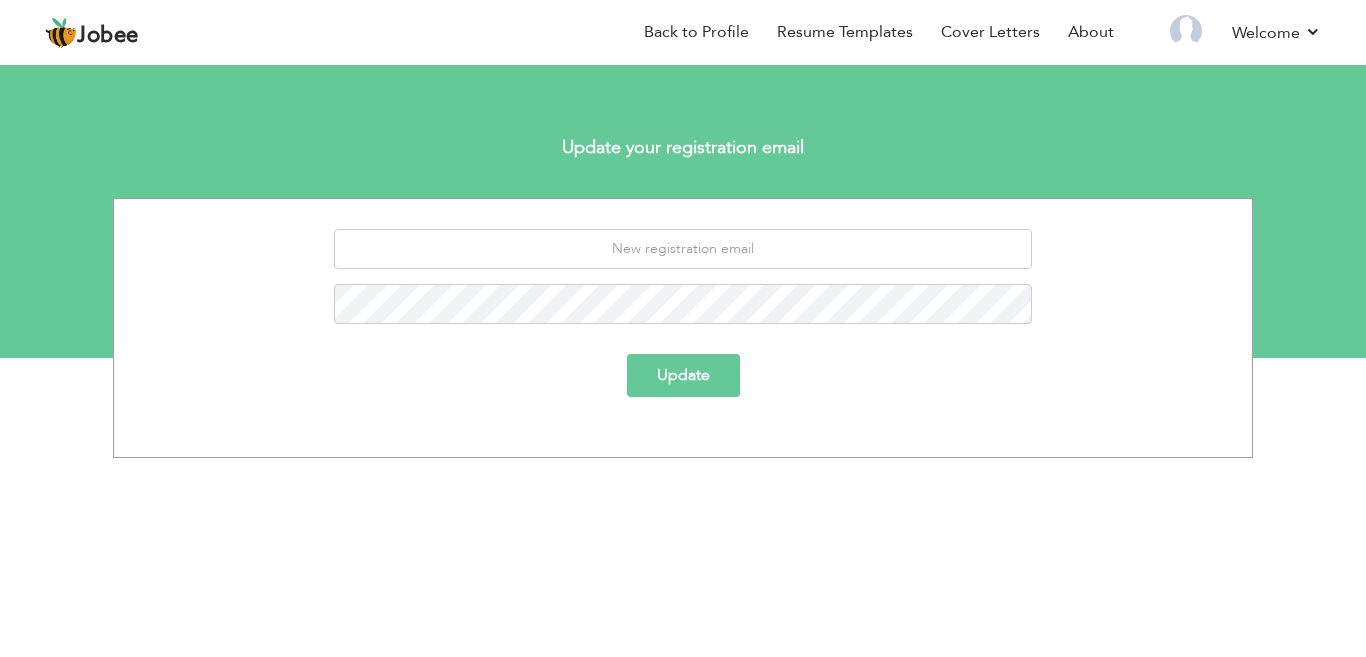 scroll, scrollTop: 0, scrollLeft: 0, axis: both 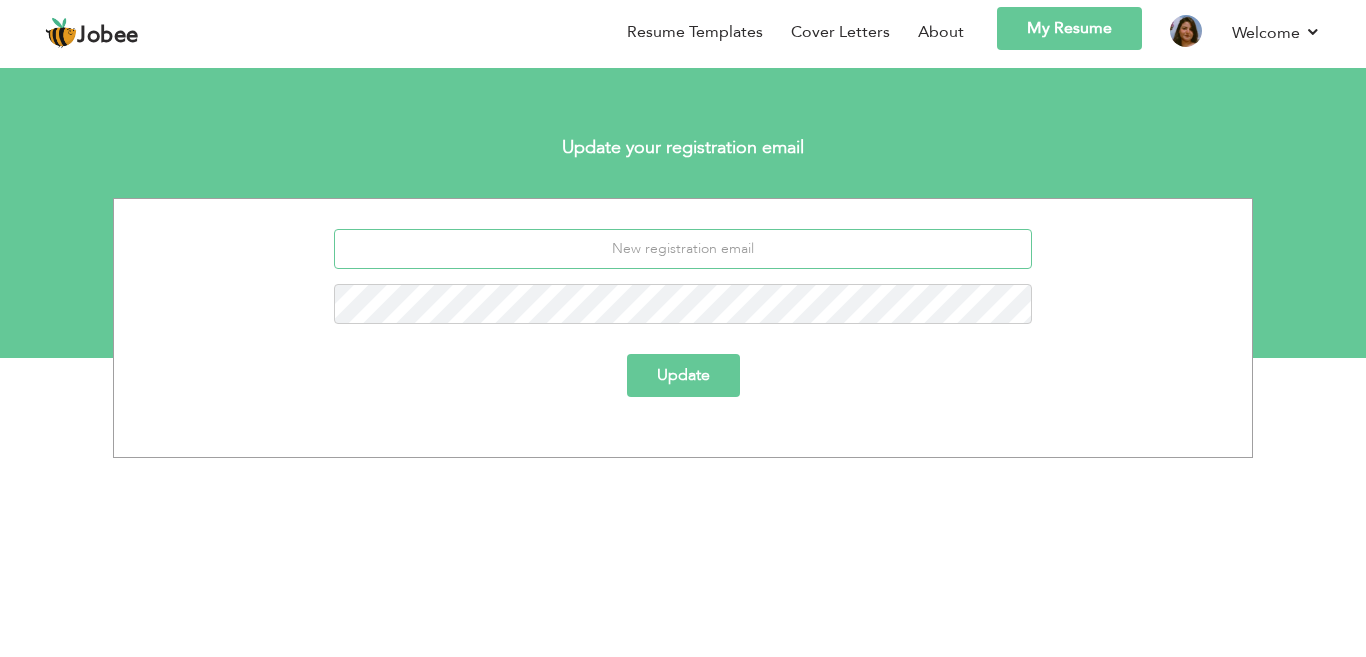 type on "[EMAIL_ADDRESS][DOMAIN_NAME]" 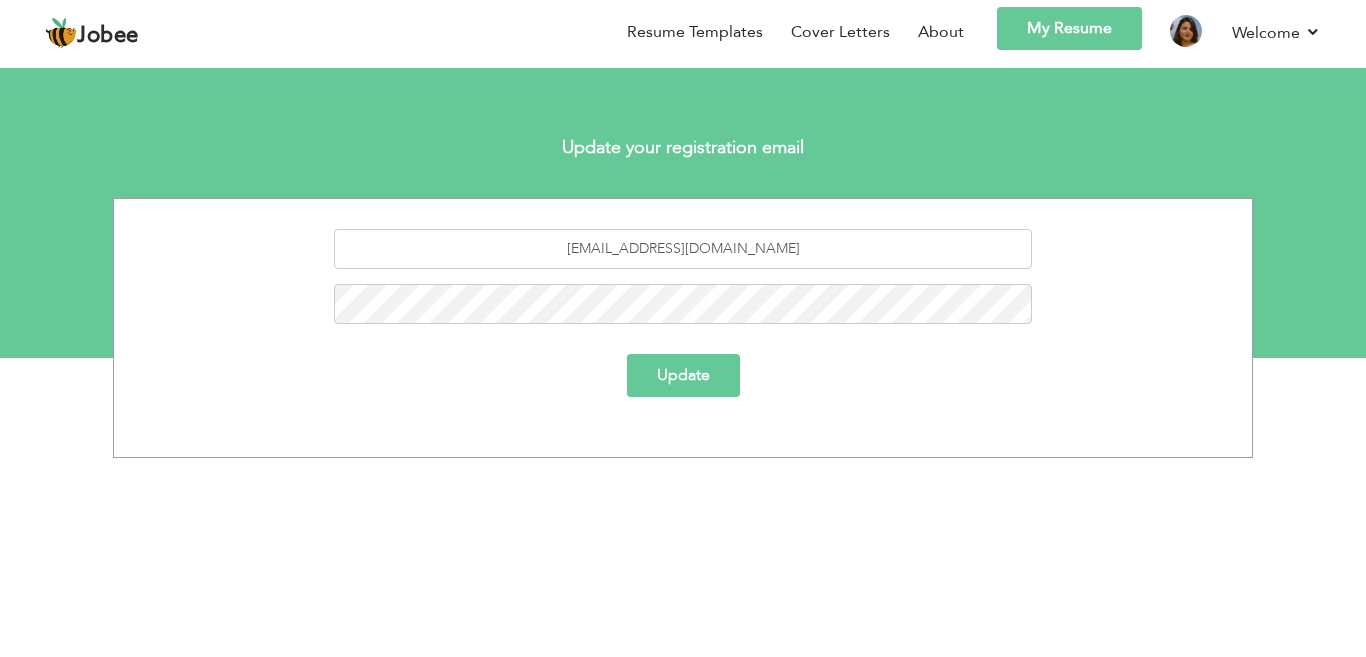 click on "Update" at bounding box center [683, 375] 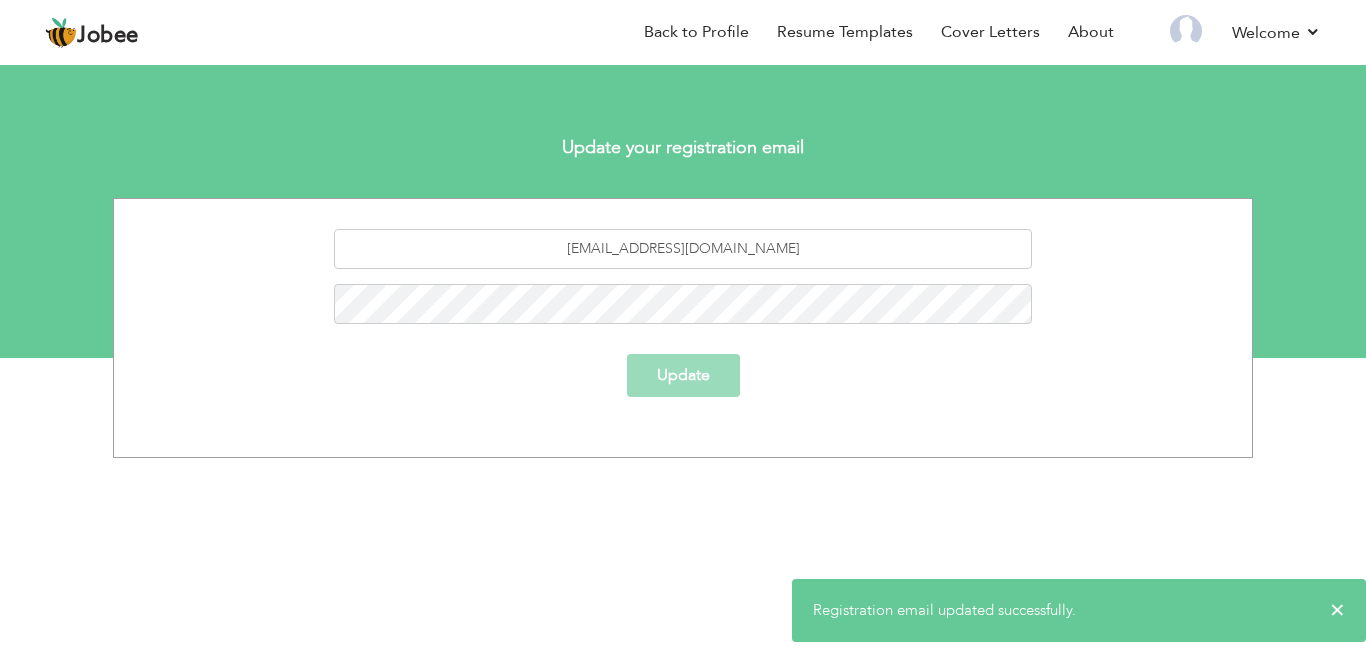 scroll, scrollTop: 0, scrollLeft: 0, axis: both 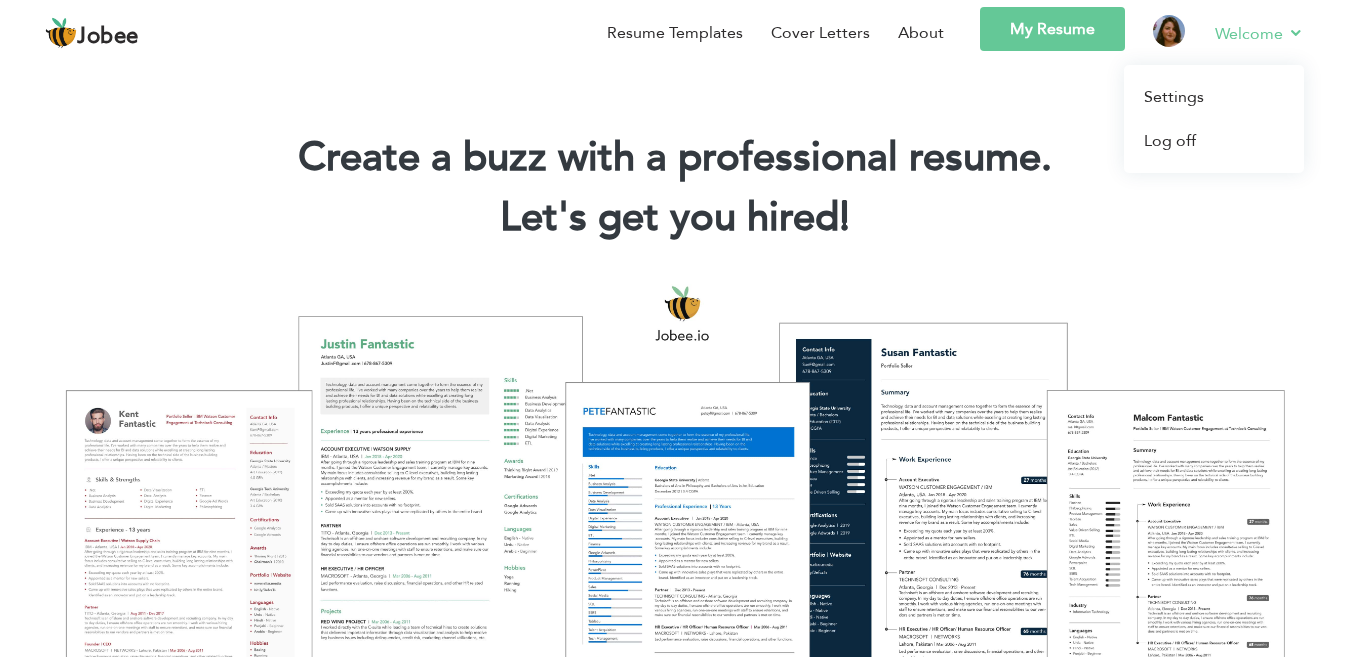 click on "Welcome" at bounding box center (1259, 33) 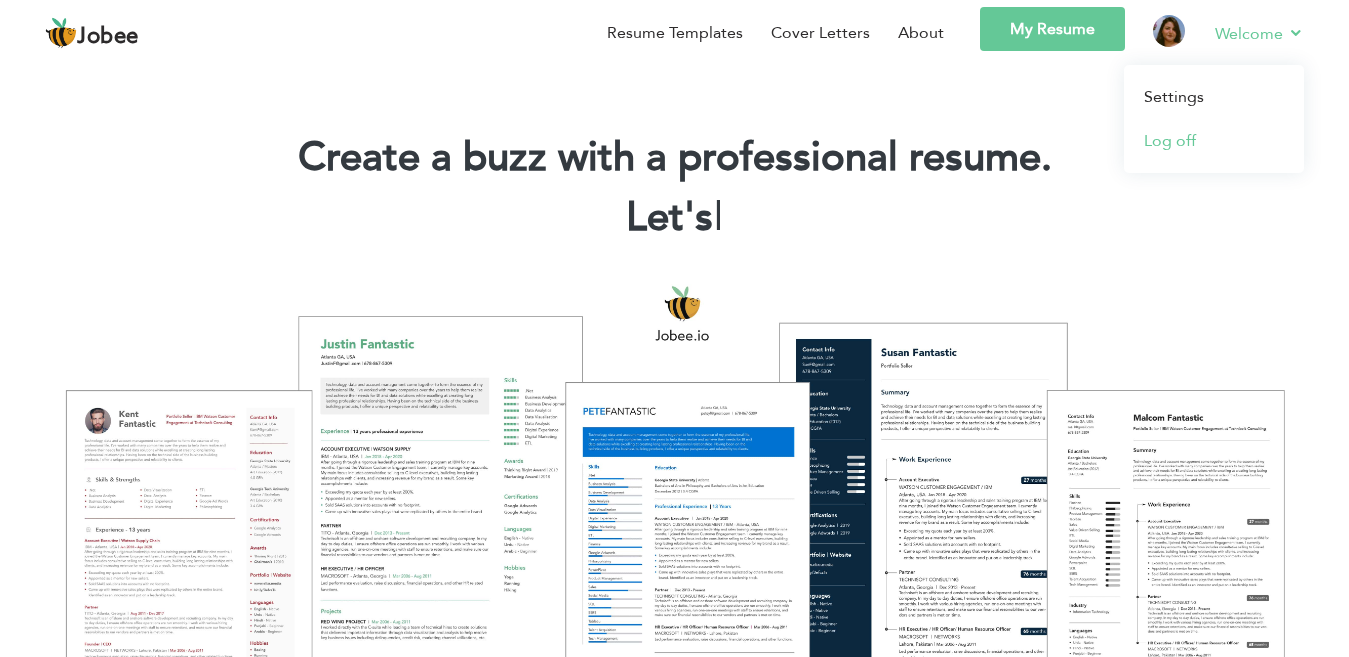 click on "Log off" at bounding box center [1214, 141] 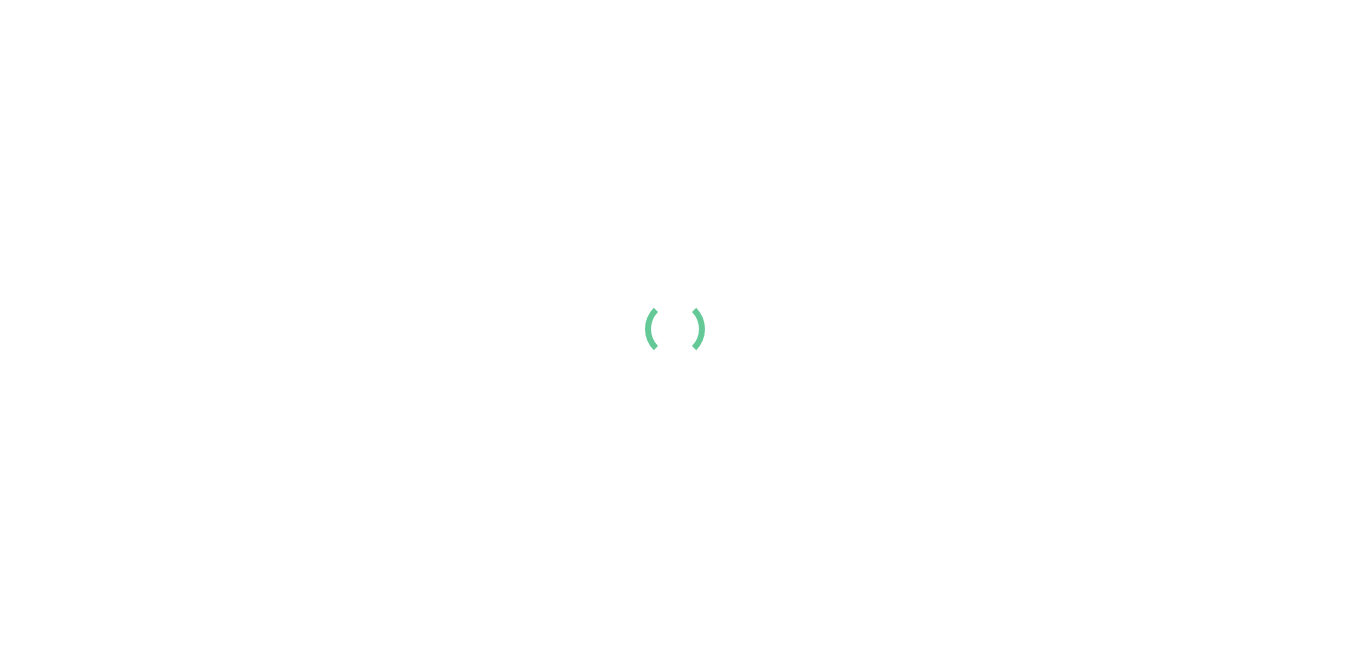 scroll, scrollTop: 0, scrollLeft: 0, axis: both 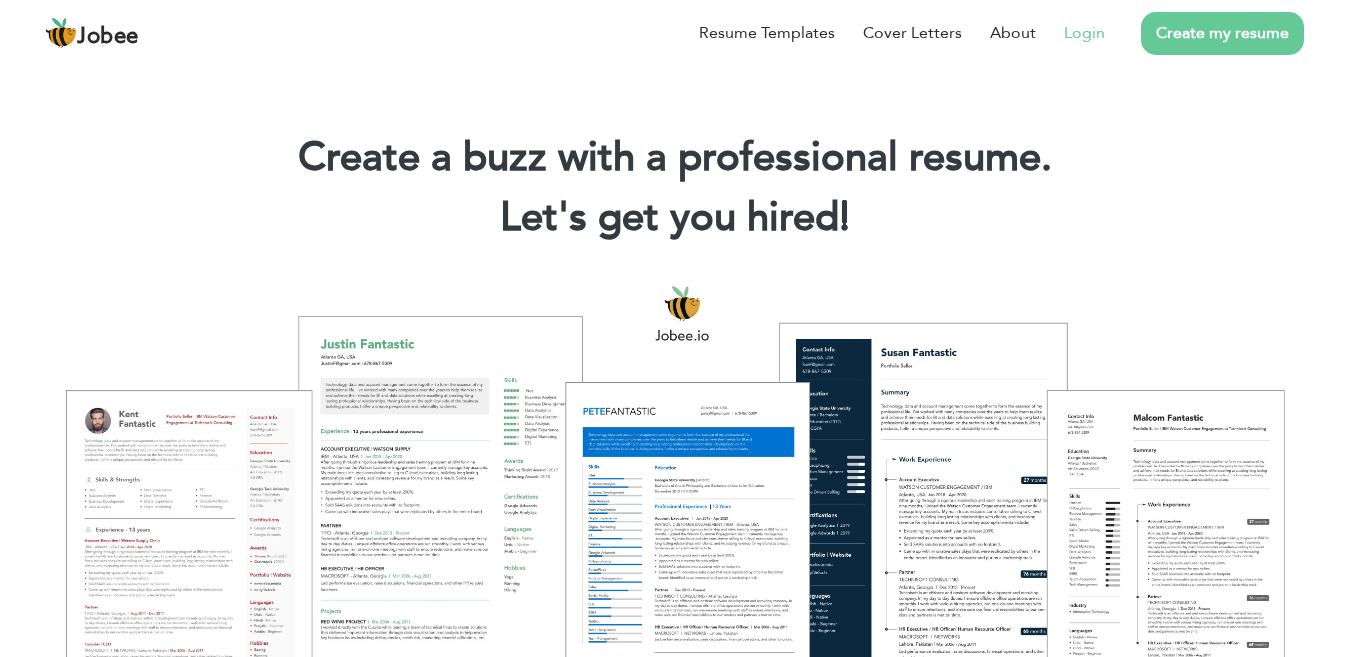 click on "Login" at bounding box center (1084, 33) 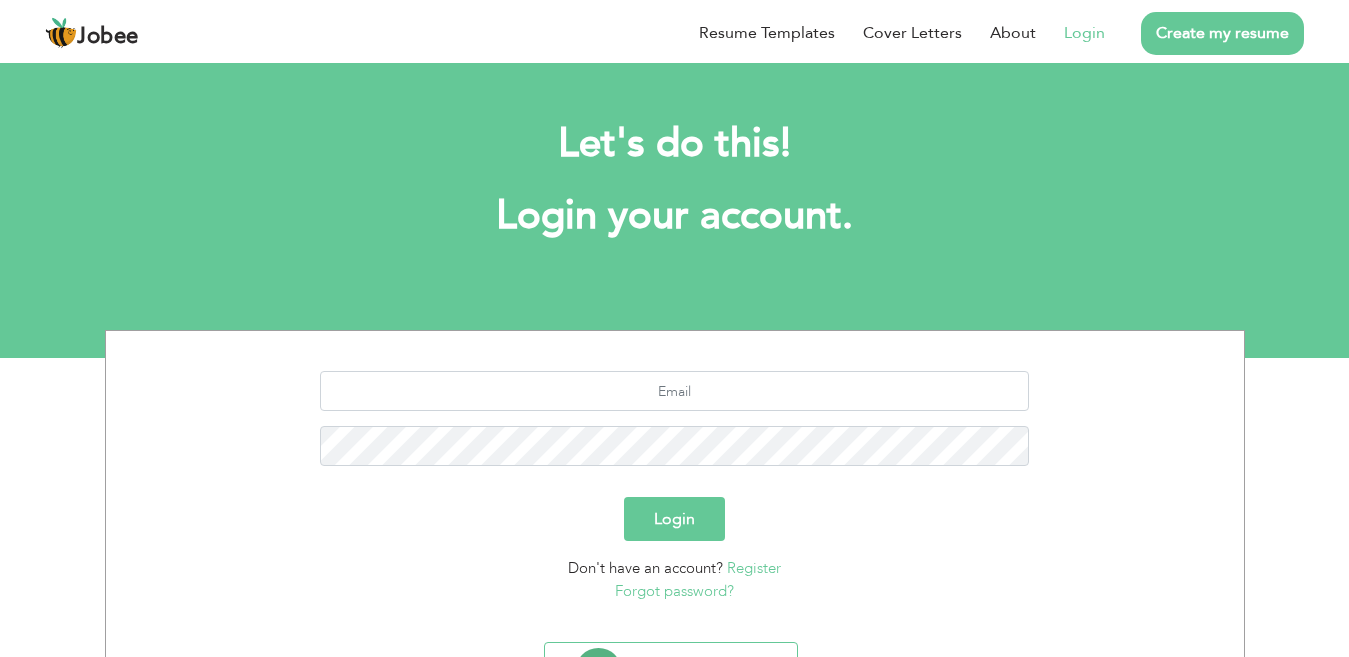 scroll, scrollTop: 0, scrollLeft: 0, axis: both 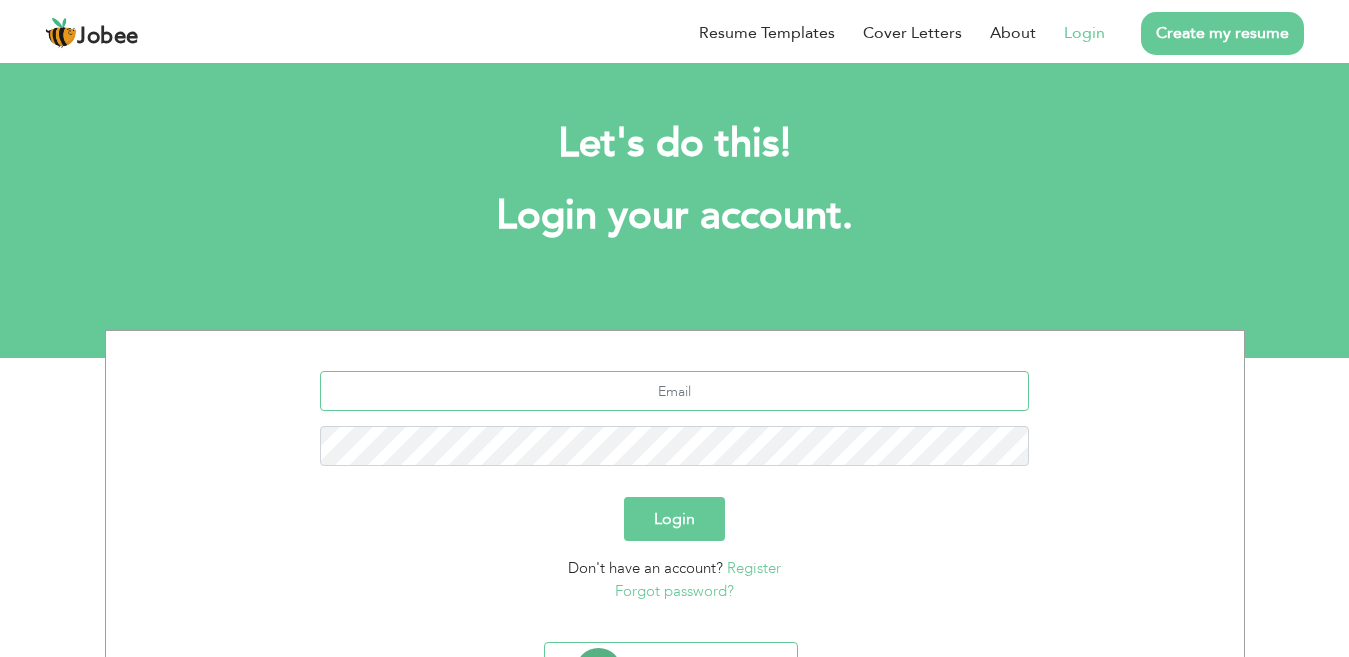 type on "gillshaina50@gmail.com" 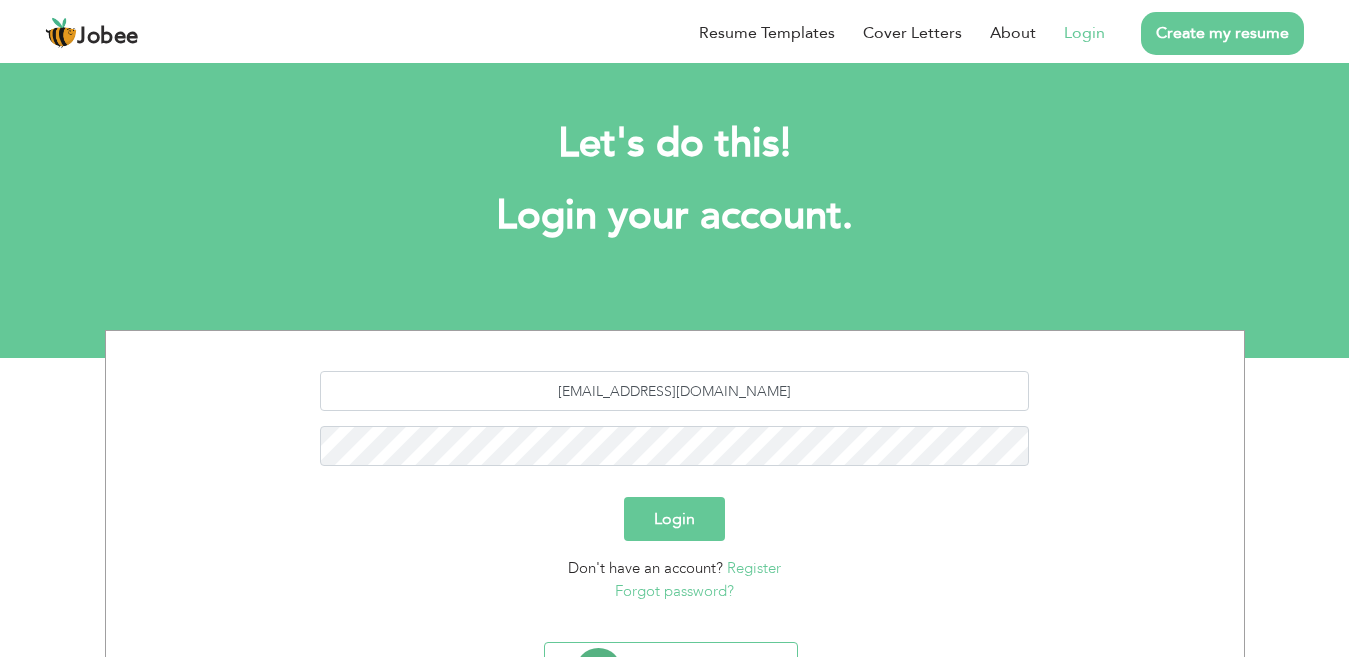 click on "Login" at bounding box center (674, 519) 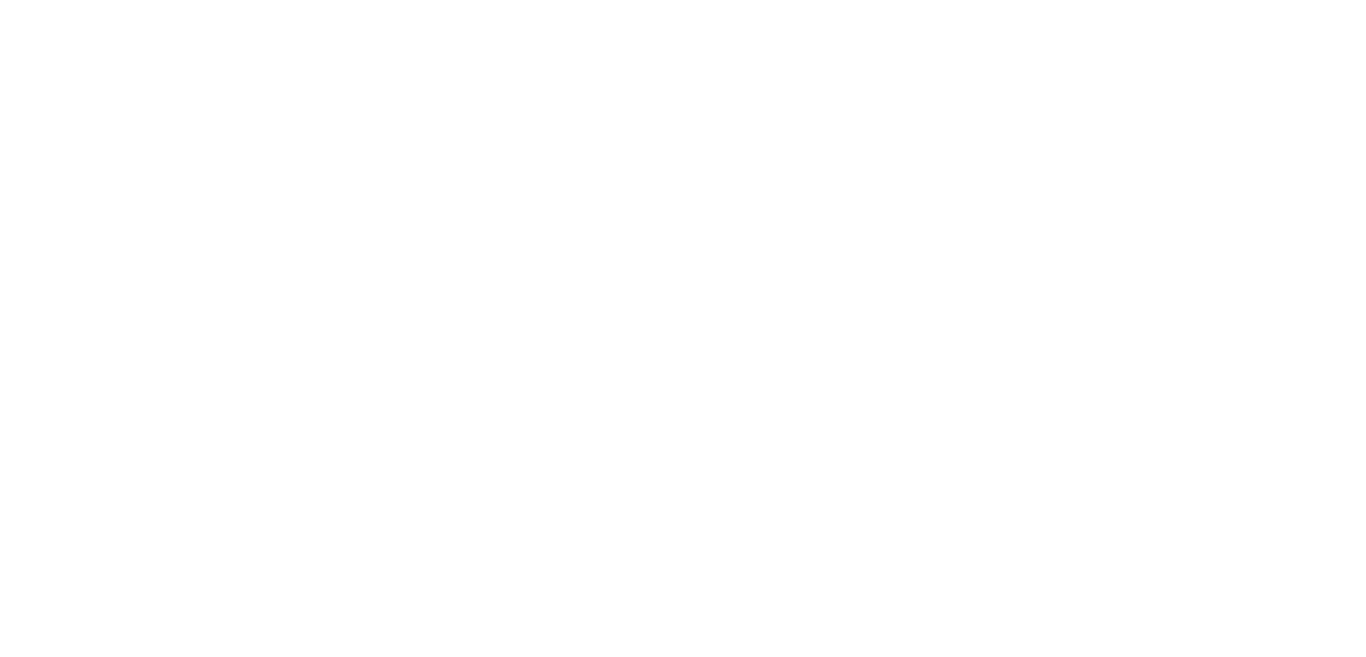 scroll, scrollTop: 0, scrollLeft: 0, axis: both 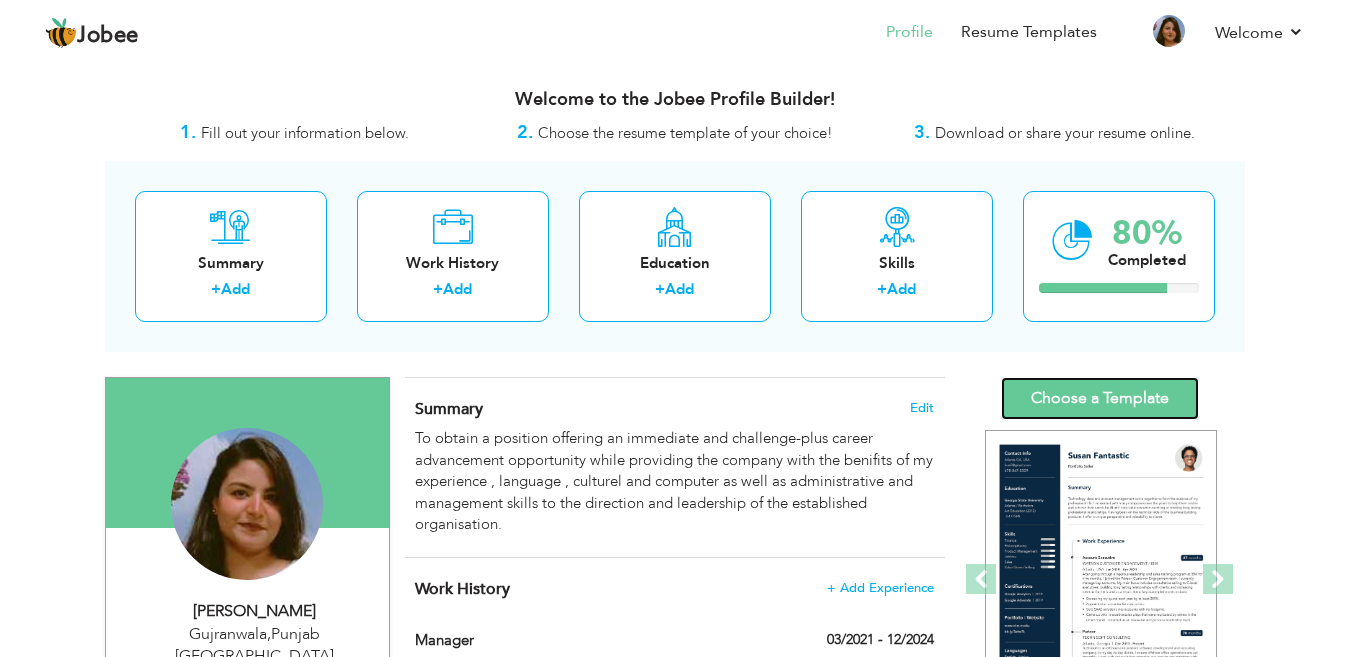 click on "Choose a Template" at bounding box center (1100, 398) 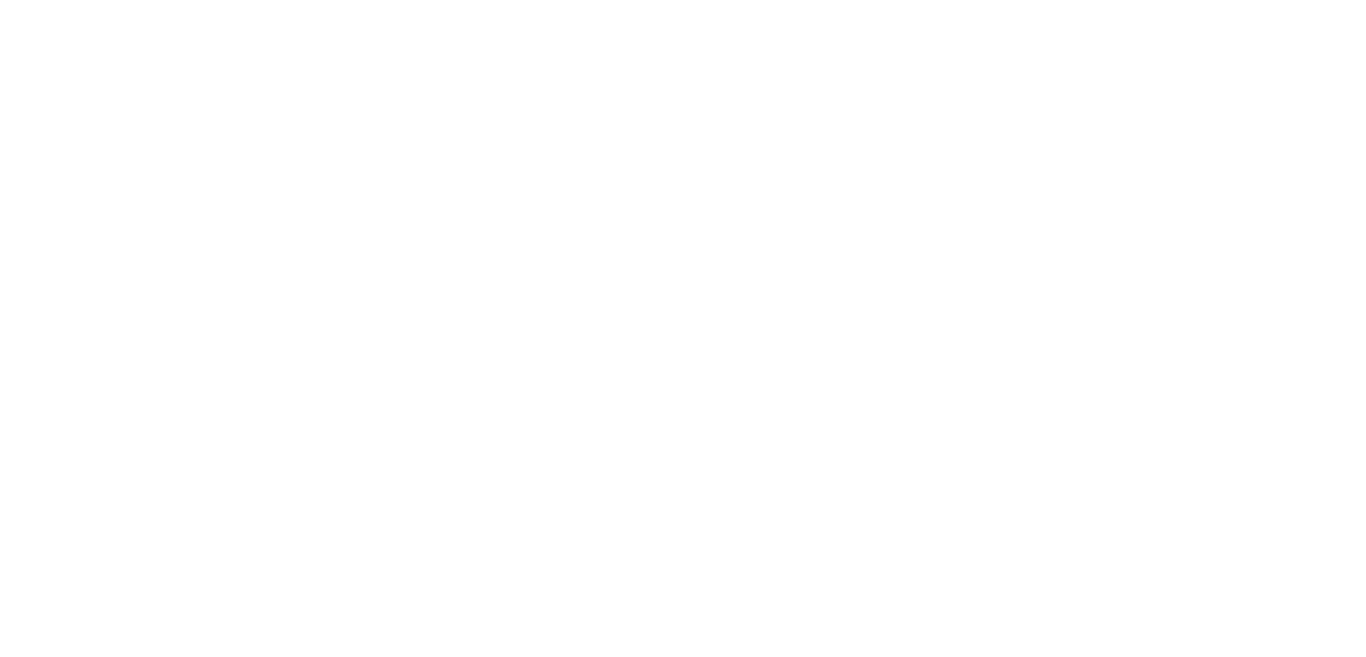 scroll, scrollTop: 0, scrollLeft: 0, axis: both 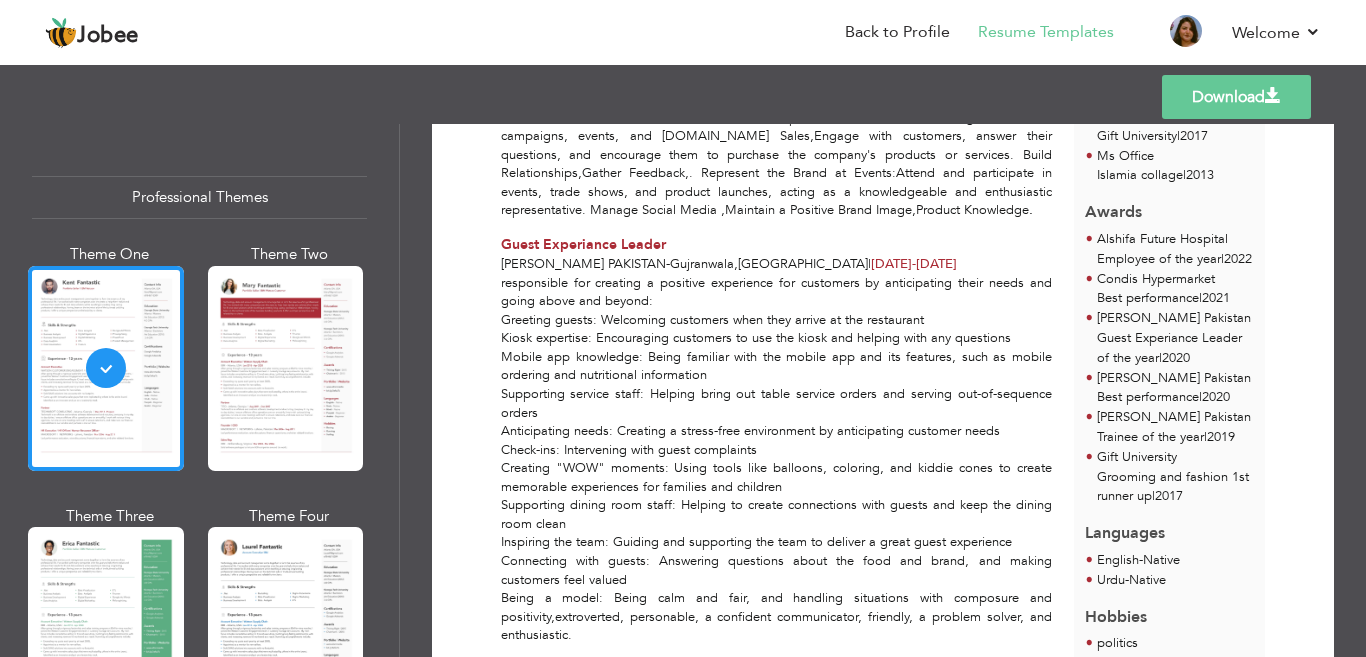 click on "Download
[PERSON_NAME]
Manager  at Alshifa group of hospitals
Team player" at bounding box center [883, 390] 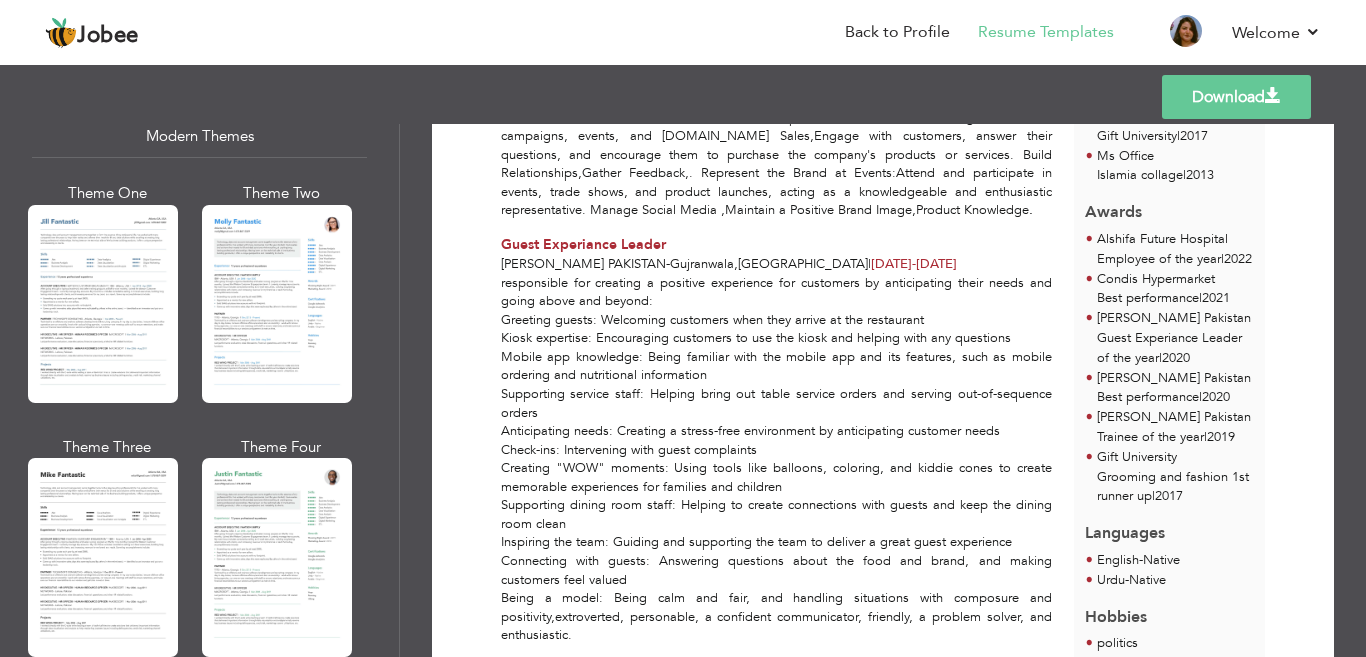 scroll, scrollTop: 1399, scrollLeft: 0, axis: vertical 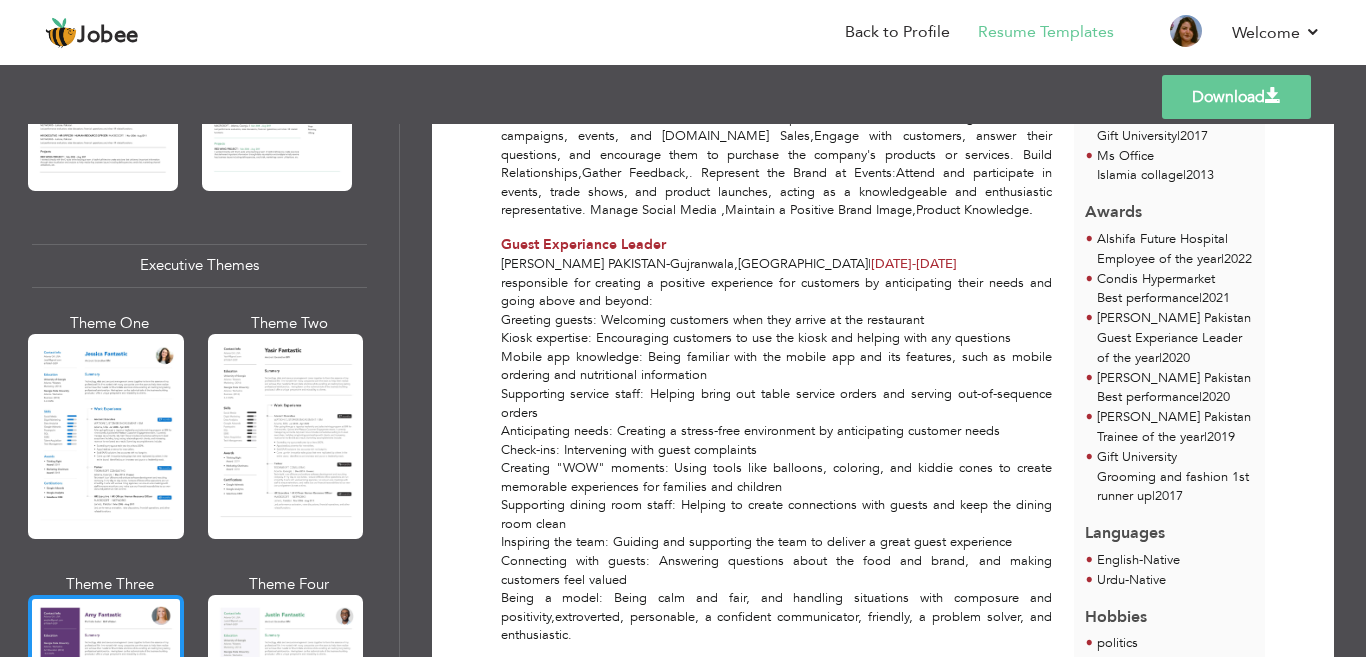 click at bounding box center [106, 697] 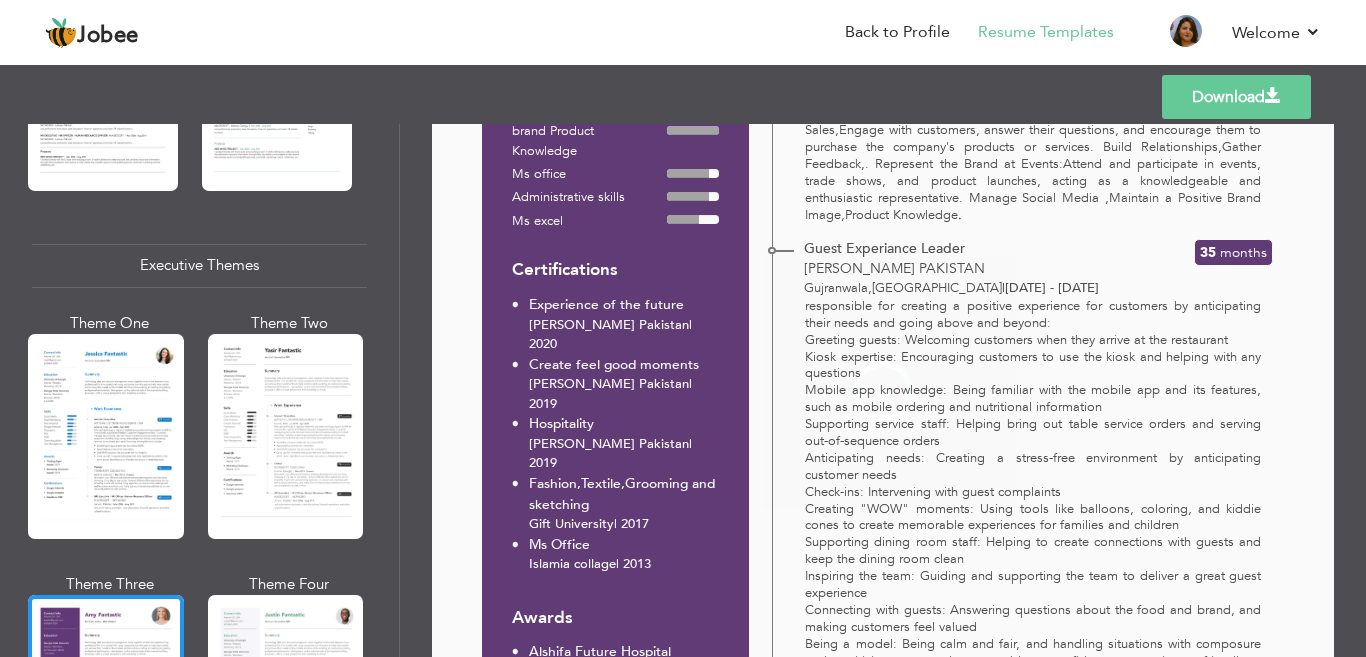 scroll, scrollTop: 0, scrollLeft: 0, axis: both 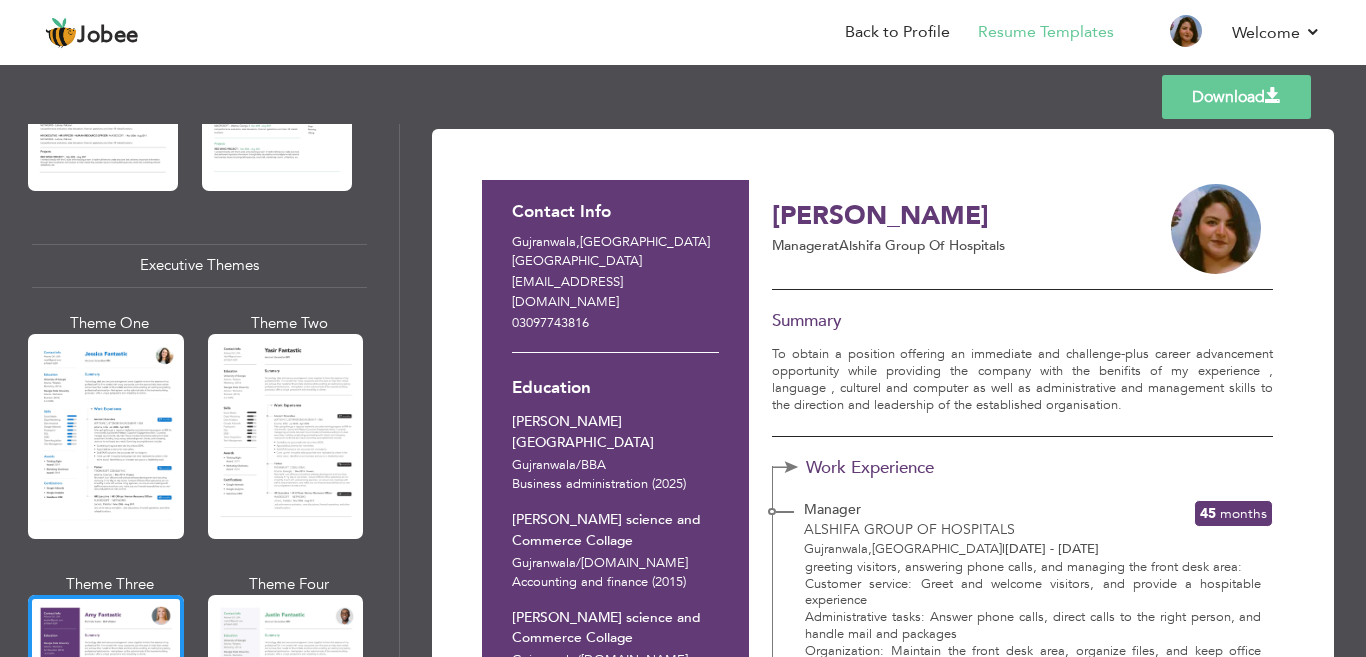 click on "Download" at bounding box center (1236, 97) 